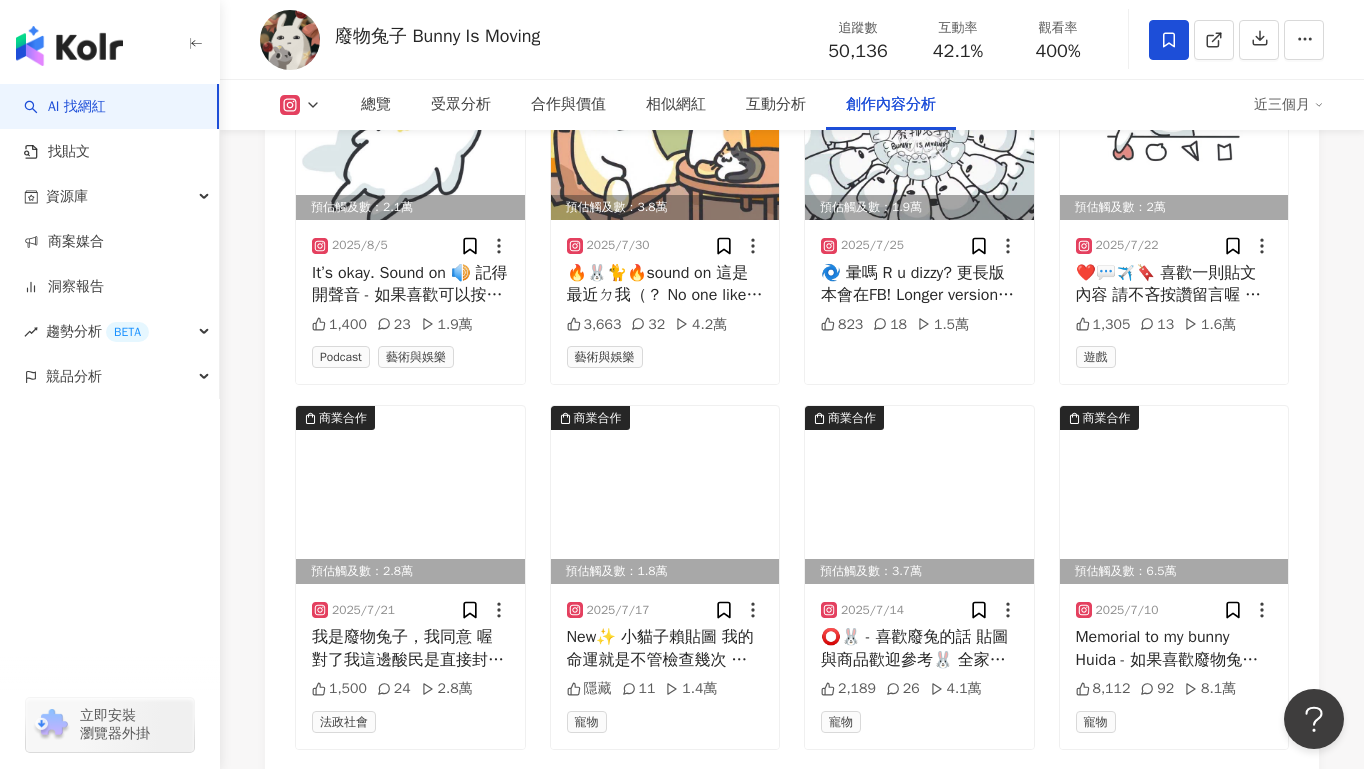 scroll, scrollTop: 0, scrollLeft: 0, axis: both 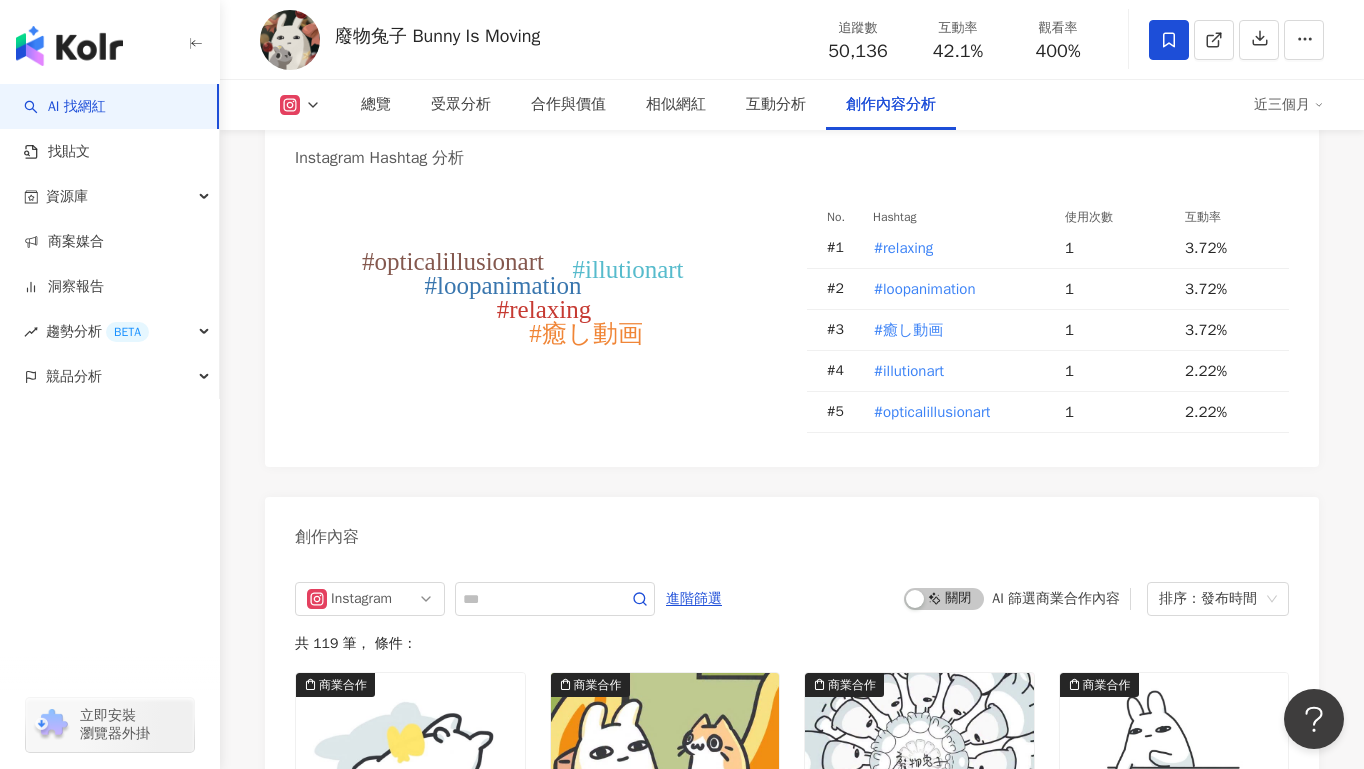 click on "近三個月" at bounding box center [1289, 105] 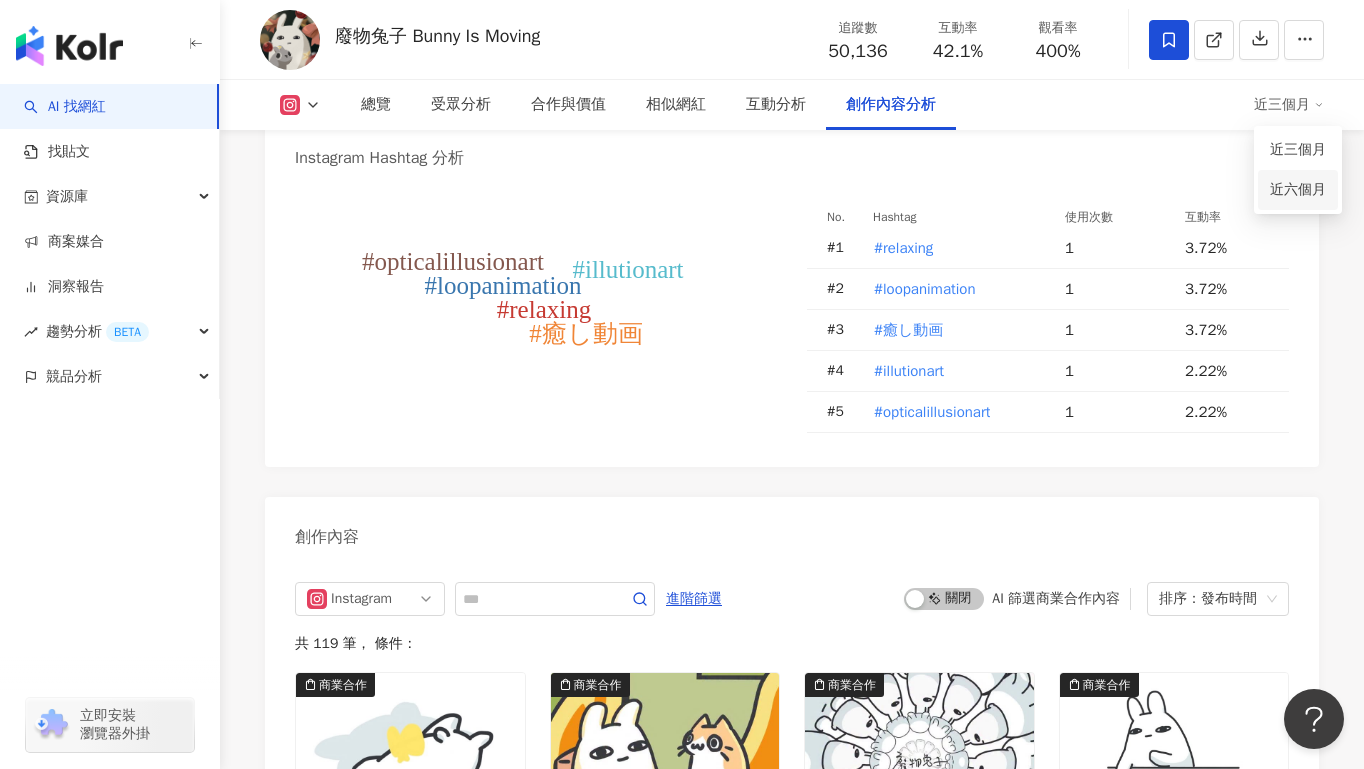 click on "近六個月" at bounding box center (1298, 190) 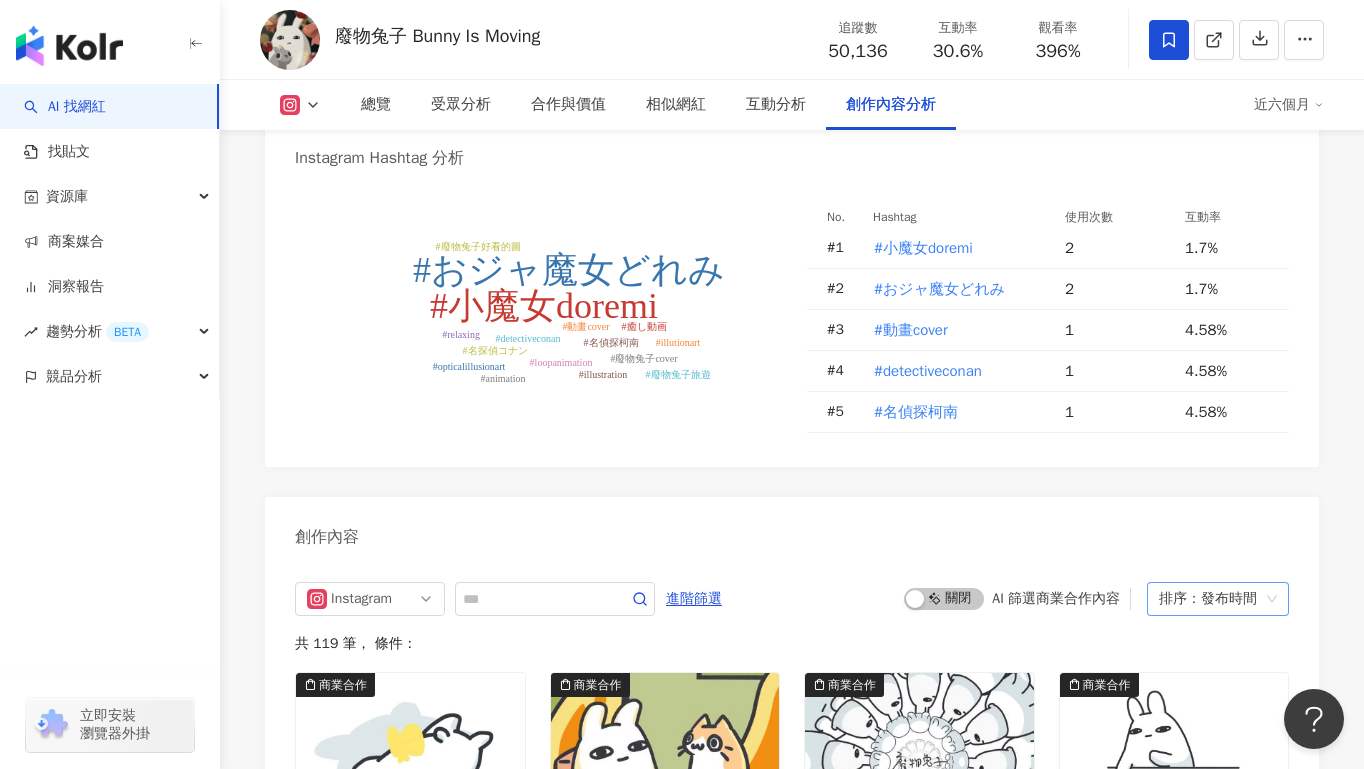click on "排序：發布時間" at bounding box center [1209, 599] 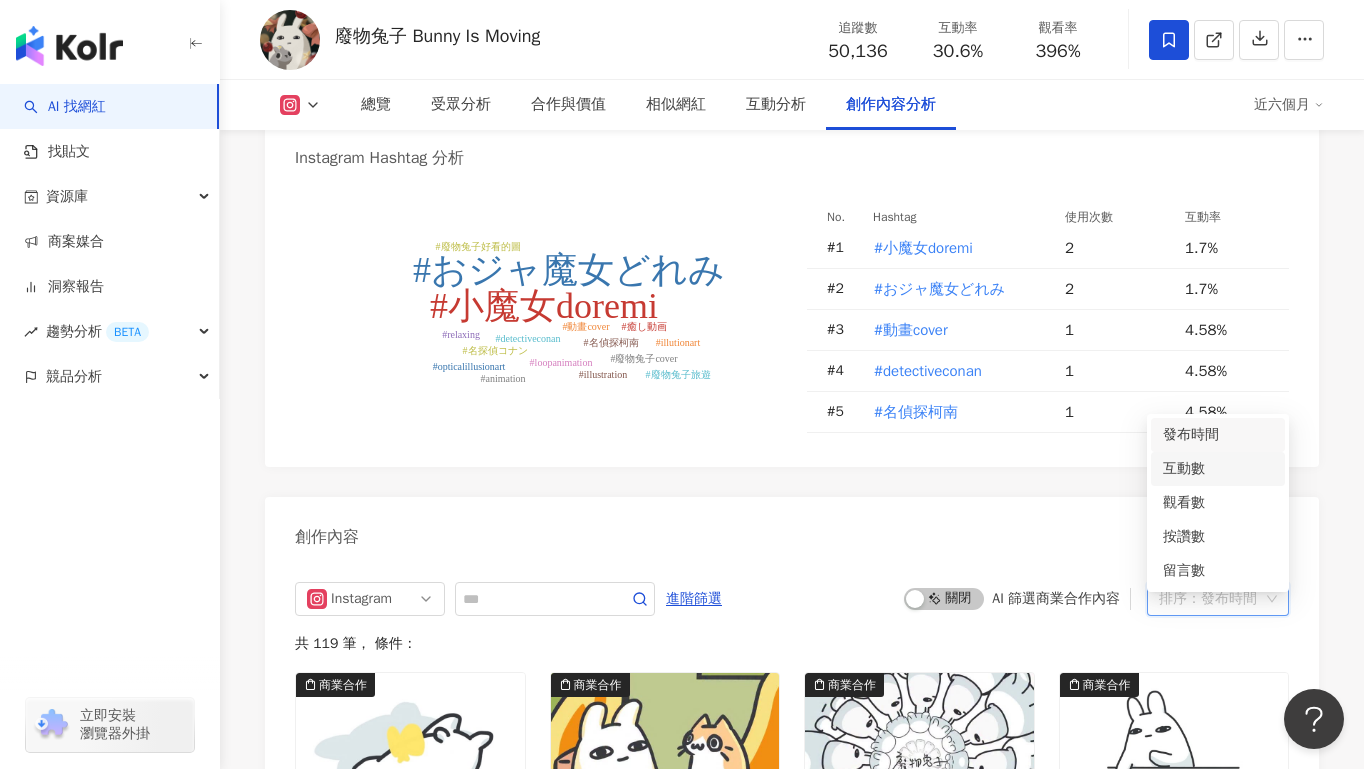 click on "互動數" at bounding box center [1218, 469] 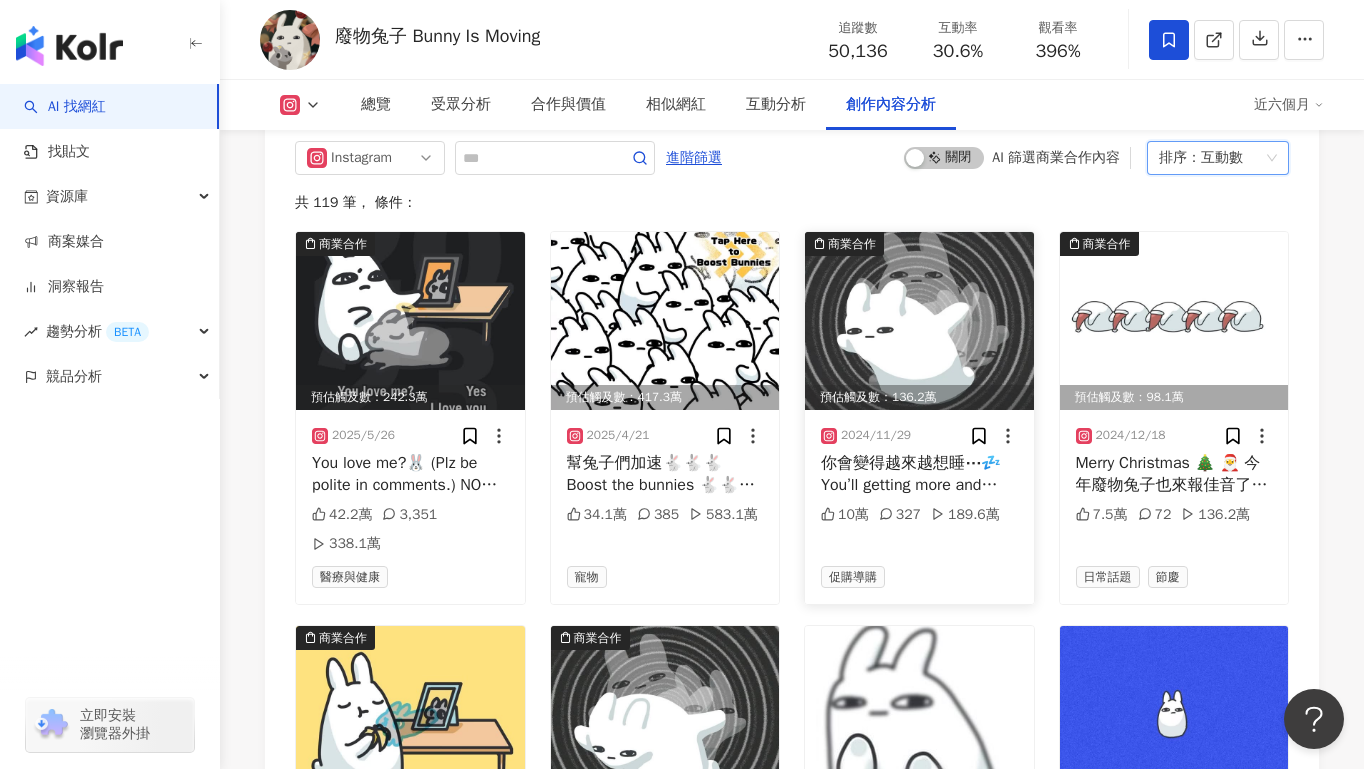 scroll, scrollTop: 6166, scrollLeft: 0, axis: vertical 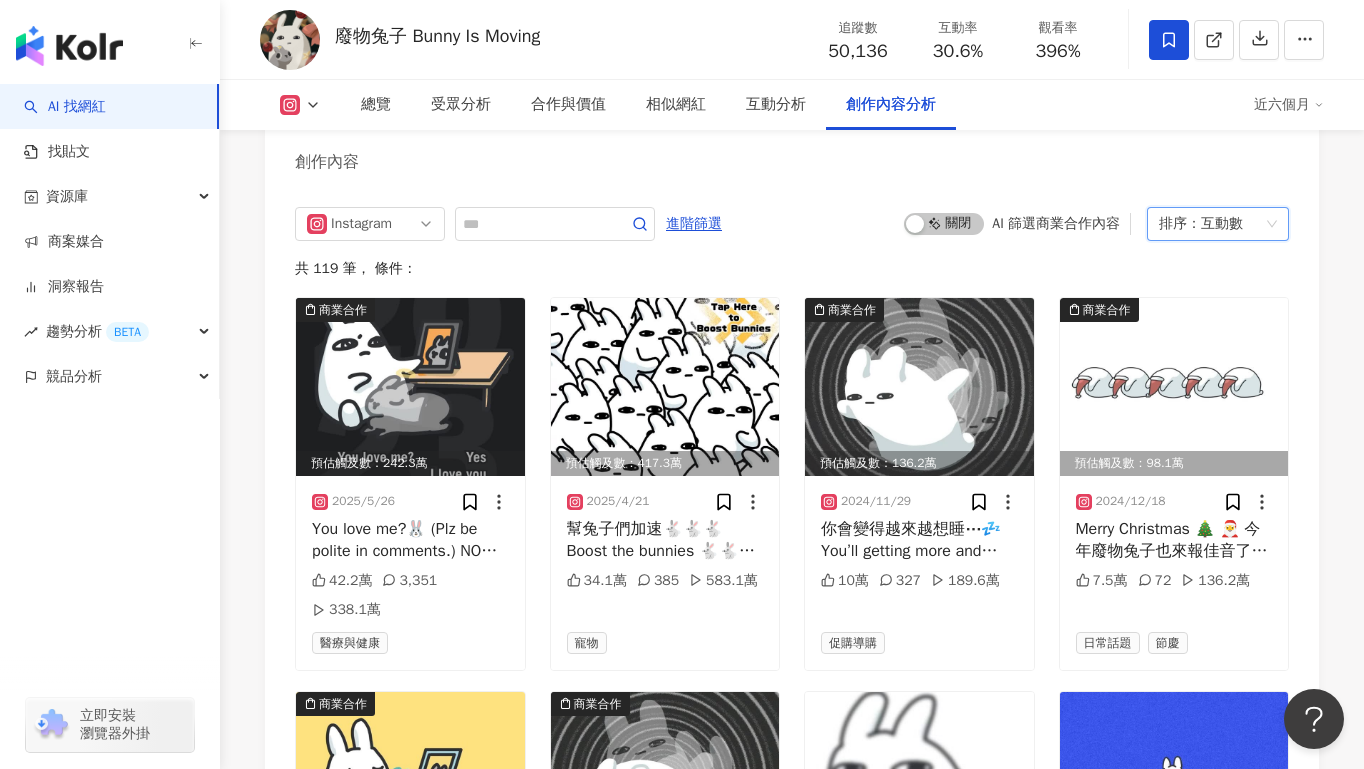 click on "排序： 互動數" at bounding box center [1209, 224] 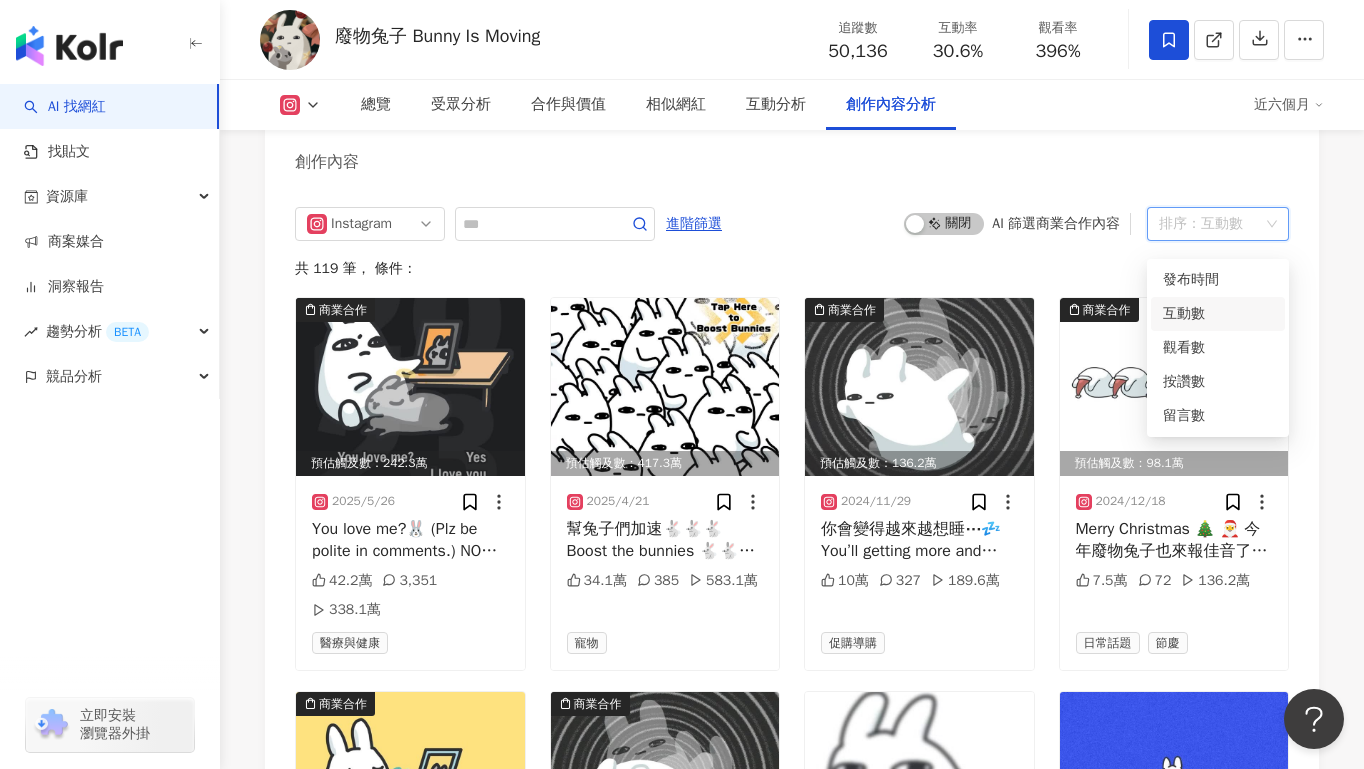 click on "Instagram 進階篩選 啟動 關閉 AI 篩選商業合作內容 排序： 互動數 共 119 筆 ，   條件： 商業合作 預估觸及數：242.3萬 2025/5/26 You love me?🐰
(Plz be polite in comments.)
NO REPOST WITHOUT PERMISSION
Sadness will fade, love will stay.
Made this to memory my deer bunny @huidatherabbit
She had been with me for 9 years.
I gave everything I could give.
She passed in 2023 and now she lives in my heart forever ❤️‍🩹
-
If u like bunny…
Follow me on YouTube!
Support bunny on Patreon of Ko-Fi🐰
Every support means a lot 🐰 42.2萬 3,351 338.1萬 醫療與健康 預估觸及數：417.3萬 2025/4/21 幫兔子們加速🐇🐇🐇
Boost the bunnies 🐇🐇🐇
Plz being polite in comments.
I have no responsibility if it doesn’t work on your Instagram. 34.1萬 385 583.1萬 寵物 商業合作 預估觸及數：136.2萬 2024/11/29 10萬 327 189.6萬 促購導購 商業合作 預估觸及數：98.1萬 2024/12/18 7.5萬 72 136.2萬 日常話題 節慶 商業合作" at bounding box center (792, 841) 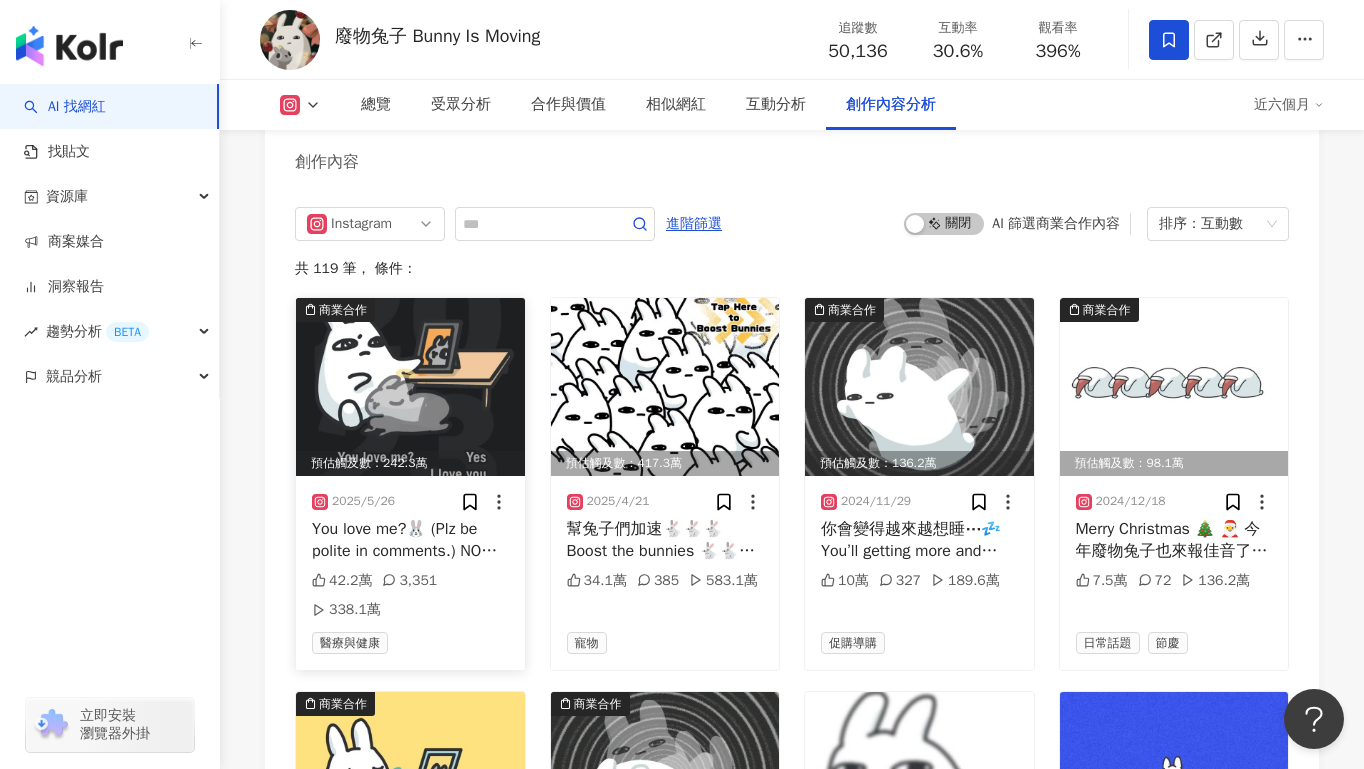 click at bounding box center (410, 387) 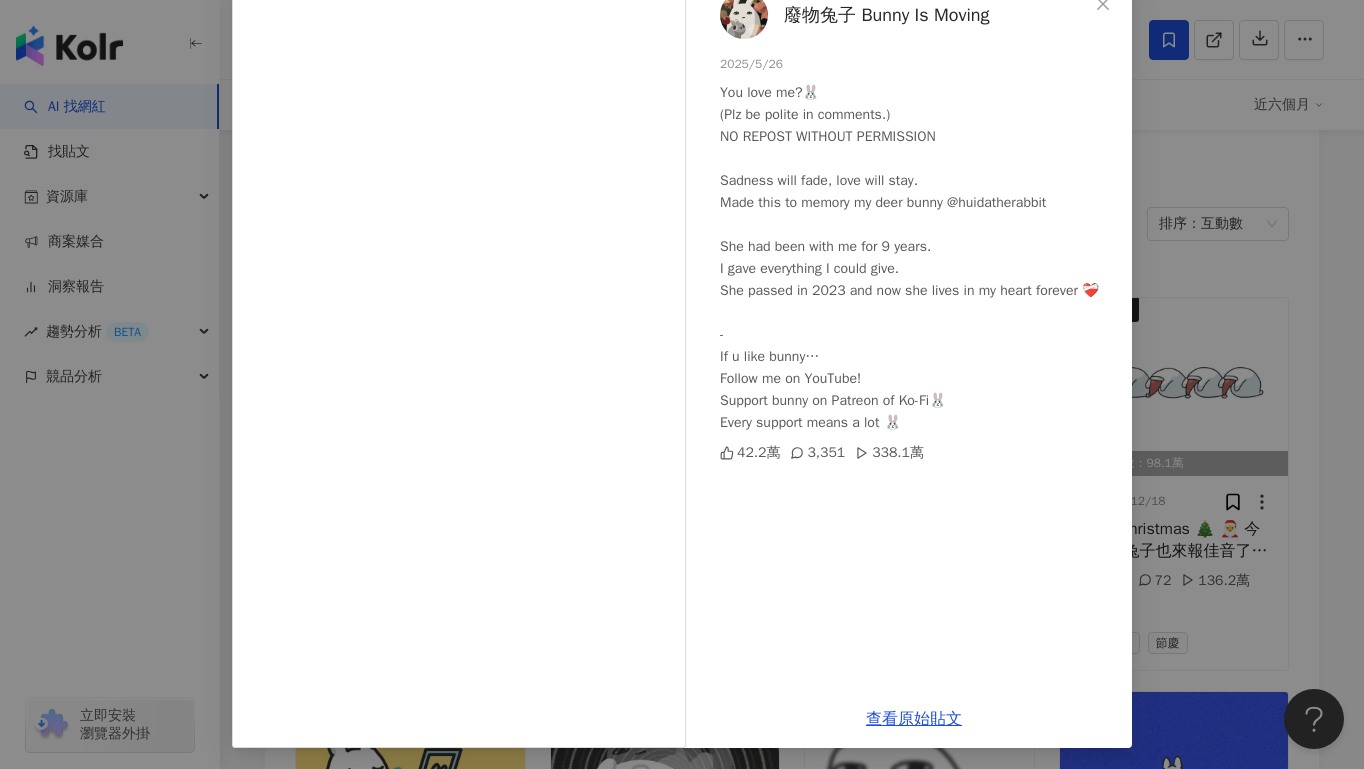 scroll, scrollTop: 128, scrollLeft: 0, axis: vertical 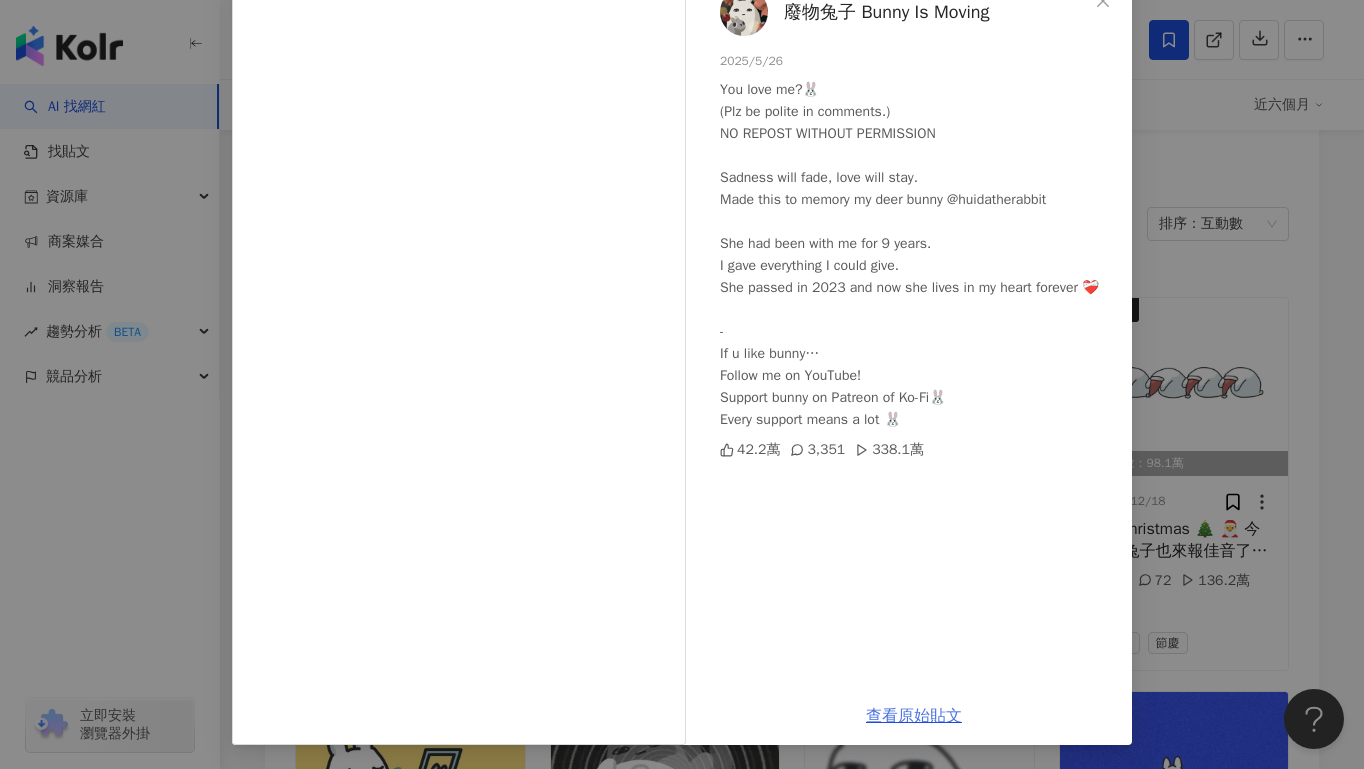 click on "查看原始貼文" at bounding box center [914, 716] 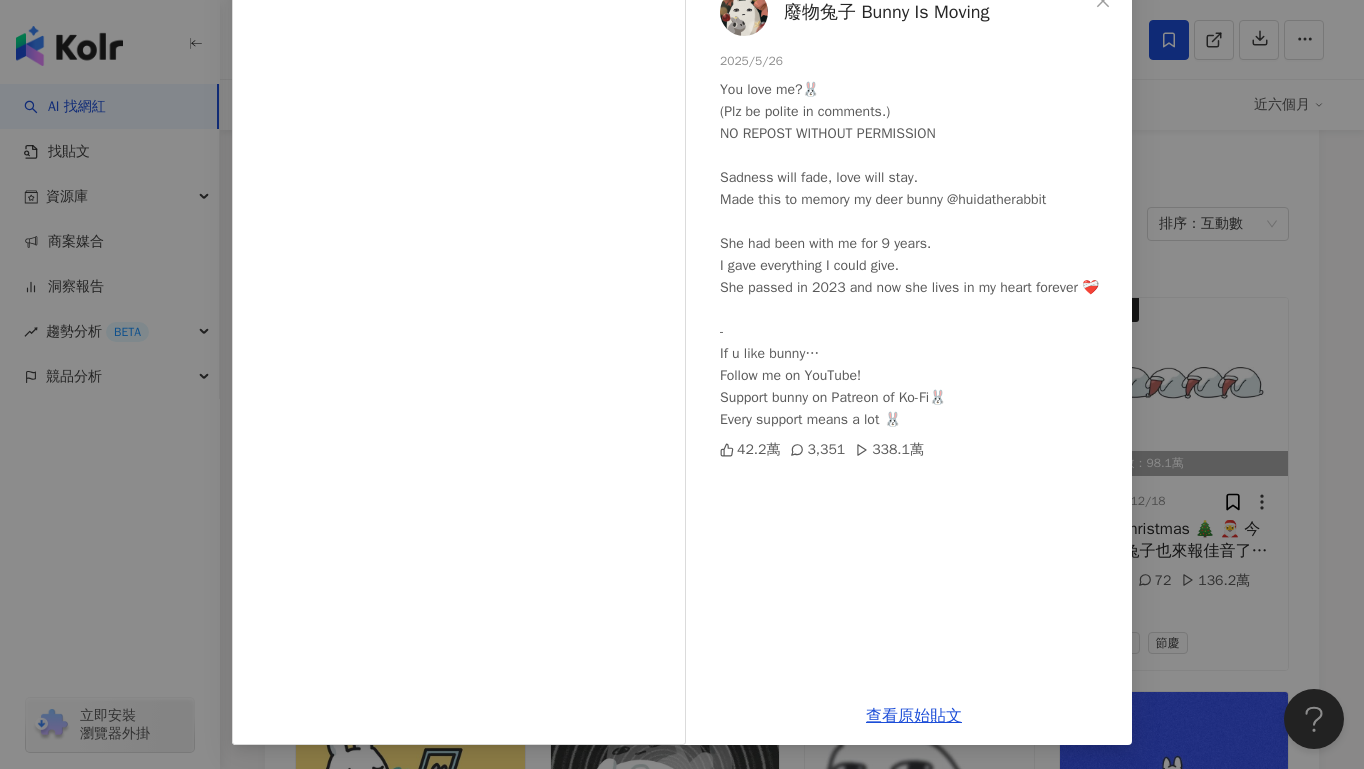 click on "廢物兔子 Bunny Is Moving 2025/5/26 You love me?🐰
(Plz be polite in comments.)
NO REPOST WITHOUT PERMISSION
Sadness will fade, love will stay.
Made this to memory my deer bunny @huidatherabbit
She had been with me for 9 years.
I gave everything I could give.
She passed in 2023 and now she lives in my heart forever ❤️‍🩹
-
If u like bunny…
Follow me on YouTube!
Support bunny on Patreon of Ko-Fi🐰
Every support means a lot 🐰 42.2萬 3,351 338.1萬 查看原始貼文" at bounding box center (682, 384) 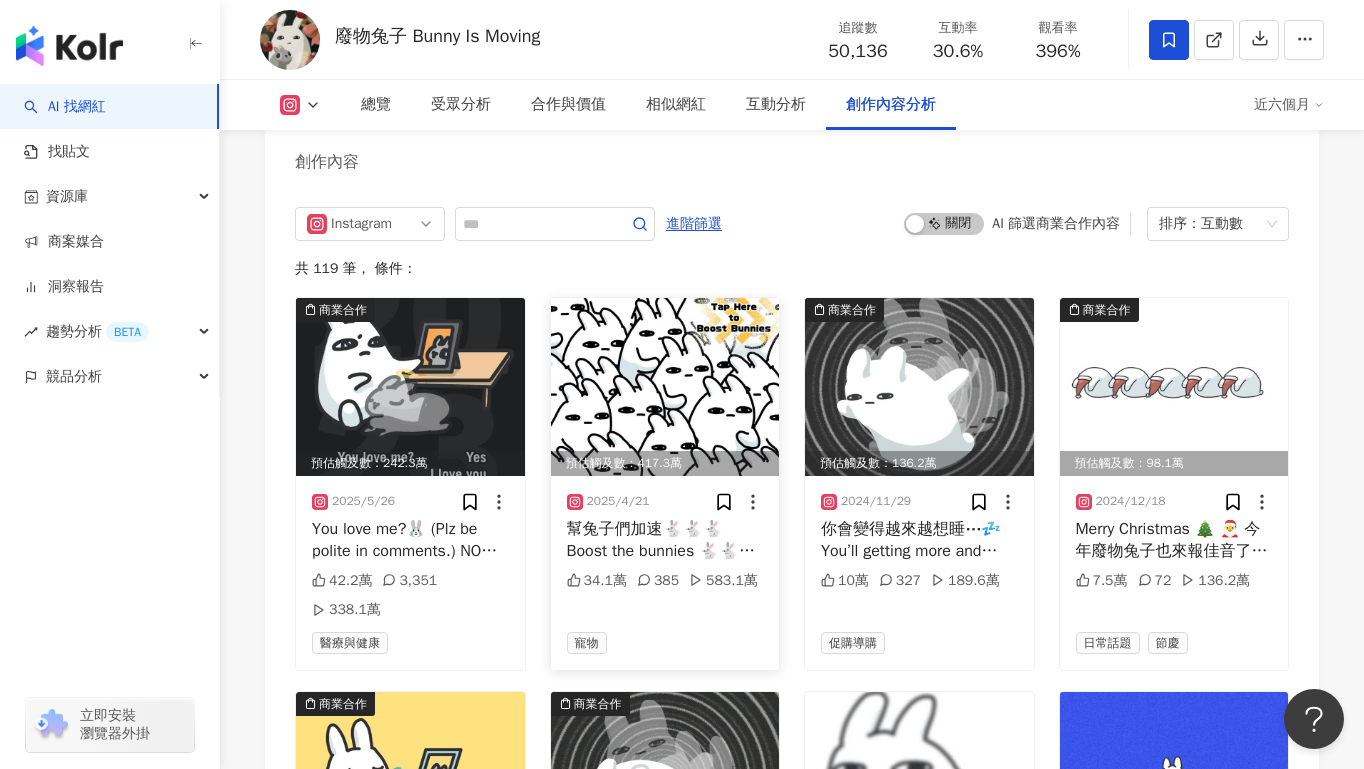 click at bounding box center [665, 387] 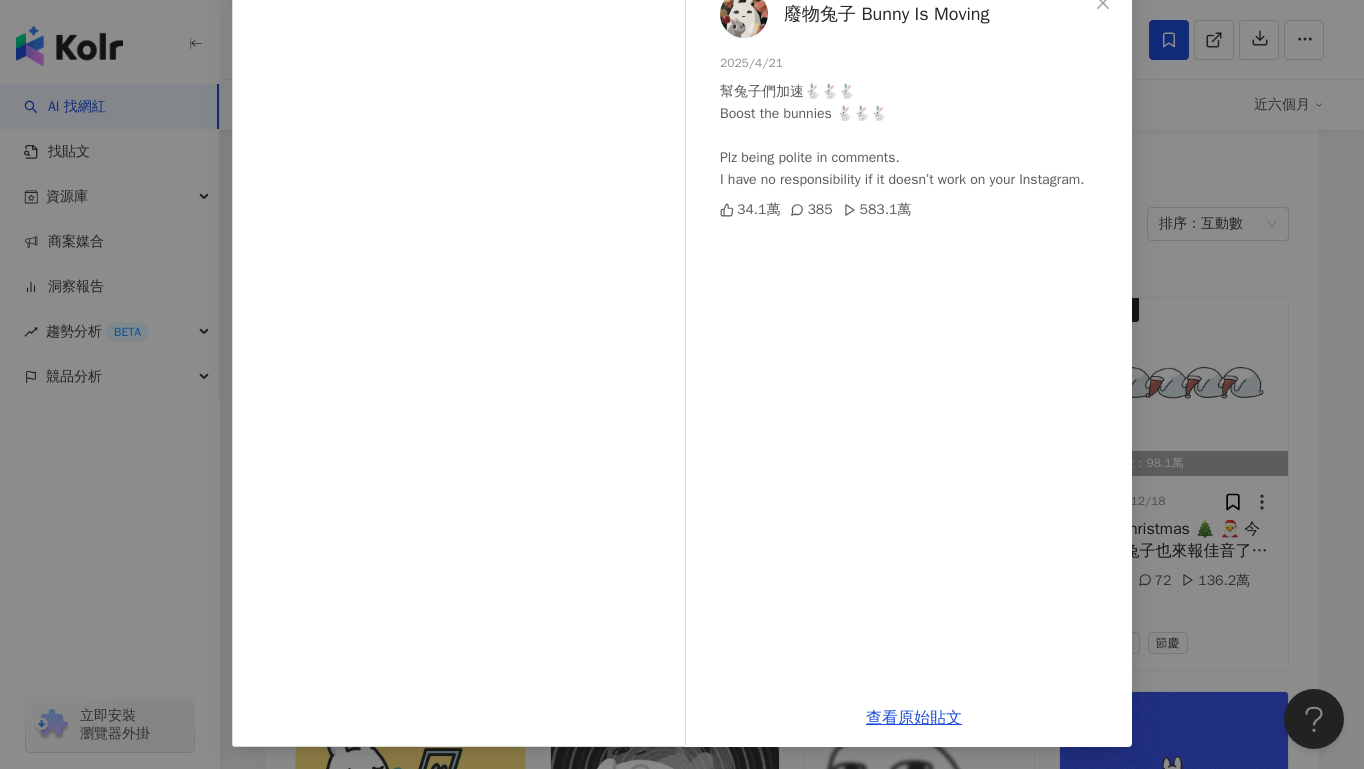 scroll, scrollTop: 128, scrollLeft: 0, axis: vertical 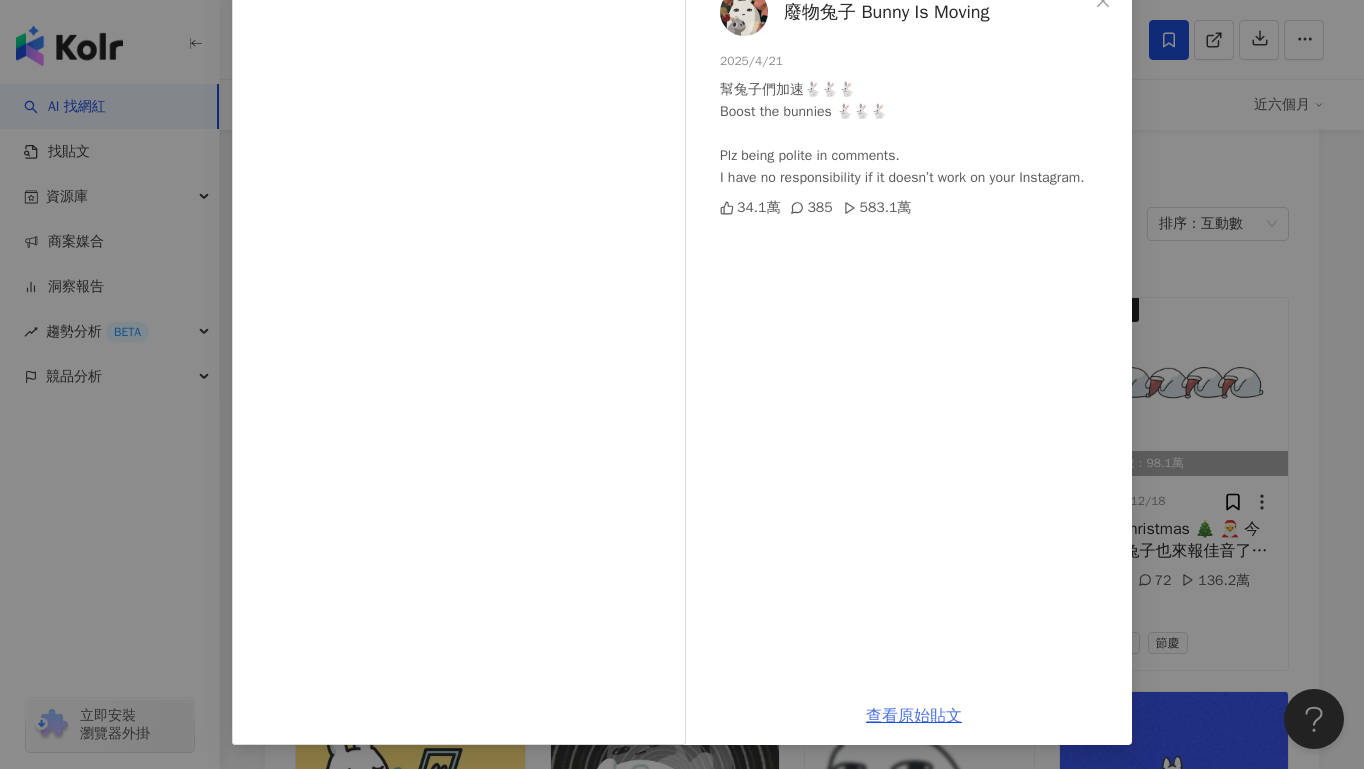click on "查看原始貼文" at bounding box center [914, 716] 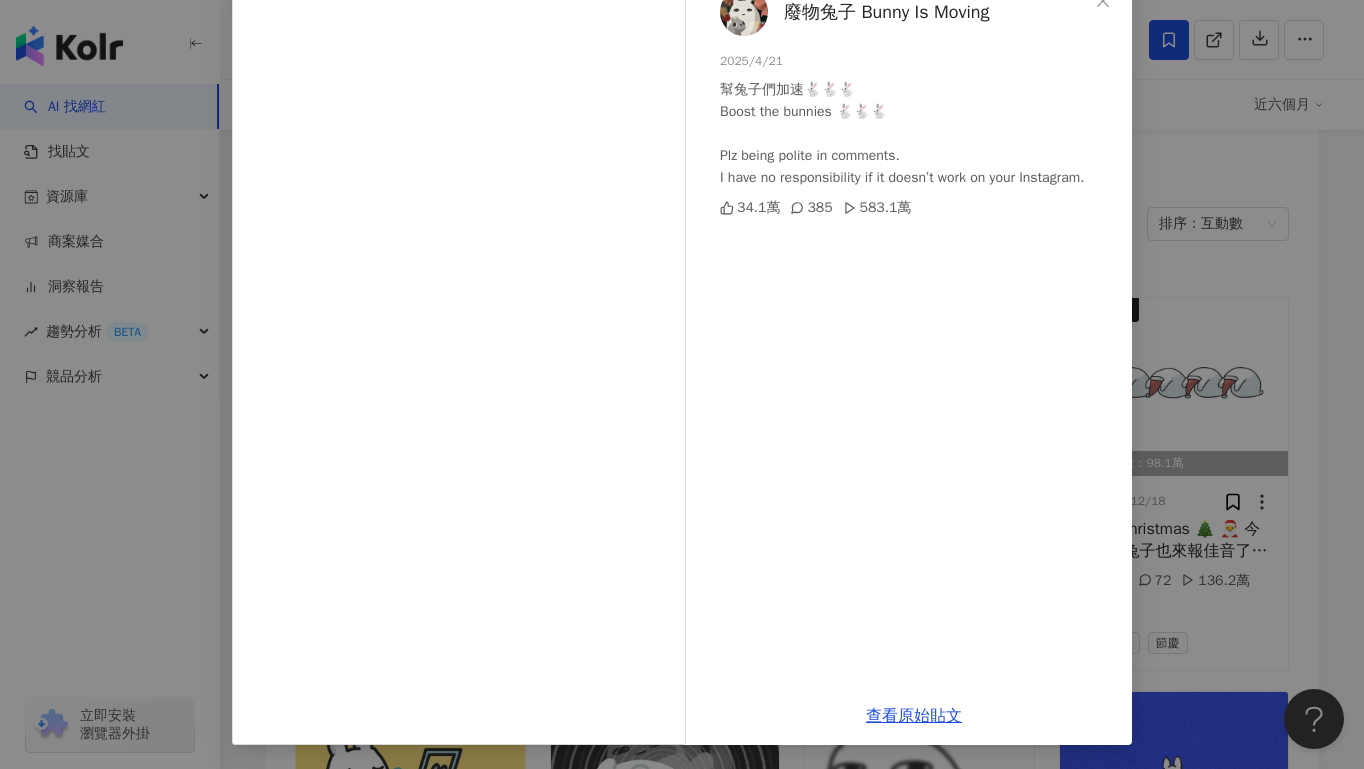 click on "廢物兔子 Bunny Is Moving 2025/4/21 幫兔子們加速🐇🐇🐇
Boost the bunnies 🐇🐇🐇
Plz being polite in comments.
I have no responsibility if it doesn’t work on your Instagram. 34.1萬 385 583.1萬 查看原始貼文" at bounding box center [682, 384] 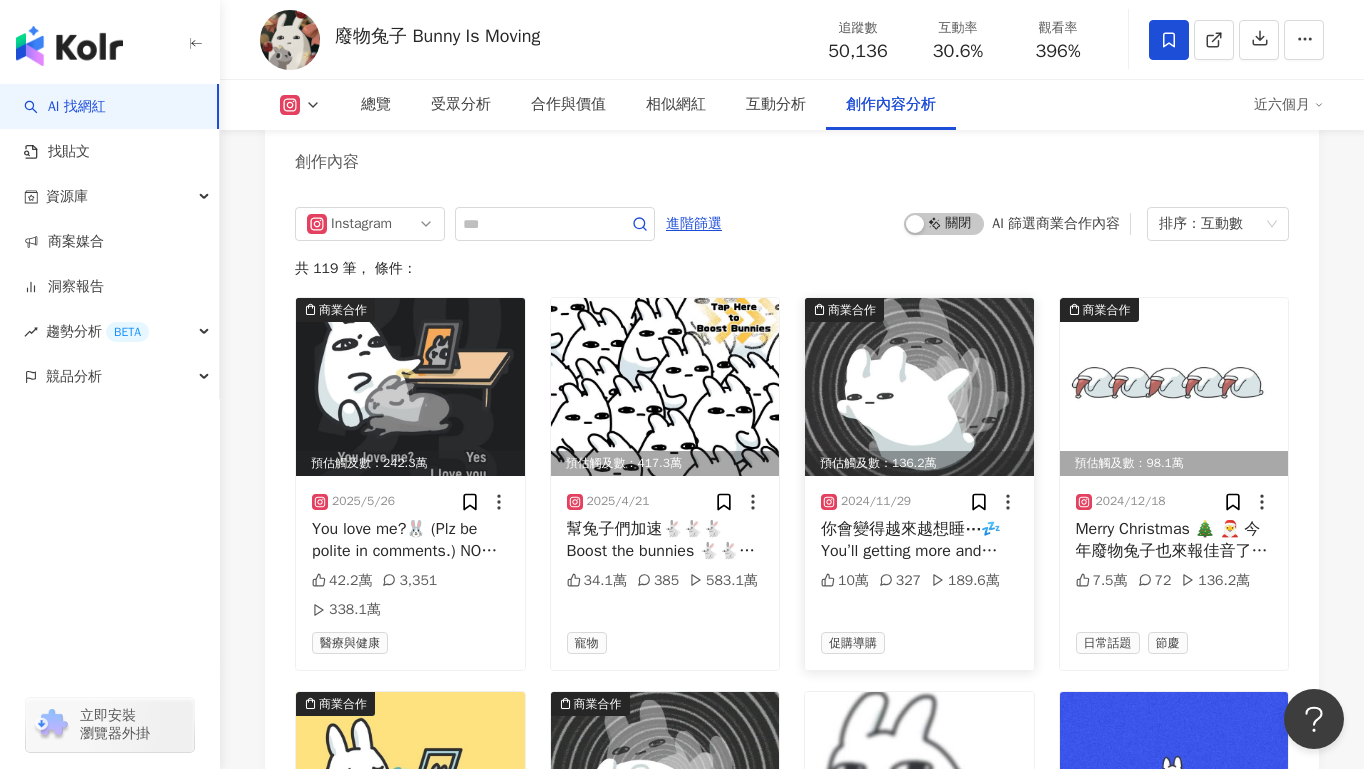 click at bounding box center (919, 387) 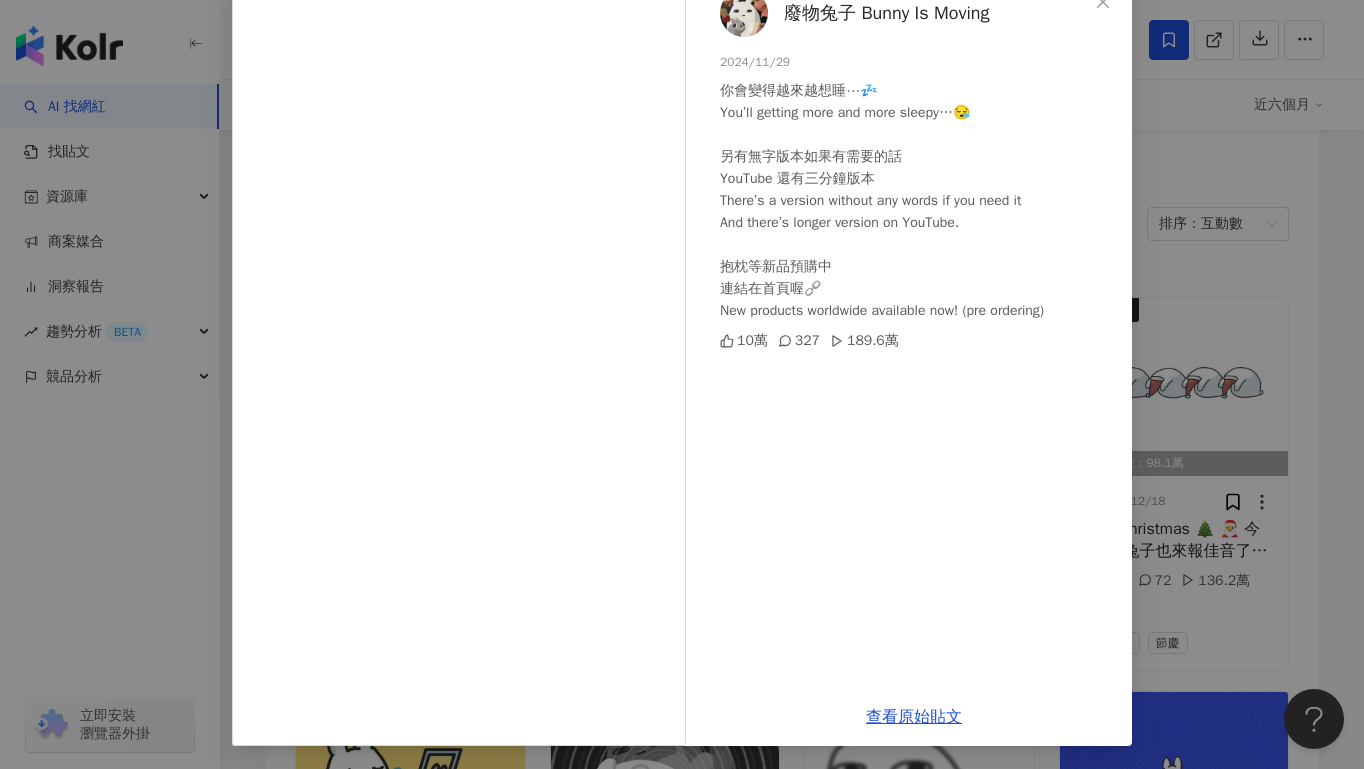 scroll, scrollTop: 128, scrollLeft: 0, axis: vertical 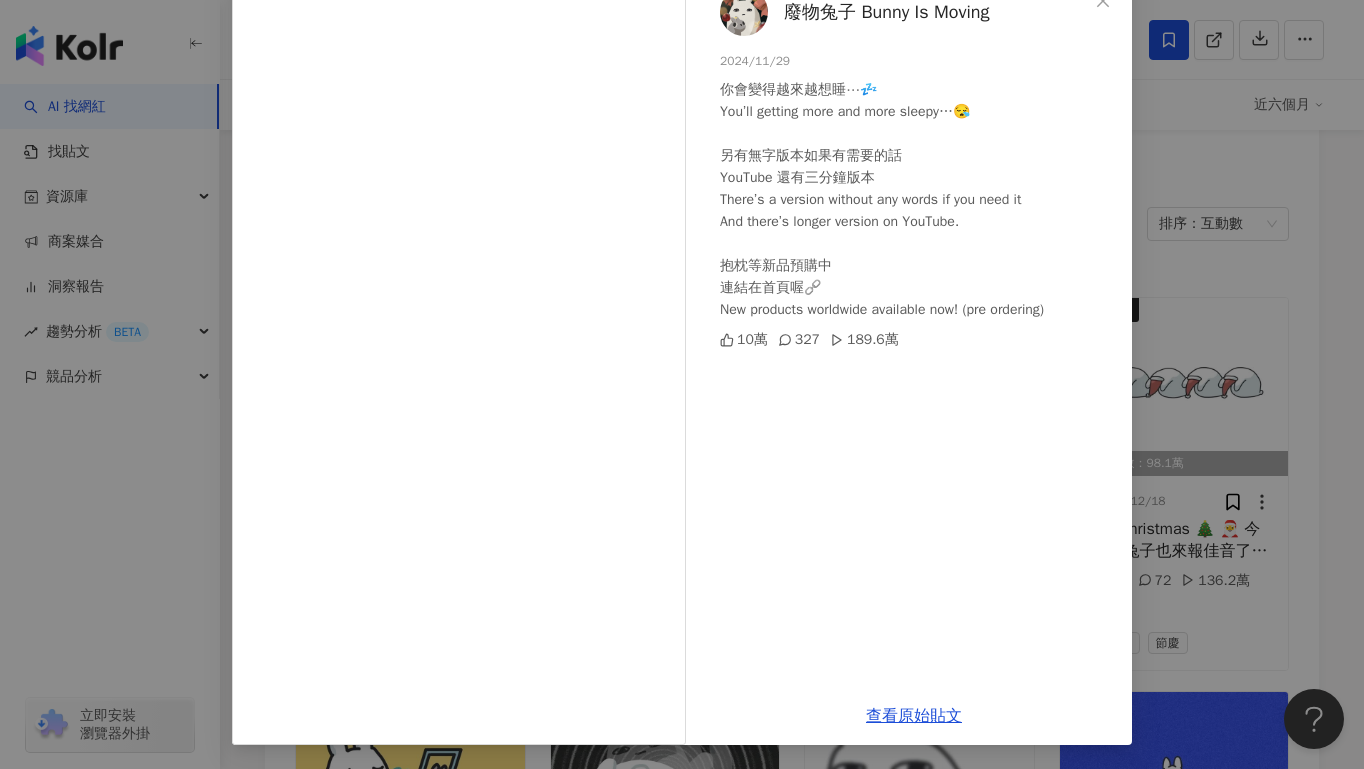 click on "查看原始貼文" at bounding box center (914, 716) 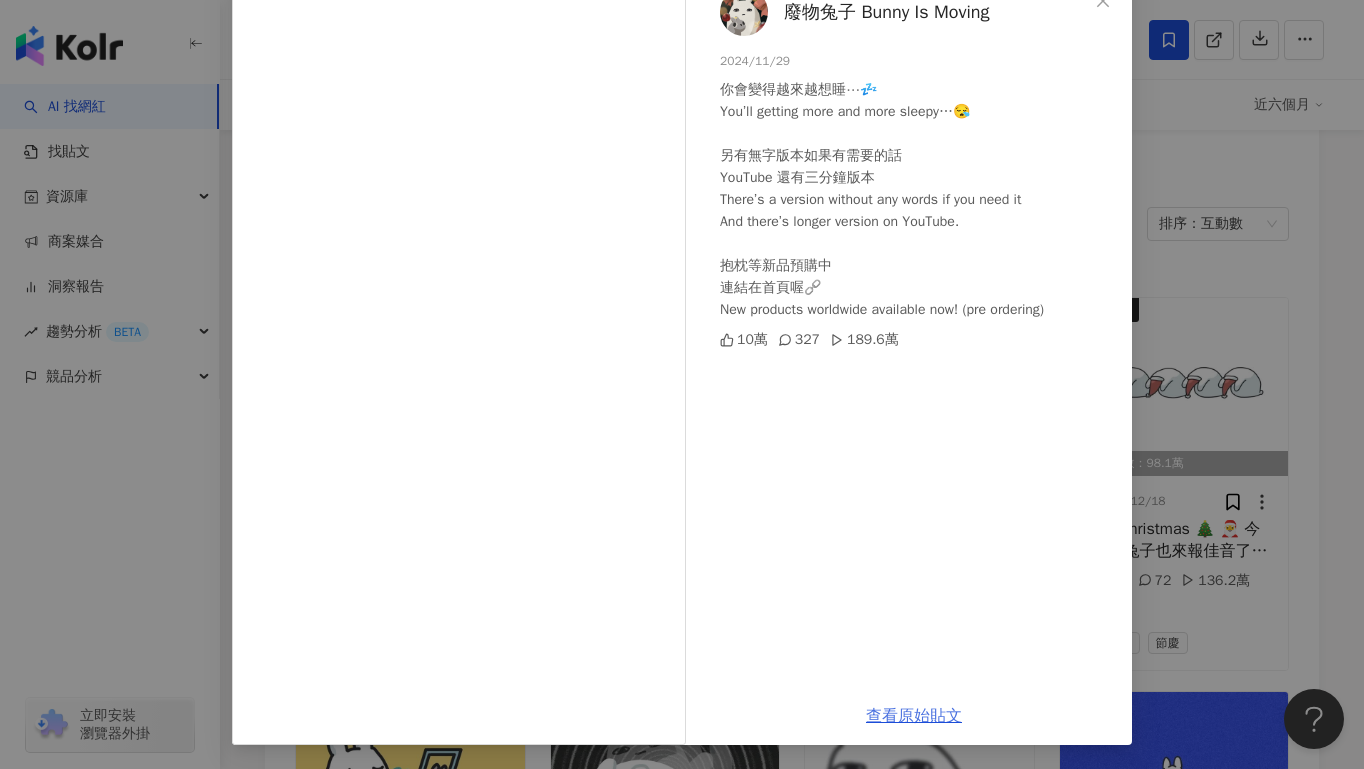 click on "查看原始貼文" at bounding box center [914, 716] 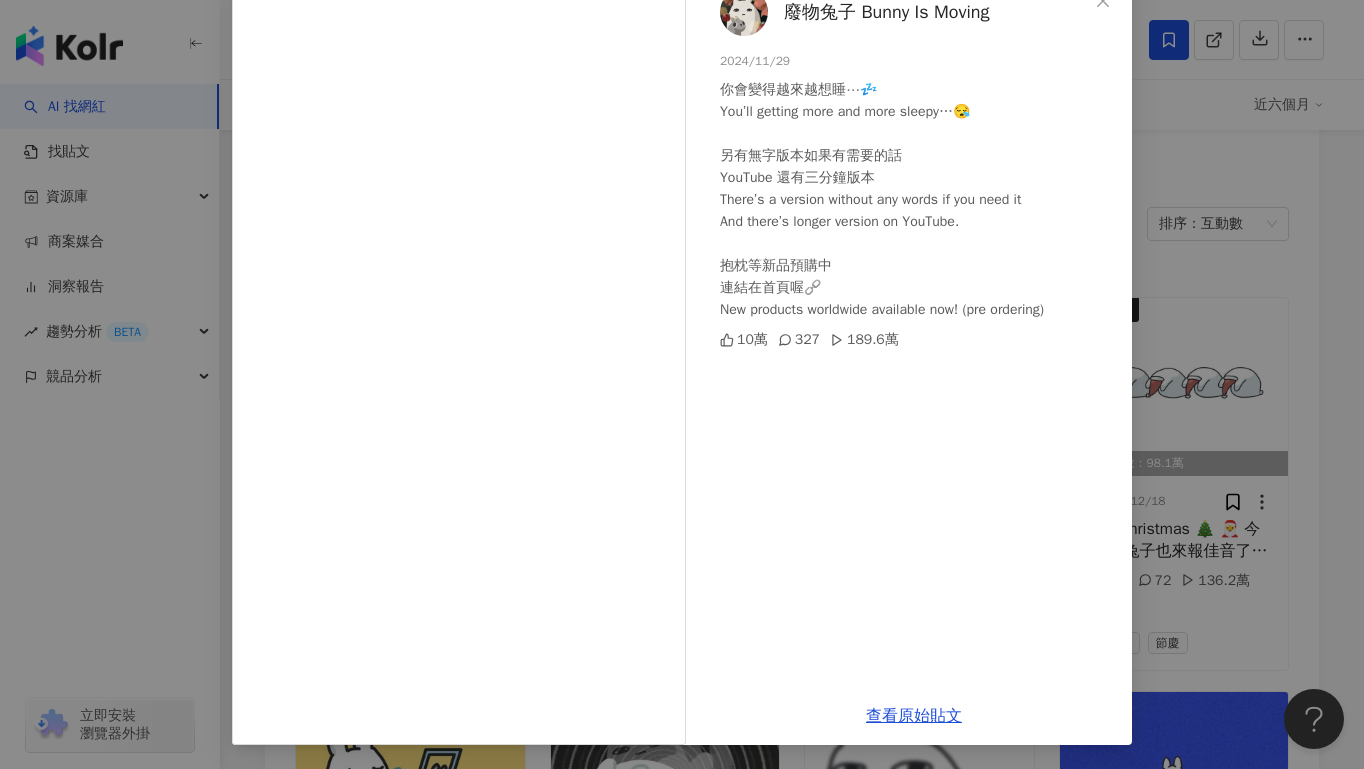 click on "廢物兔子 Bunny Is Moving 2024/11/29 你會變得越來越想睡⋯💤
You’ll getting more and more sleepy…😪
另有無字版本如果有需要的話
YouTube 還有三分鐘版本
There’s a version without any words if you need it
And there’s longer version on YouTube.
抱枕等新品預購中
連結在首頁喔🔗
New products worldwide available now! (pre ordering) 10萬 327 189.6萬 查看原始貼文" at bounding box center (682, 384) 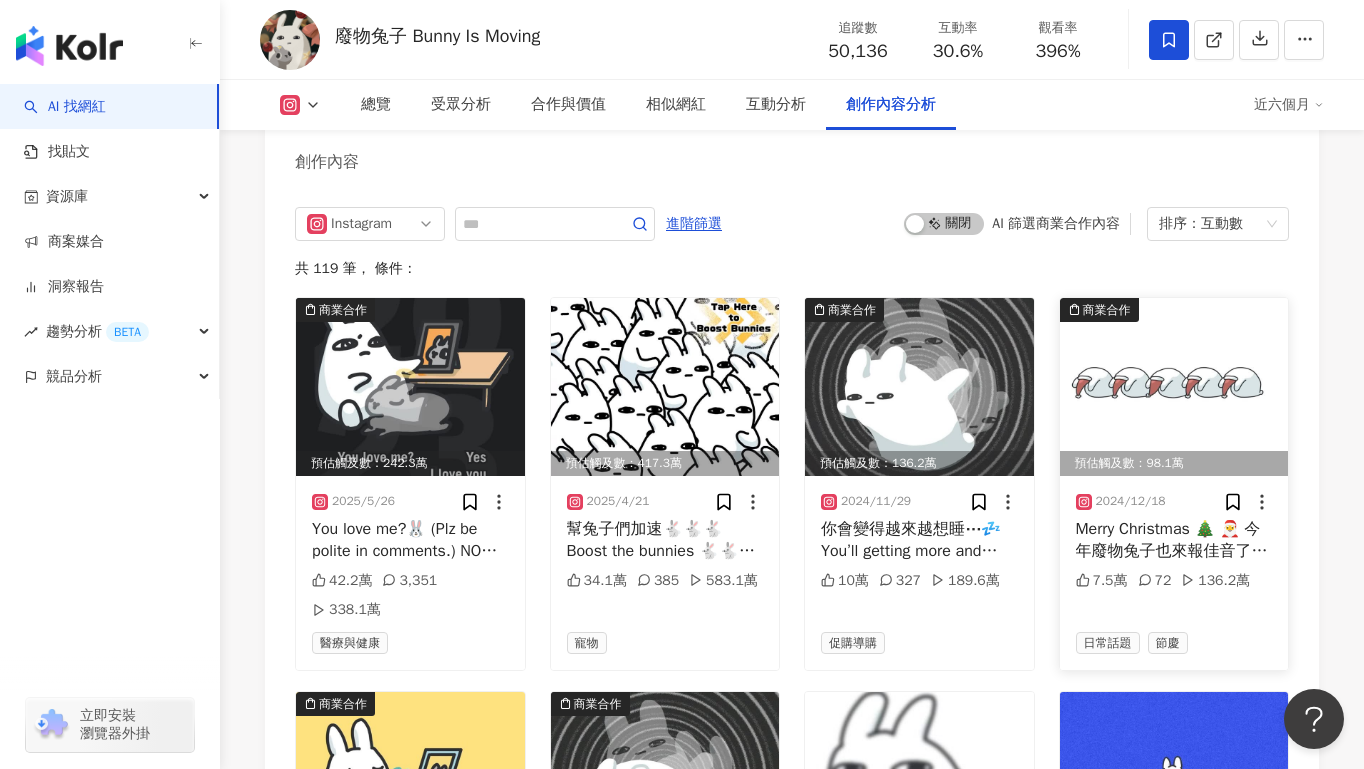 click at bounding box center [1174, 387] 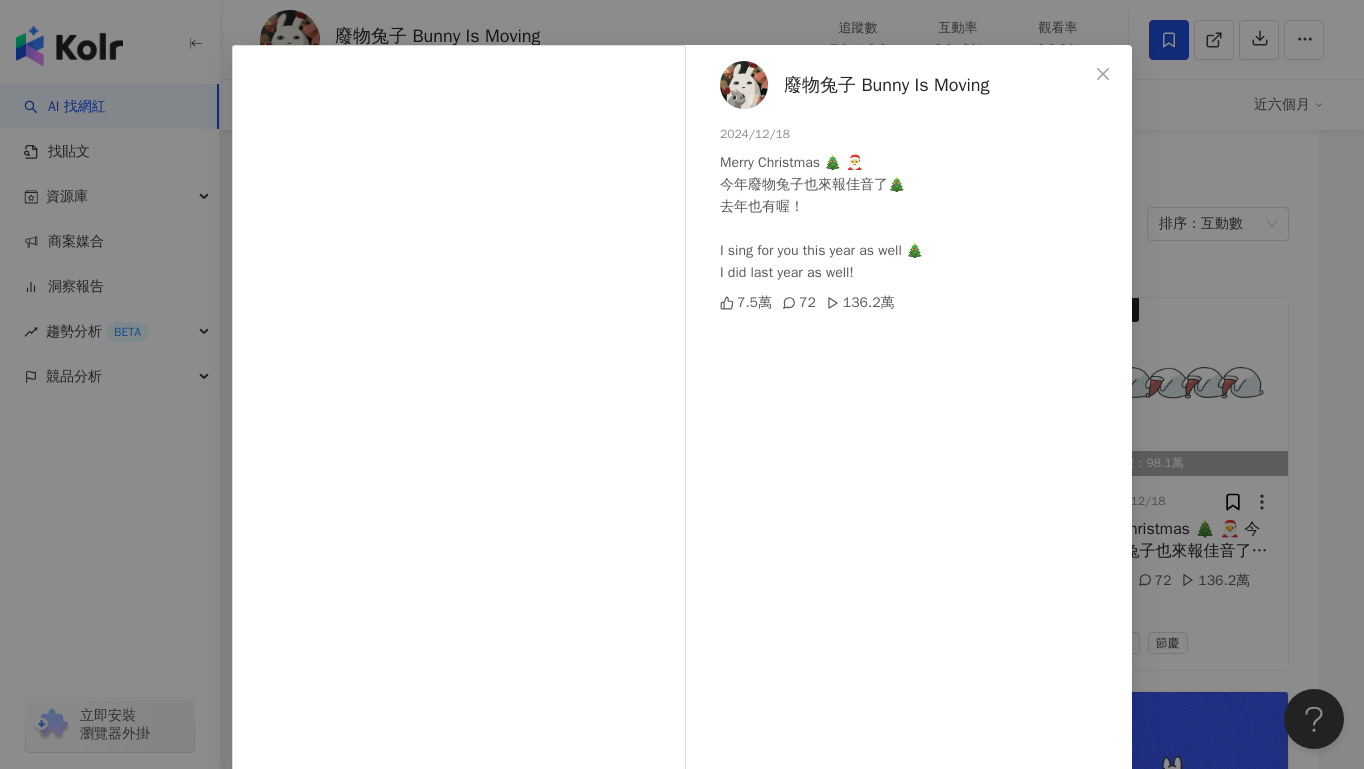 scroll, scrollTop: 128, scrollLeft: 0, axis: vertical 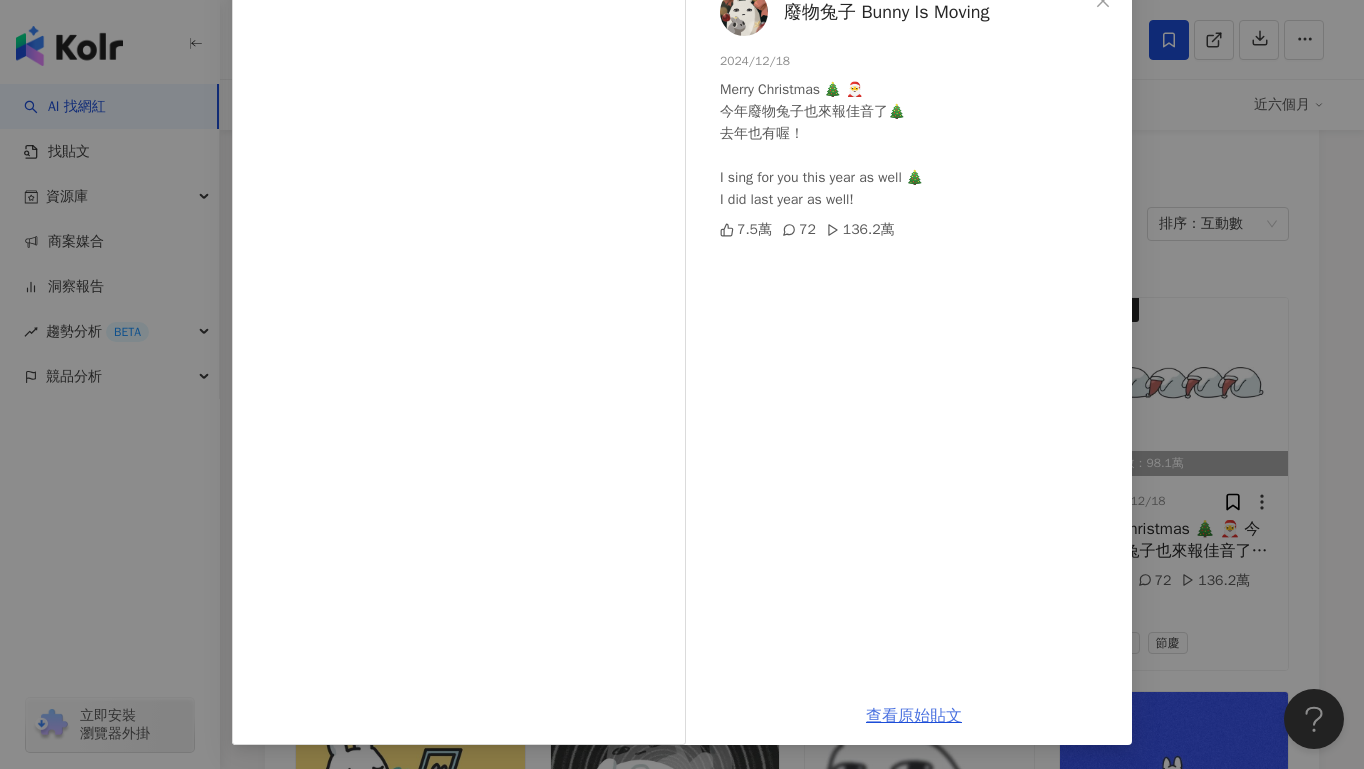 click on "查看原始貼文" at bounding box center (914, 716) 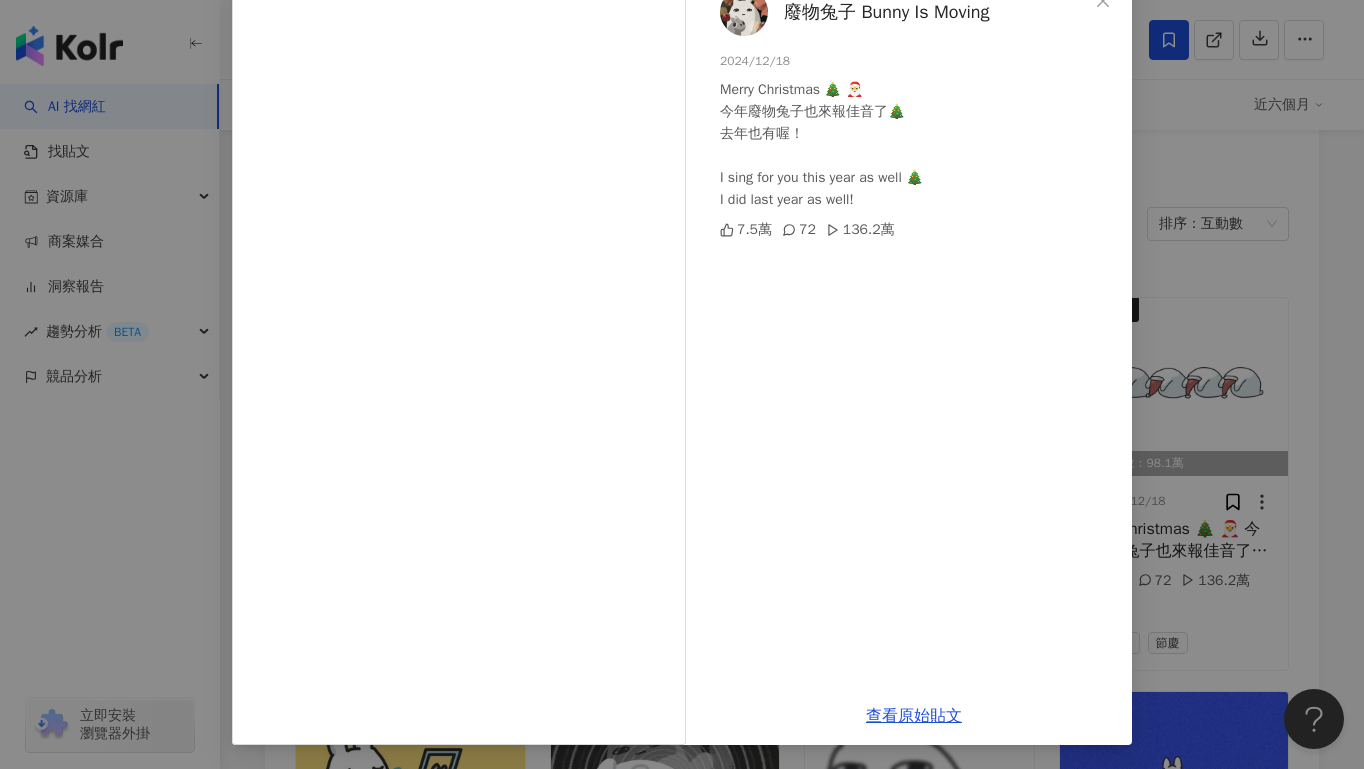 click on "廢物兔子 Bunny Is Moving 2024/12/18 Merry Christmas 🎄 🎅
今年廢物兔子也來報佳音了🎄
去年也有喔！
I sing for you this year as well 🎄
I did last year as well! 7.5萬 72 136.2萬 查看原始貼文" at bounding box center [682, 384] 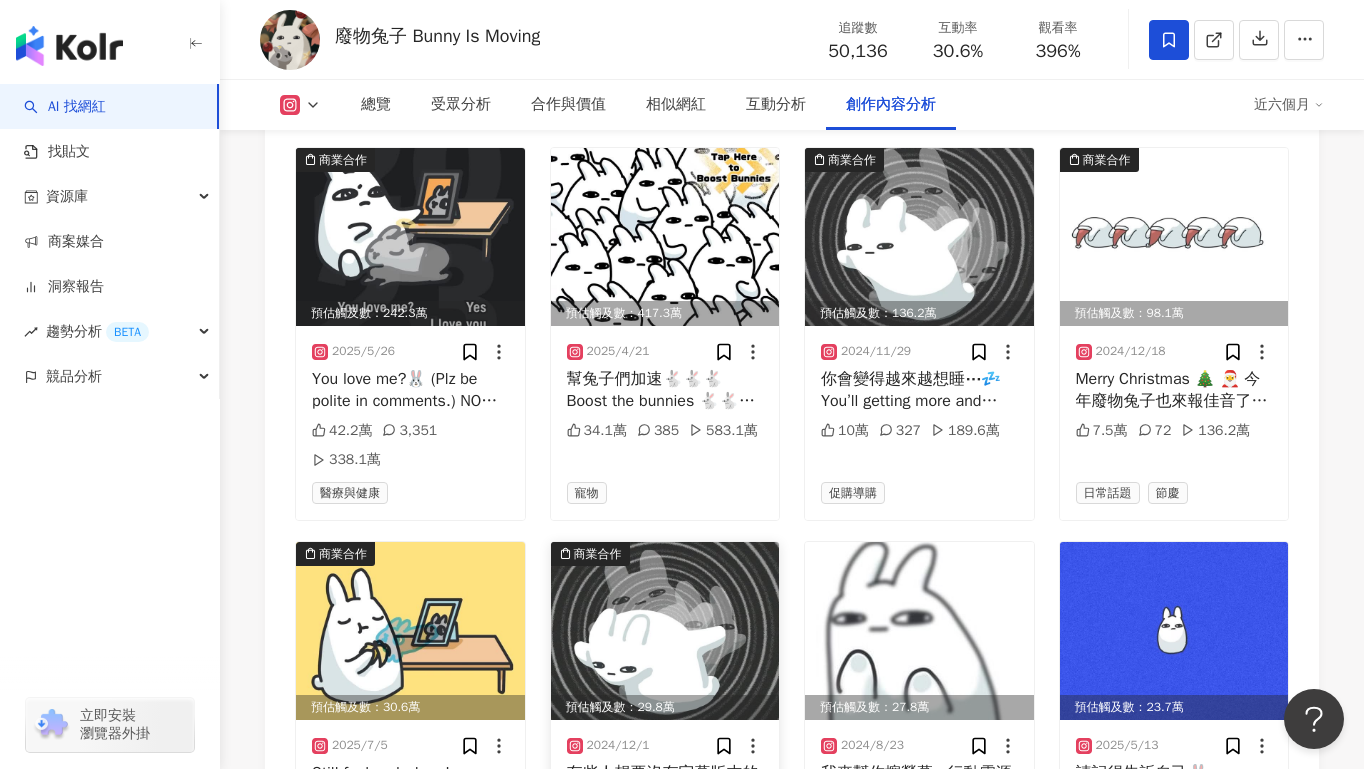 scroll, scrollTop: 6333, scrollLeft: 0, axis: vertical 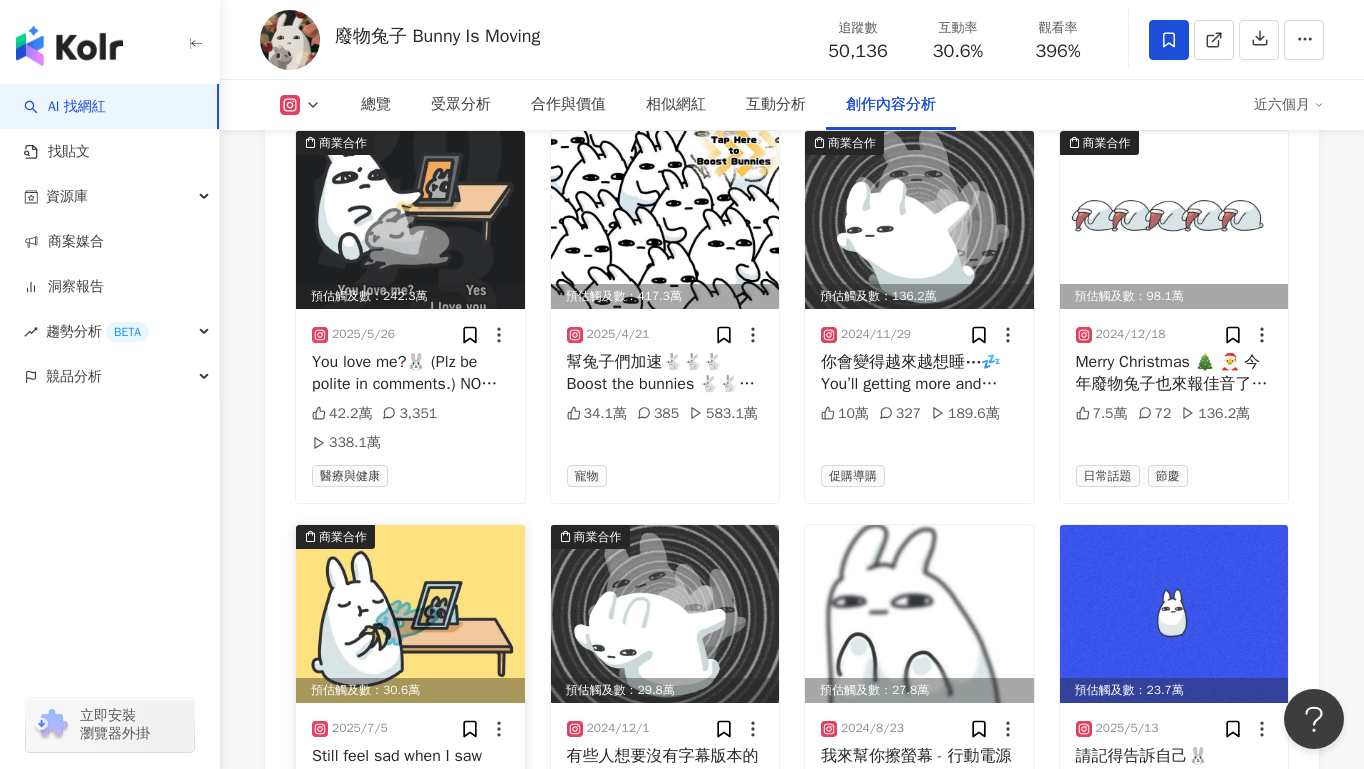 click at bounding box center (410, 614) 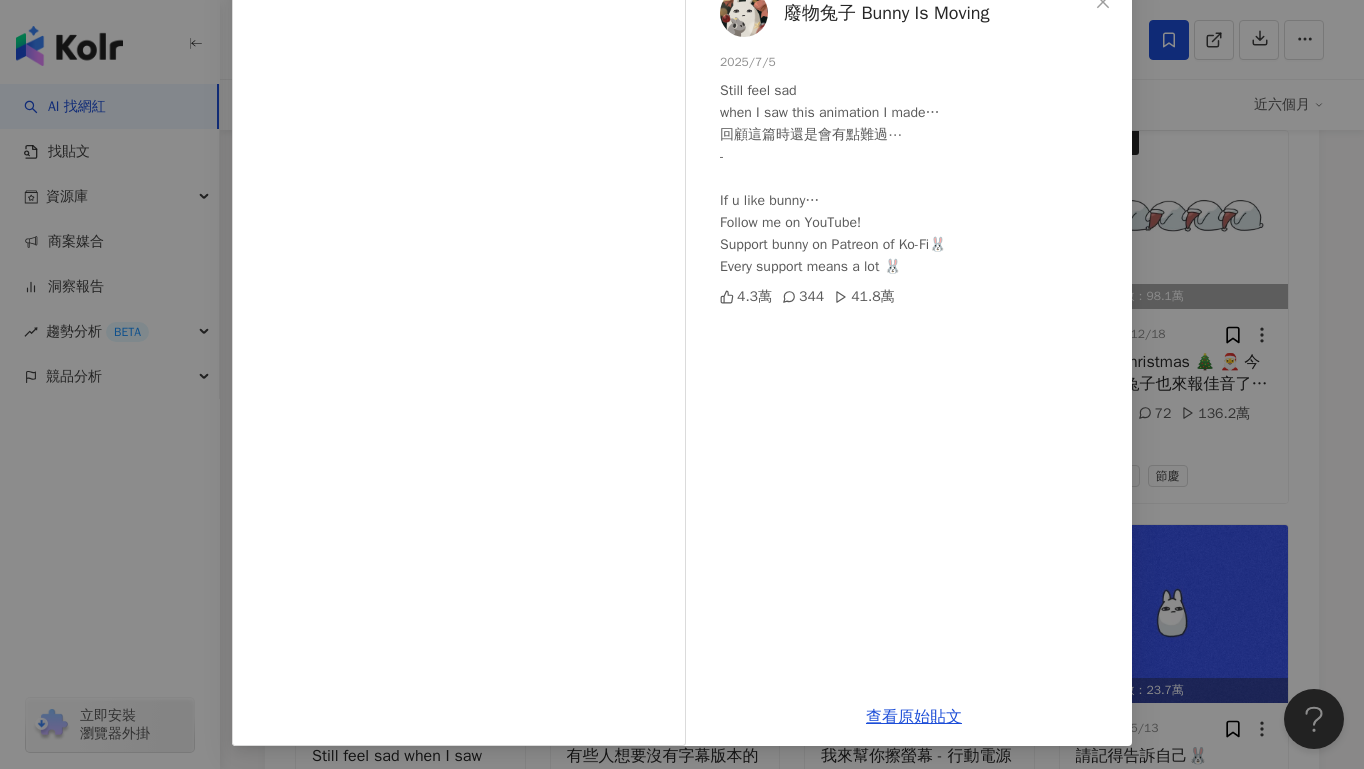 scroll, scrollTop: 128, scrollLeft: 0, axis: vertical 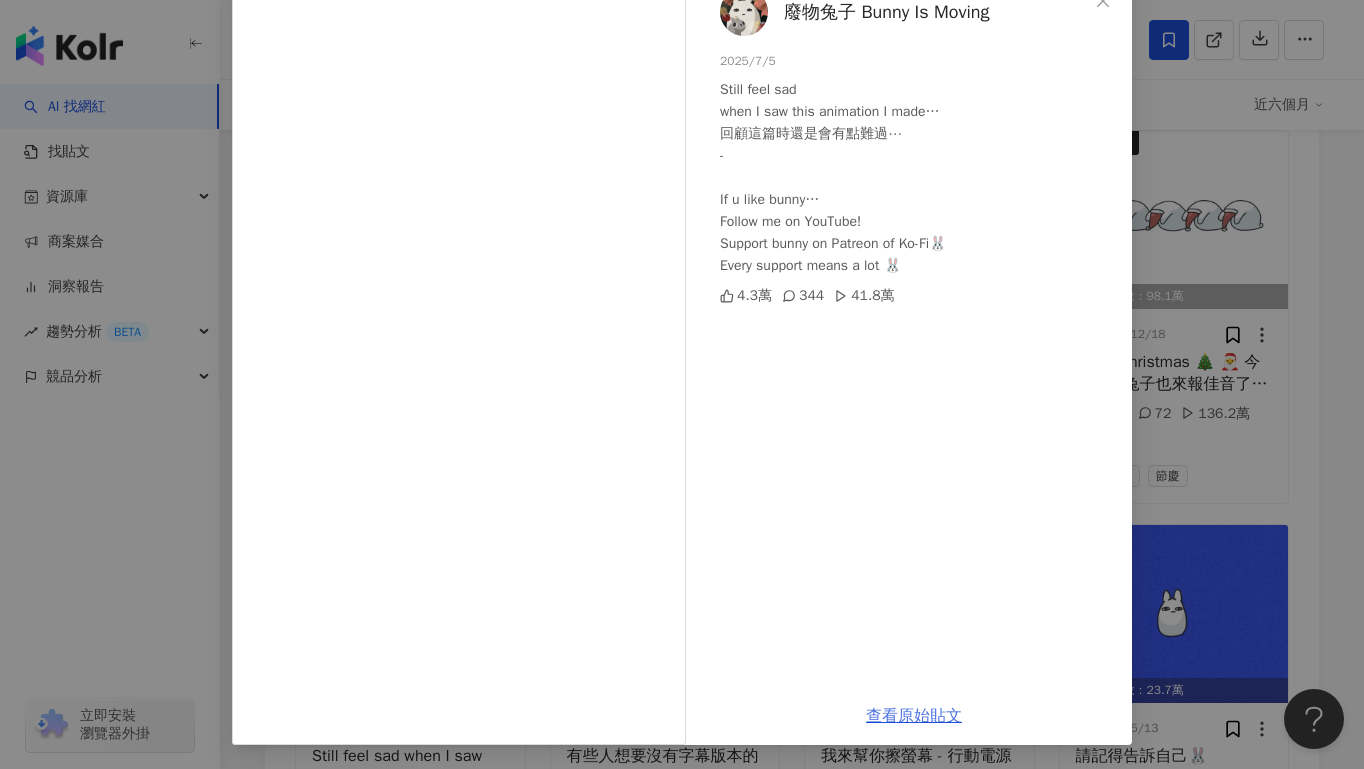 click on "查看原始貼文" at bounding box center [914, 716] 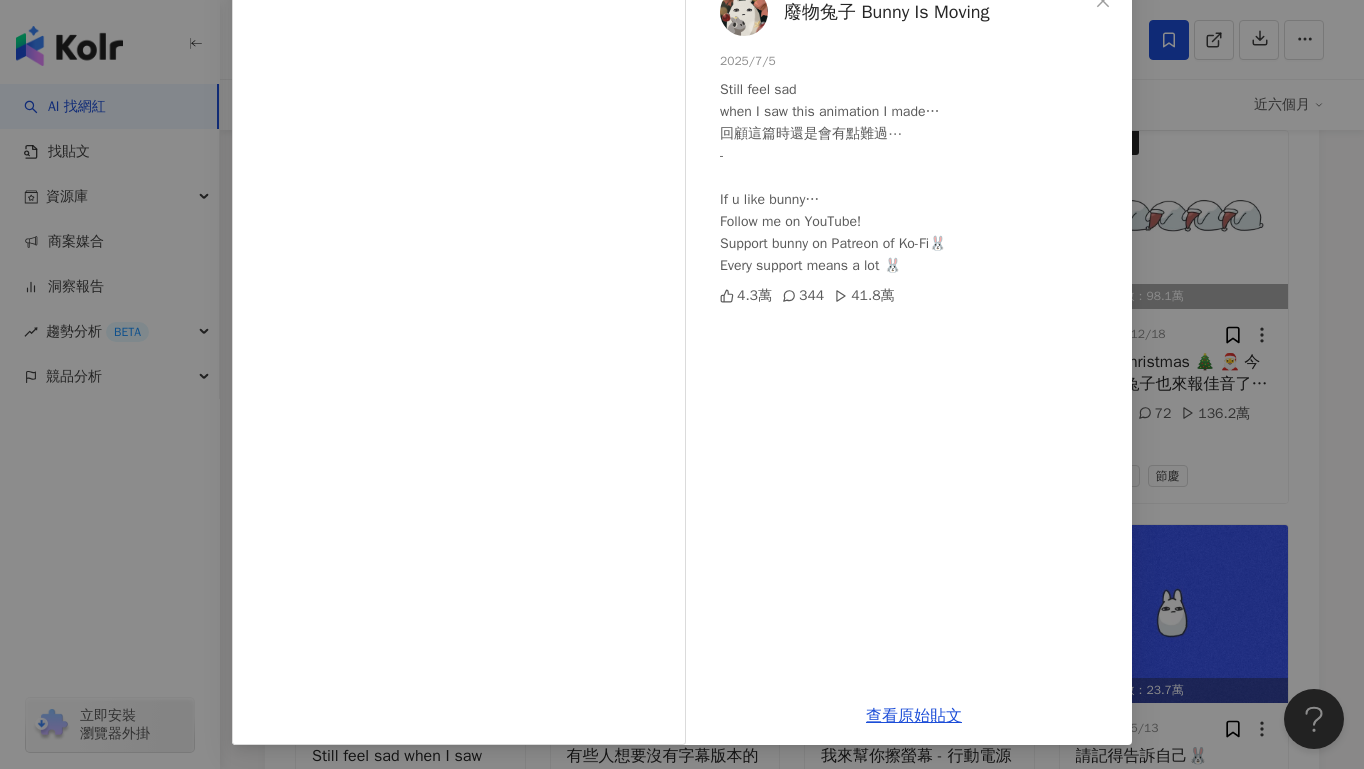 click on "廢物兔子 Bunny Is Moving 2025/7/5 Still feel sad
when I saw this animation I made…
回顧這篇時還是會有點難過⋯
-
If u like bunny…
Follow me on YouTube!
Support bunny on Patreon of Ko-Fi🐰
Every support means a lot 🐰 4.3萬 344 41.8萬 查看原始貼文" at bounding box center [682, 384] 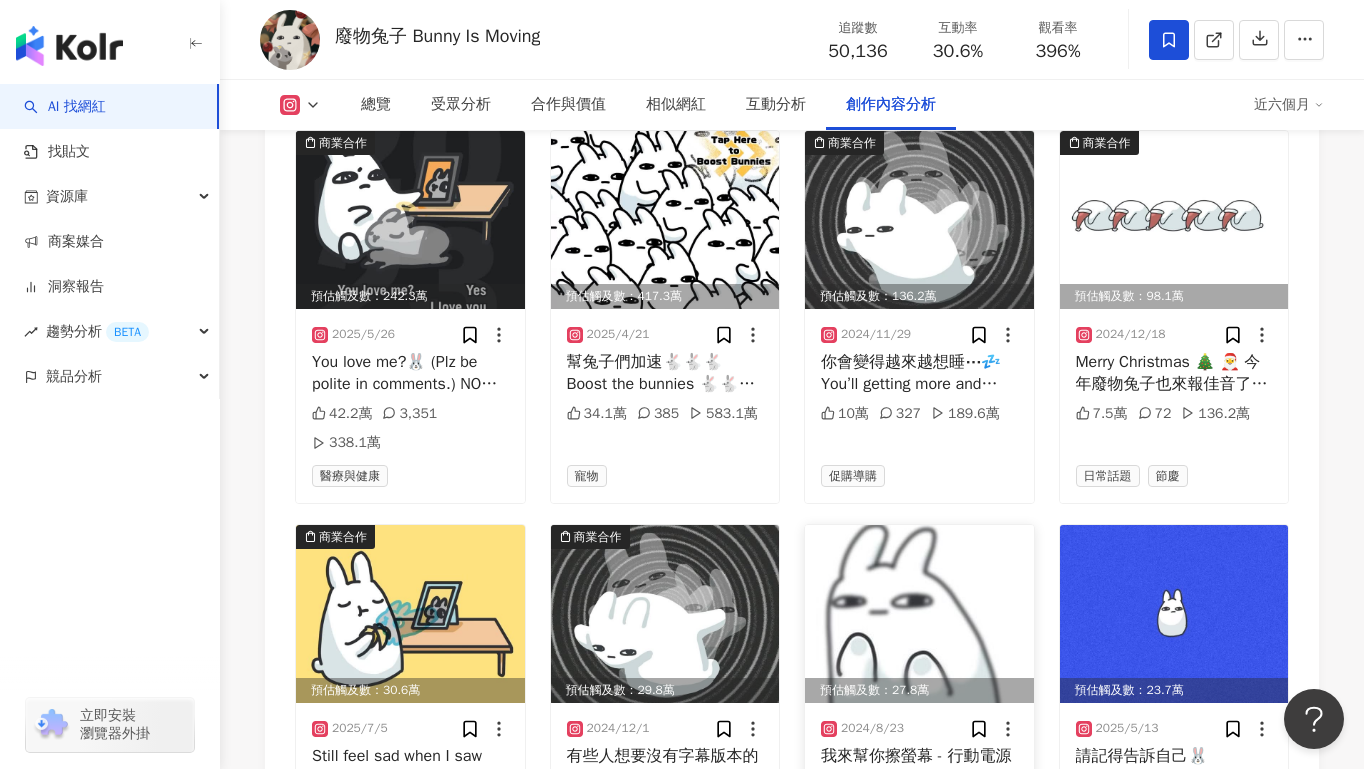 click at bounding box center [919, 614] 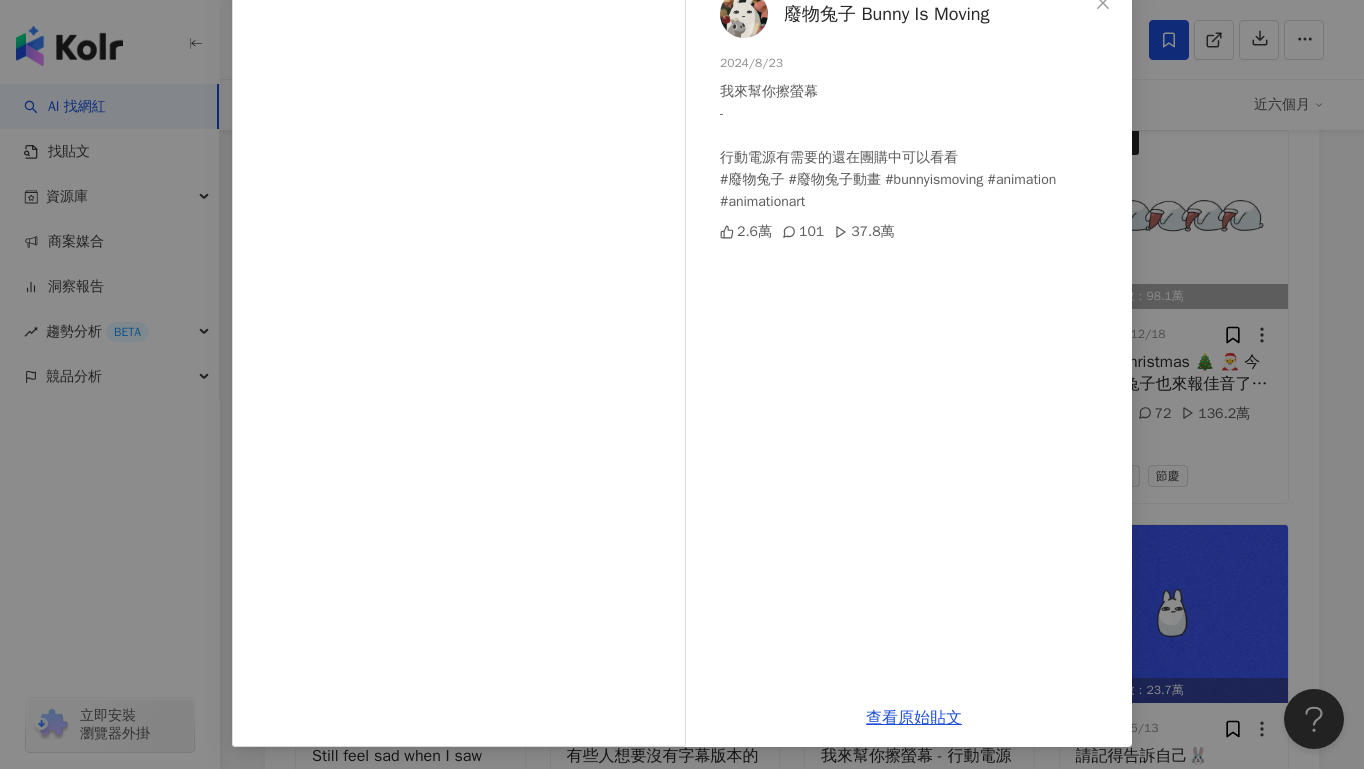 scroll, scrollTop: 128, scrollLeft: 0, axis: vertical 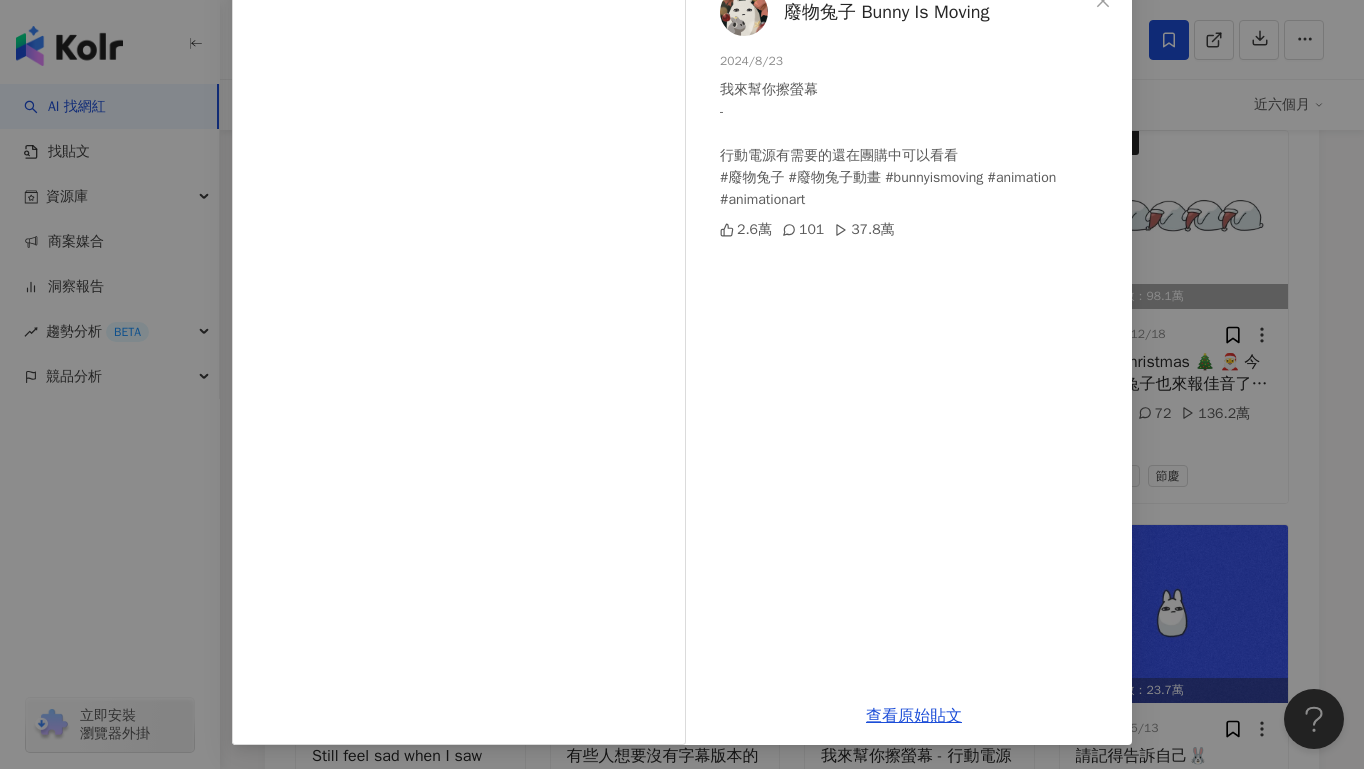 click on "查看原始貼文" at bounding box center [914, 716] 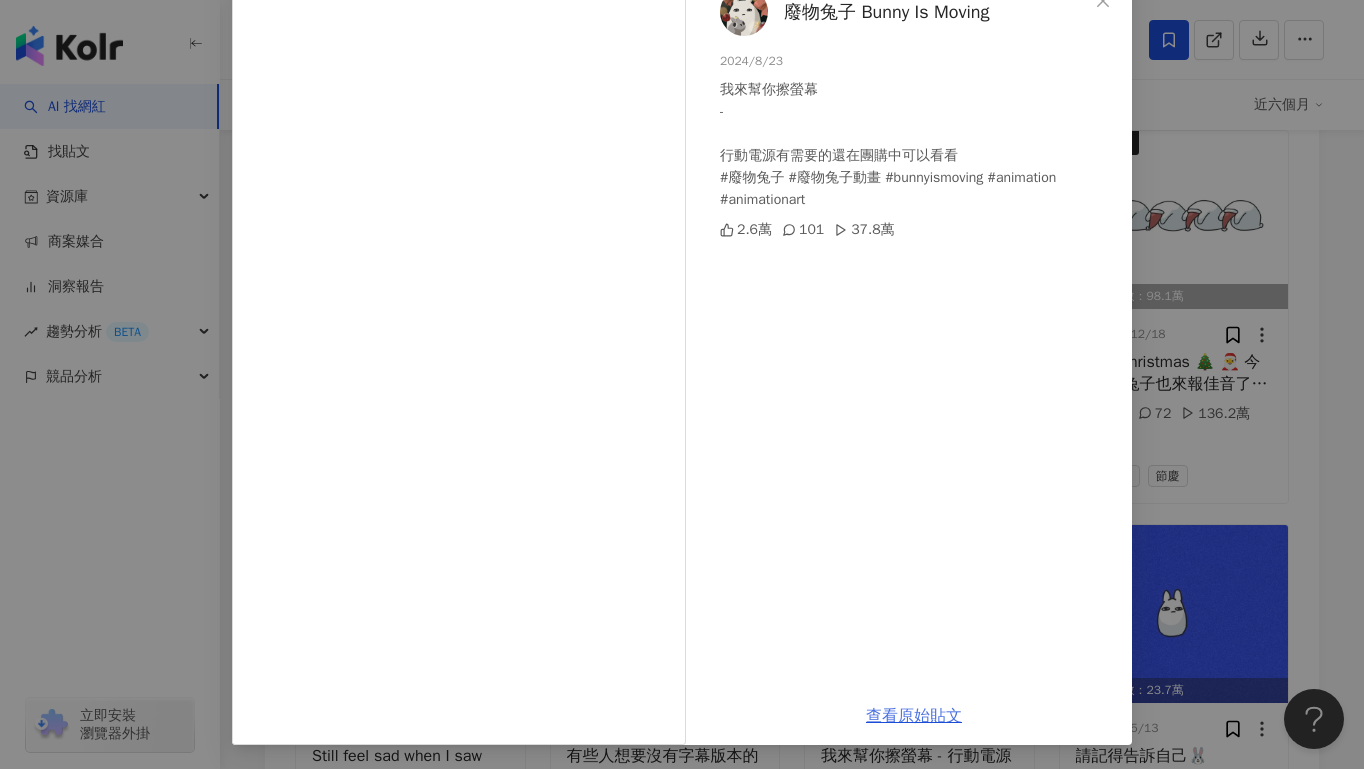 click on "查看原始貼文" at bounding box center (914, 716) 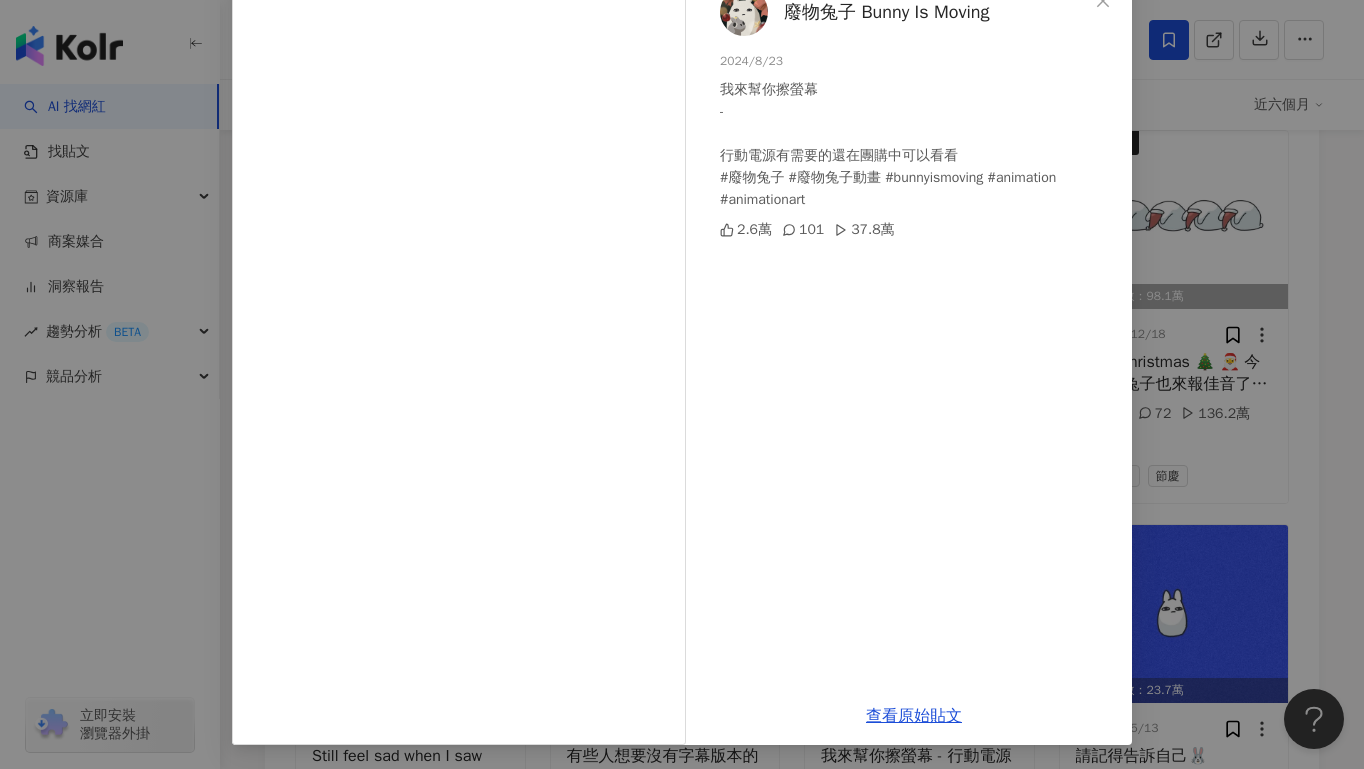 click on "廢物兔子 Bunny Is Moving 2024/8/23 我來幫你擦螢幕
-
行動電源有需要的還在團購中可以看看
#廢物兔子 #廢物兔子動畫 #bunnyismoving #animation #animationart 2.6萬 101 37.8萬 查看原始貼文" at bounding box center [682, 384] 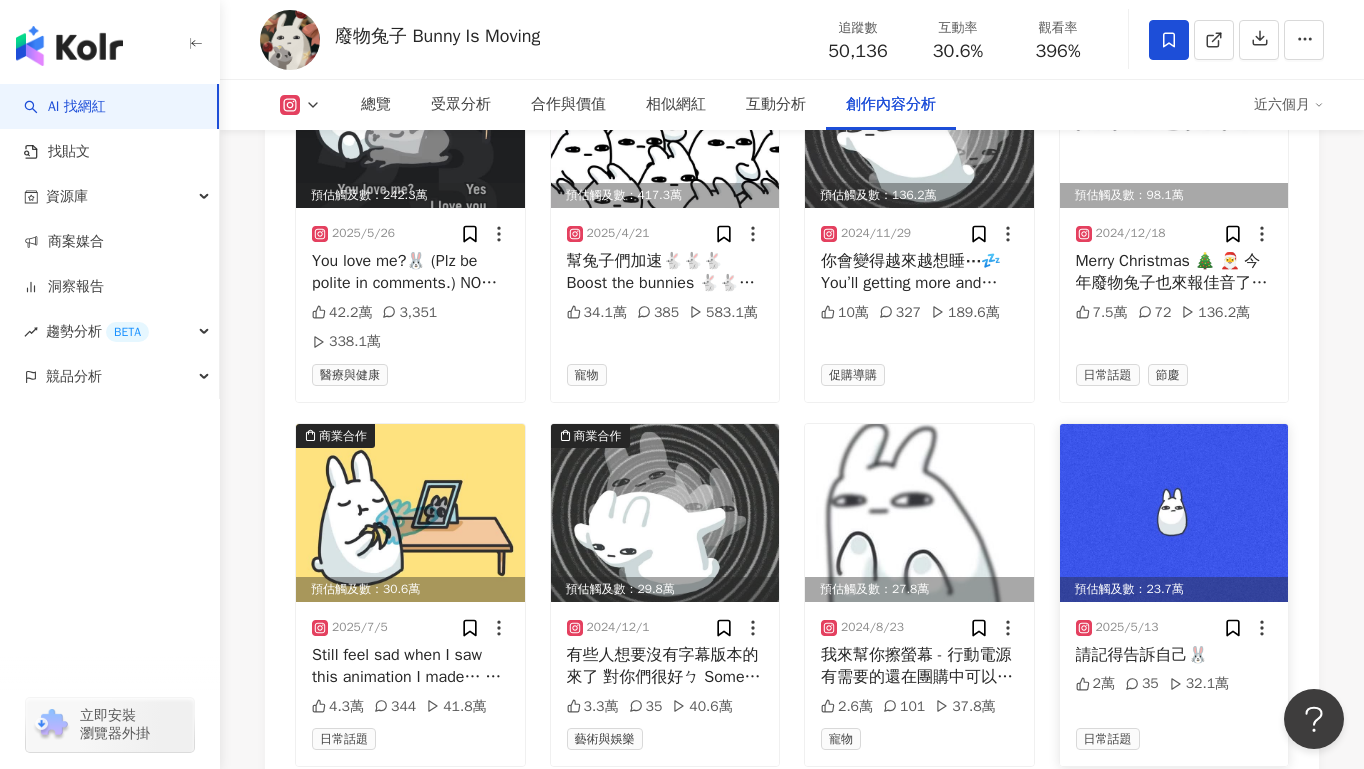 scroll, scrollTop: 6528, scrollLeft: 0, axis: vertical 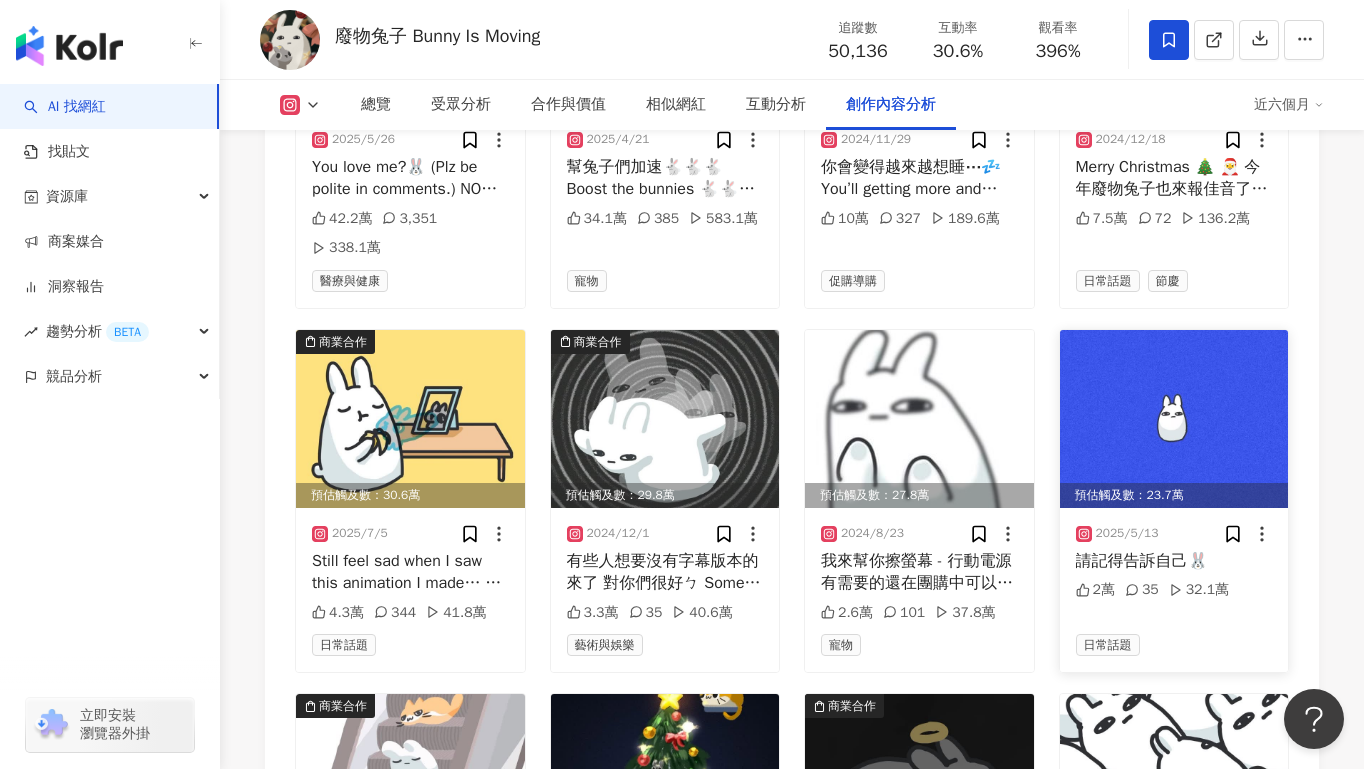 click on "請記得告訴自己🐰" at bounding box center (1174, 561) 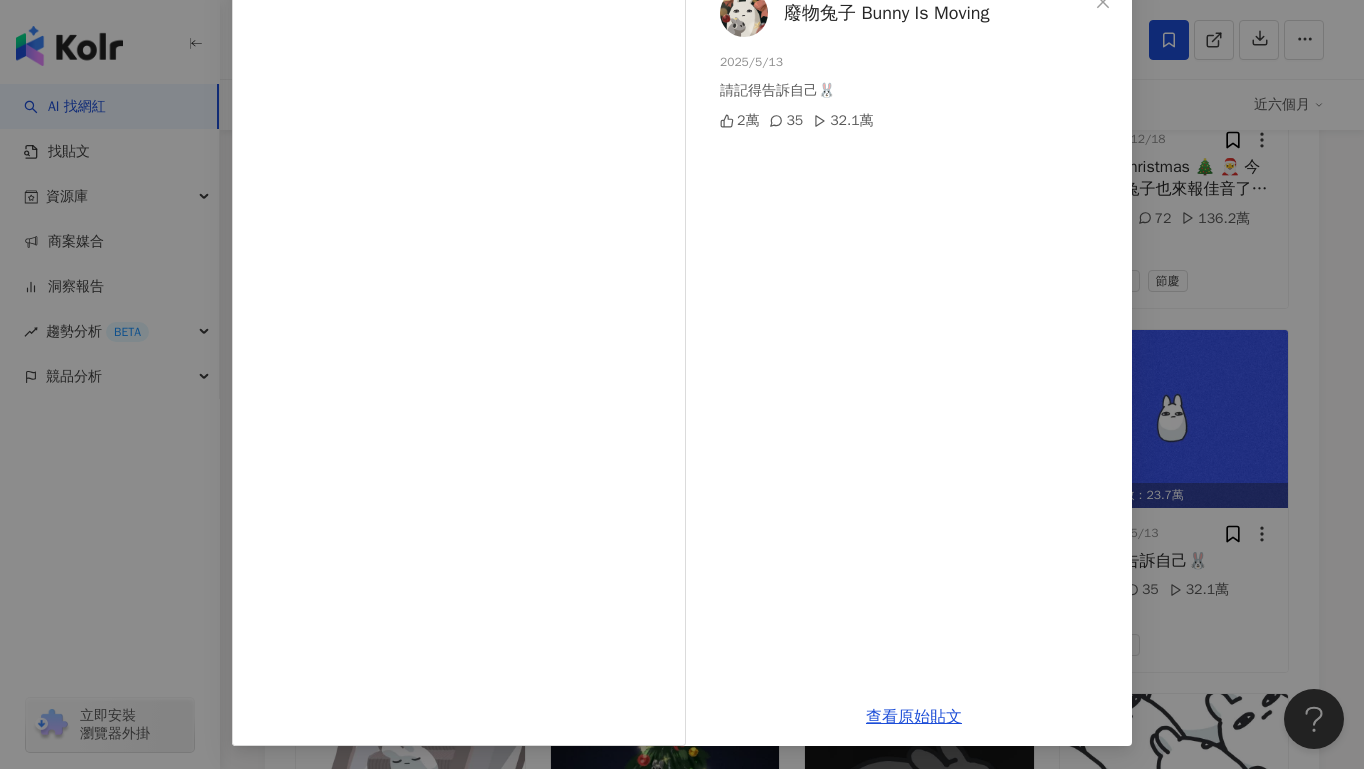 scroll, scrollTop: 128, scrollLeft: 0, axis: vertical 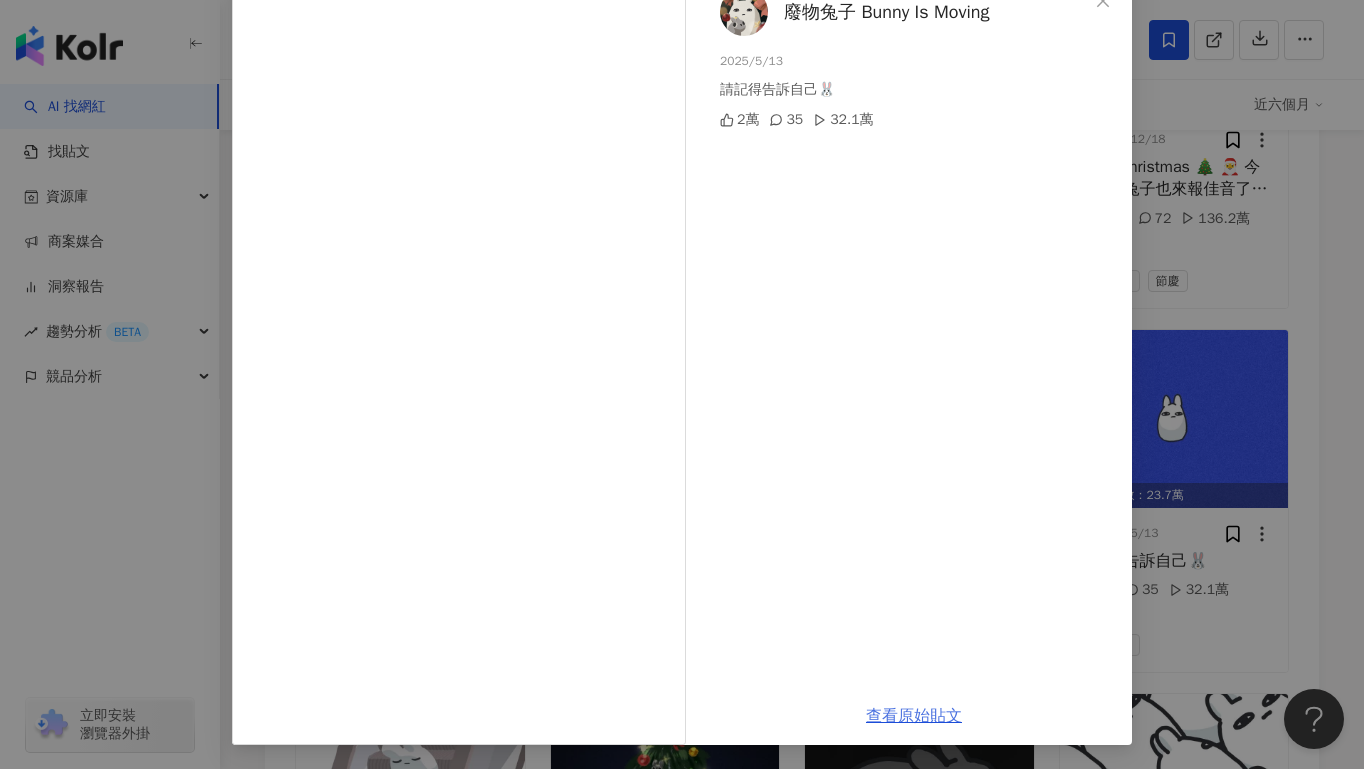 click on "查看原始貼文" at bounding box center [914, 716] 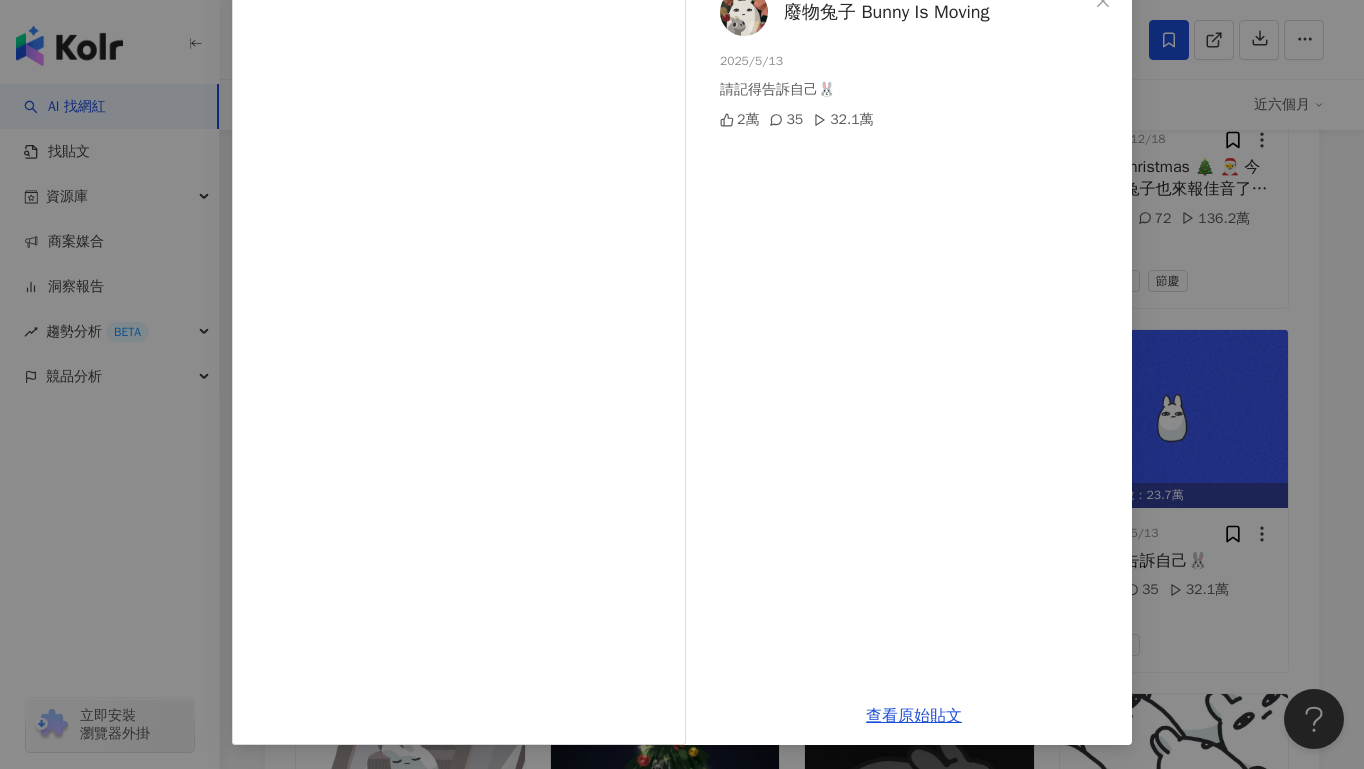 click on "廢物兔子 Bunny Is Moving 2025/5/13 請記得告訴自己🐰 2萬 35 32.1萬 查看原始貼文" at bounding box center [682, 384] 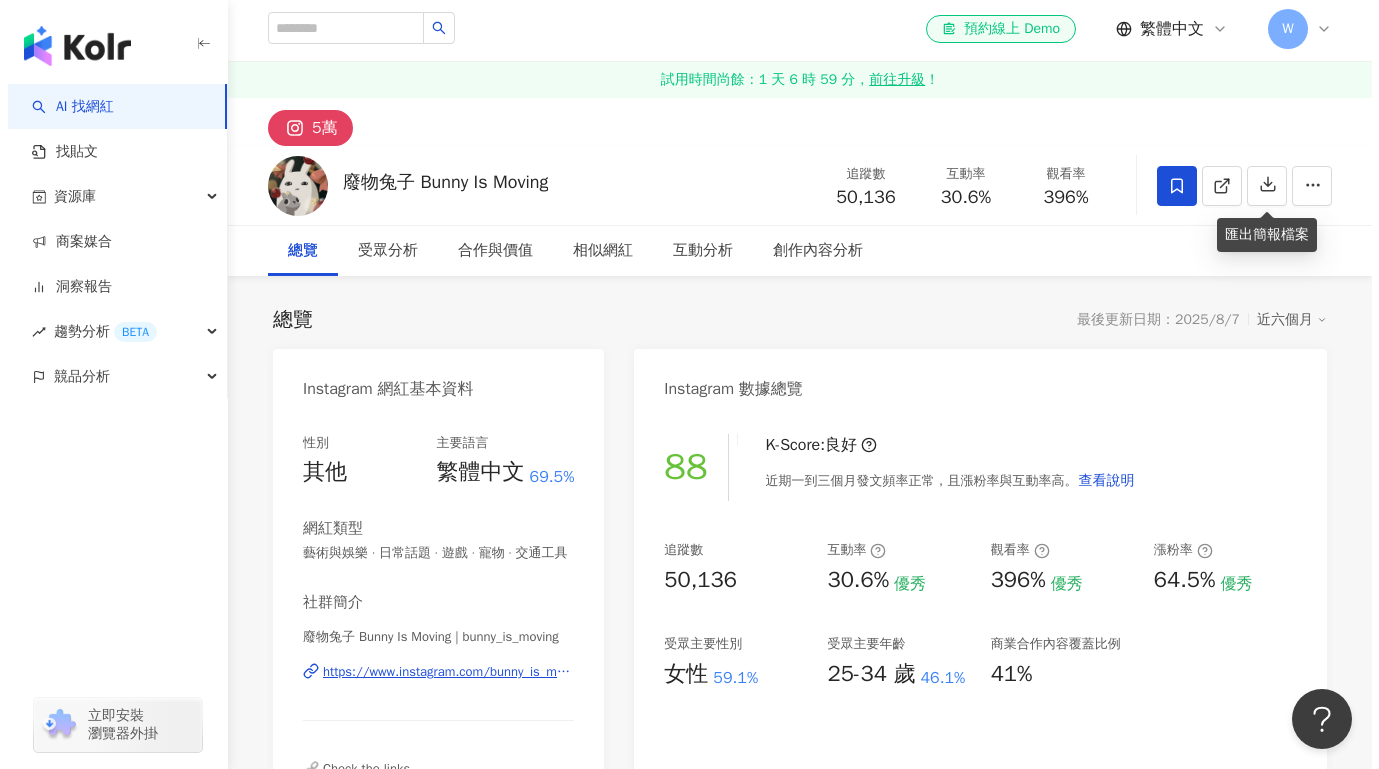 scroll, scrollTop: 0, scrollLeft: 0, axis: both 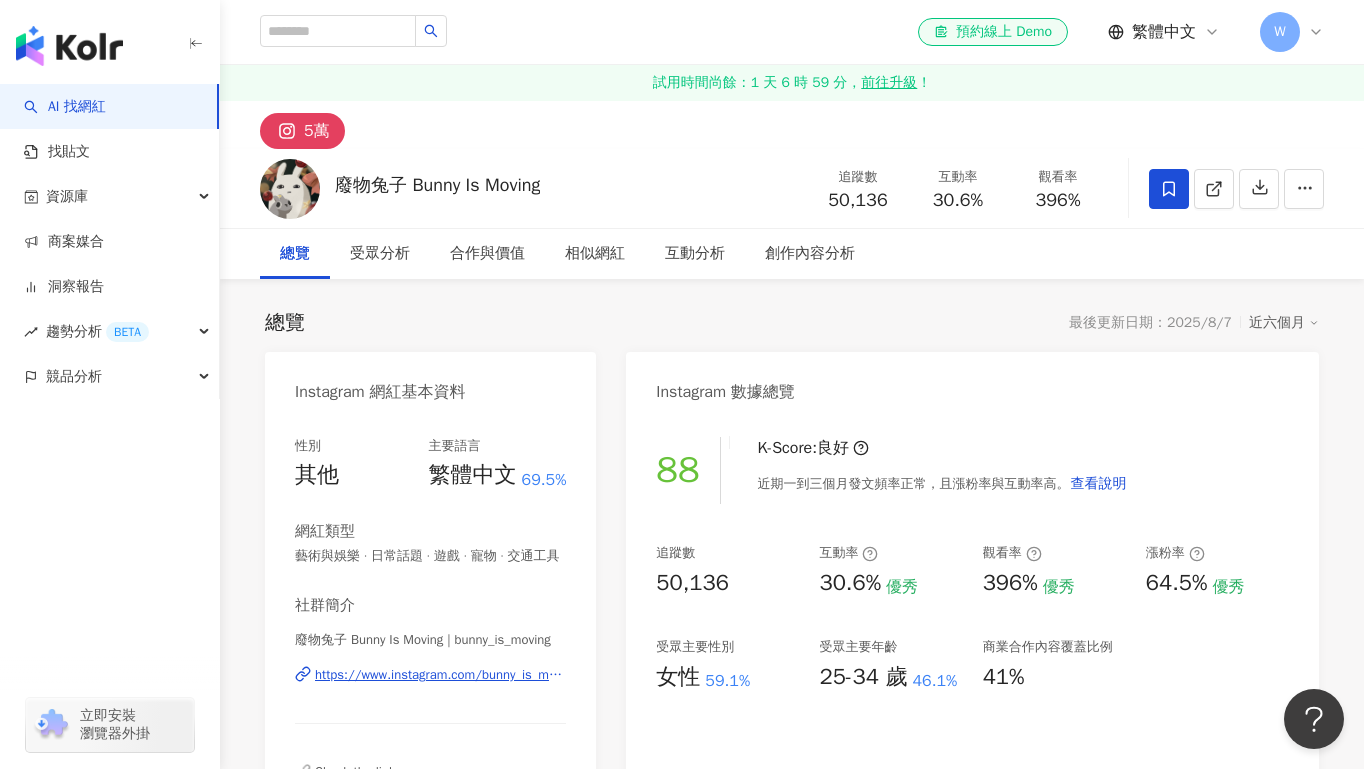 click 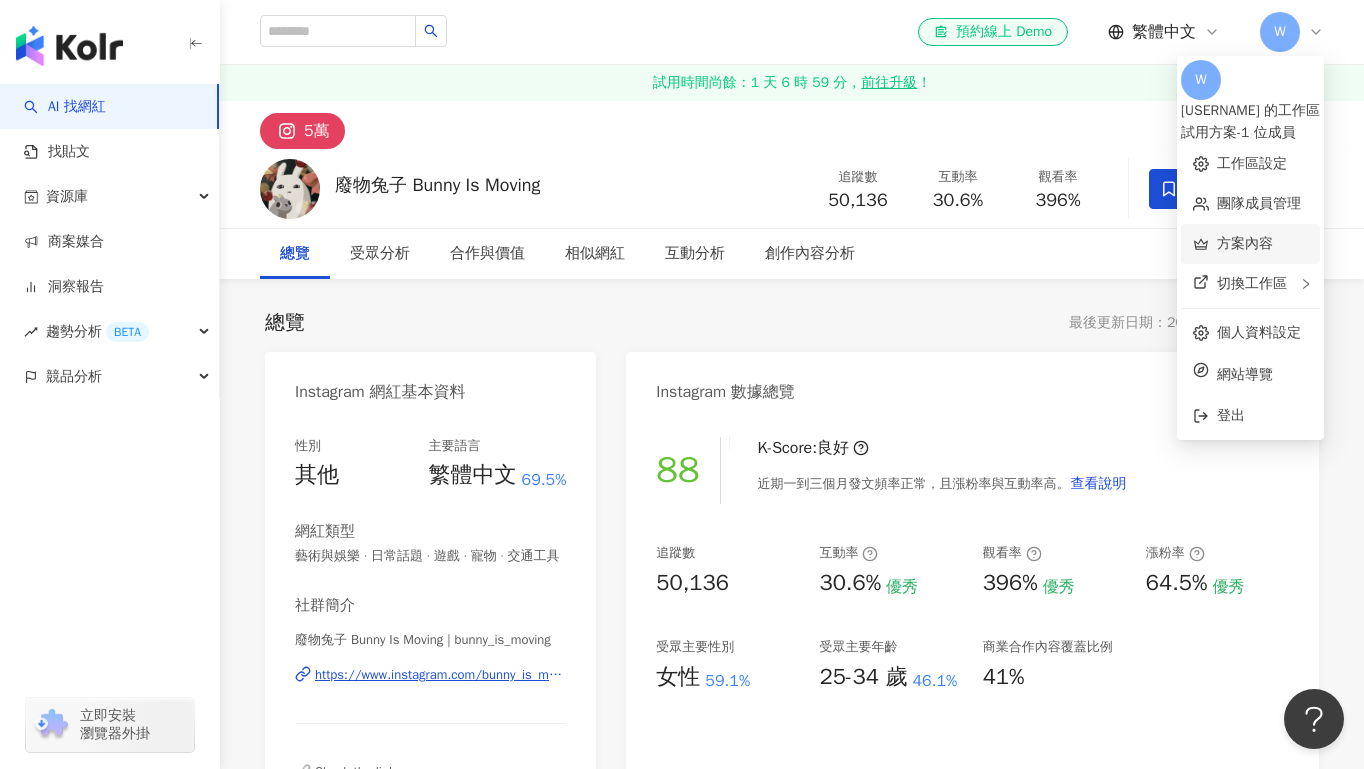 click on "方案內容" at bounding box center [1245, 243] 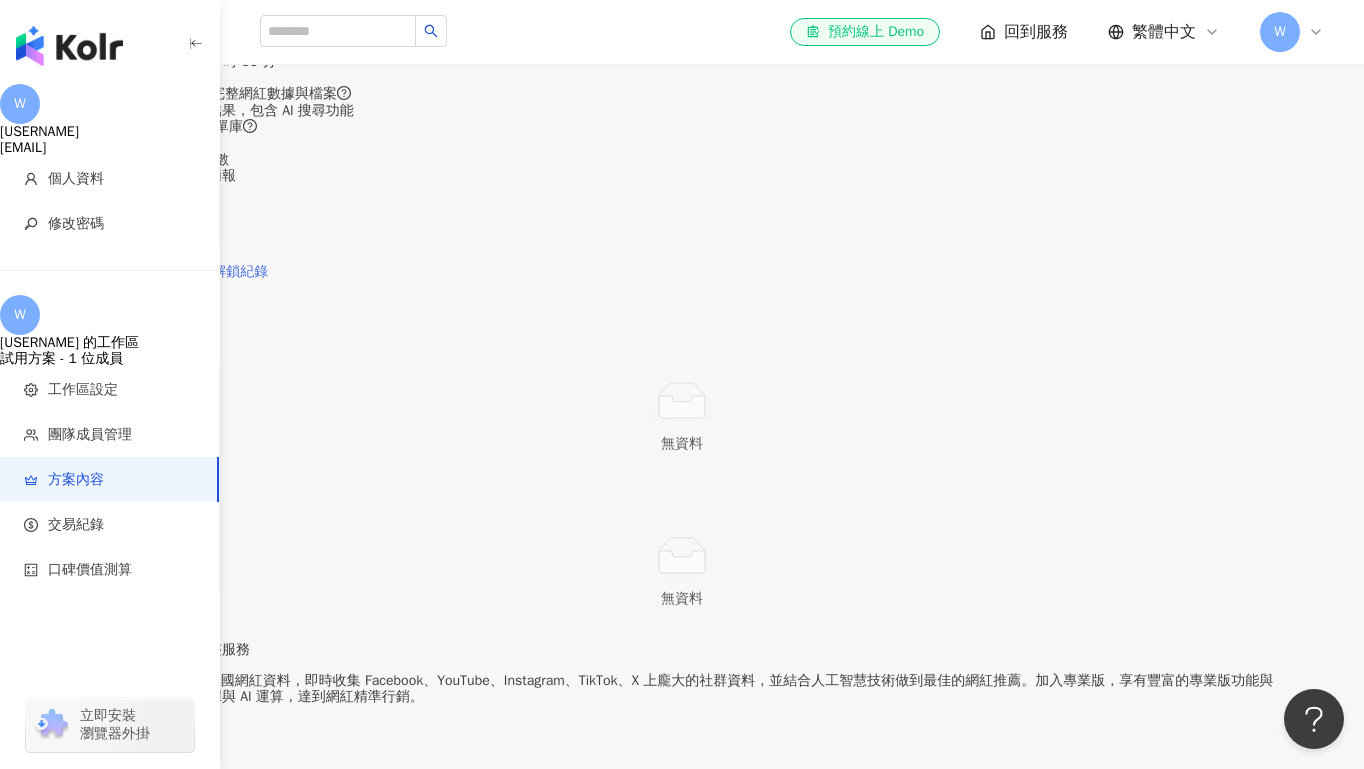 click on "查看解鎖紀錄" at bounding box center [226, 272] 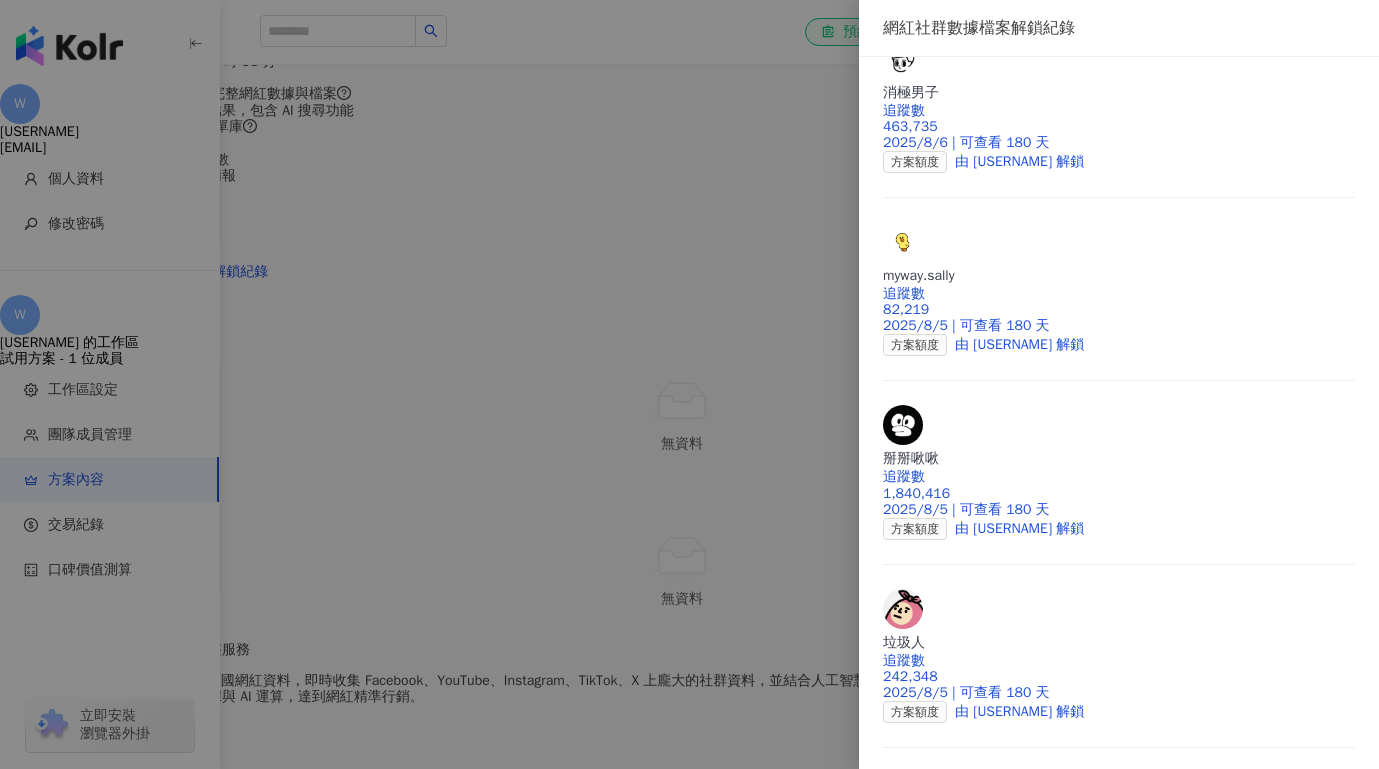 scroll, scrollTop: 0, scrollLeft: 0, axis: both 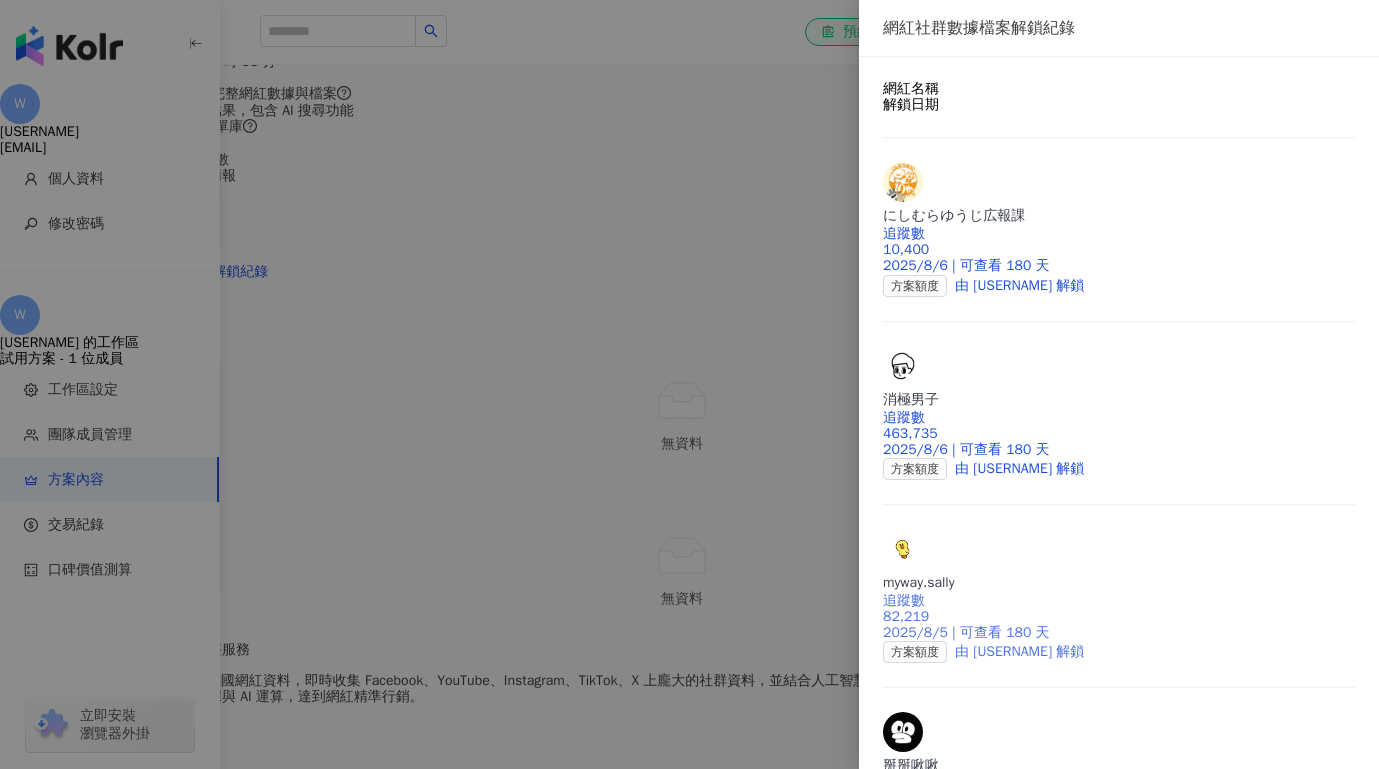 click on "追蹤數
82,219" at bounding box center (1119, 609) 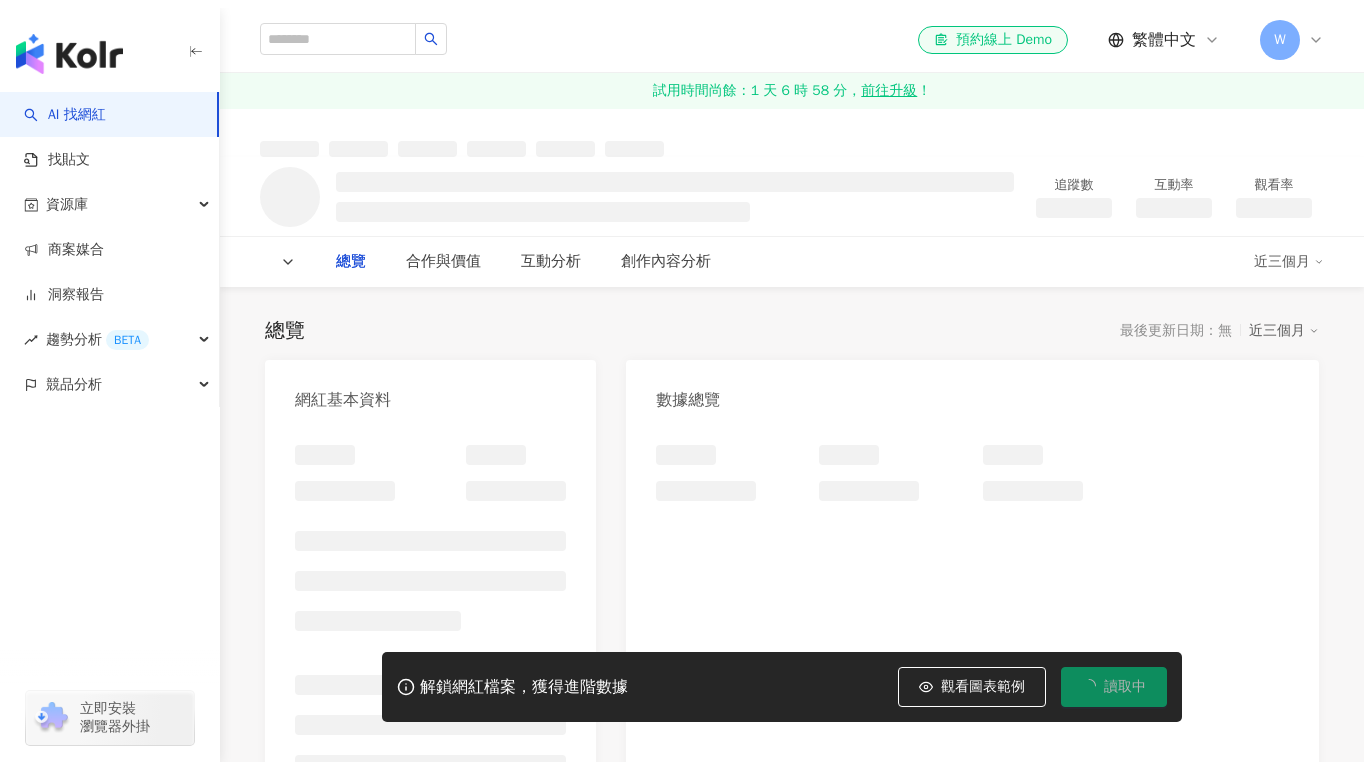 scroll, scrollTop: 0, scrollLeft: 0, axis: both 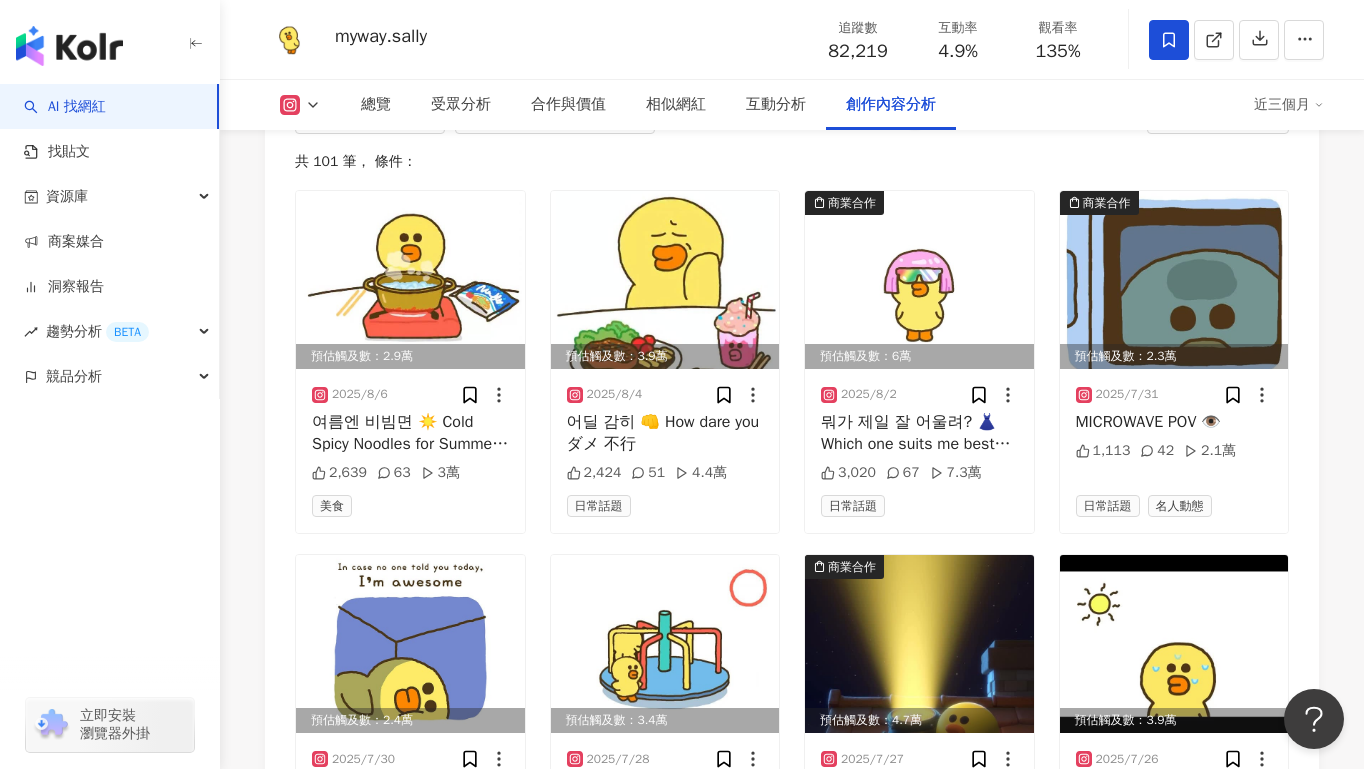 click on "近三個月" at bounding box center (1289, 105) 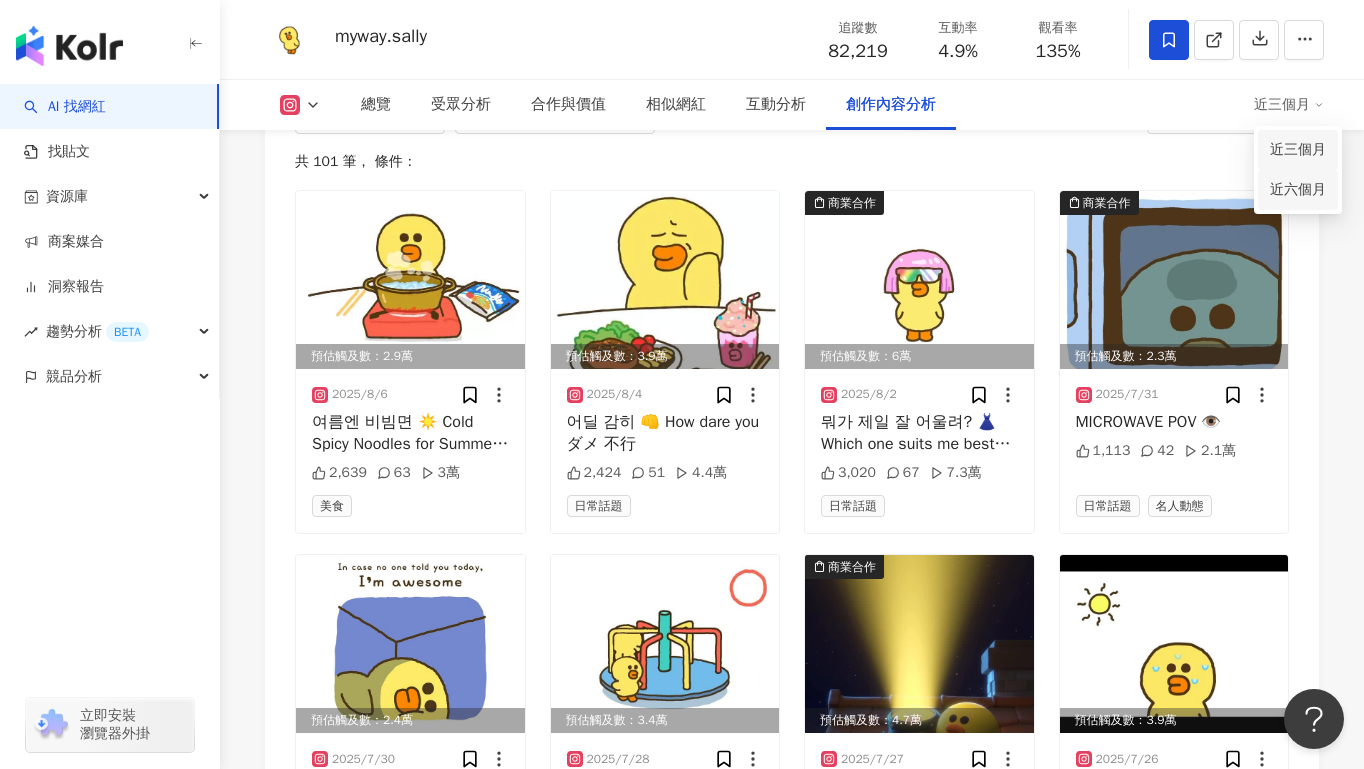 click on "近六個月" at bounding box center [1298, 190] 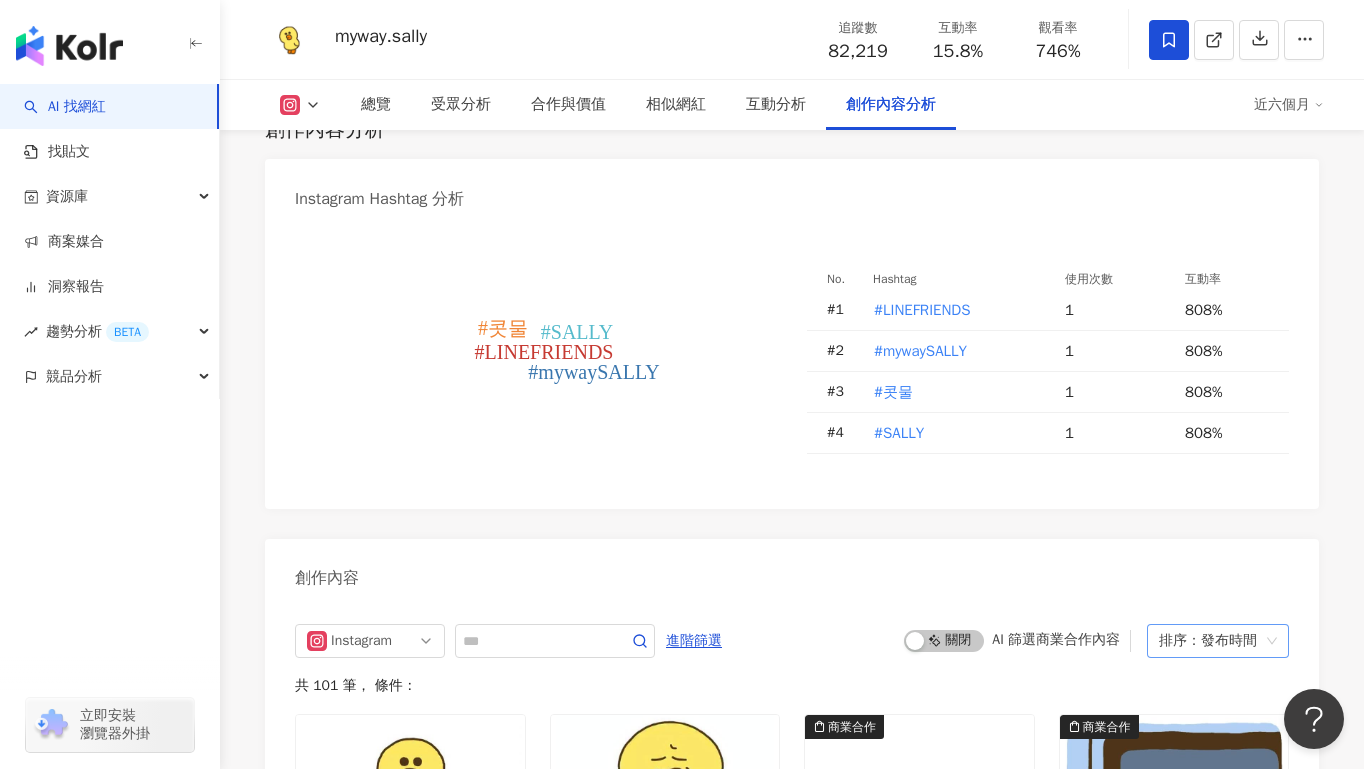 click on "排序：發布時間" at bounding box center [1209, 641] 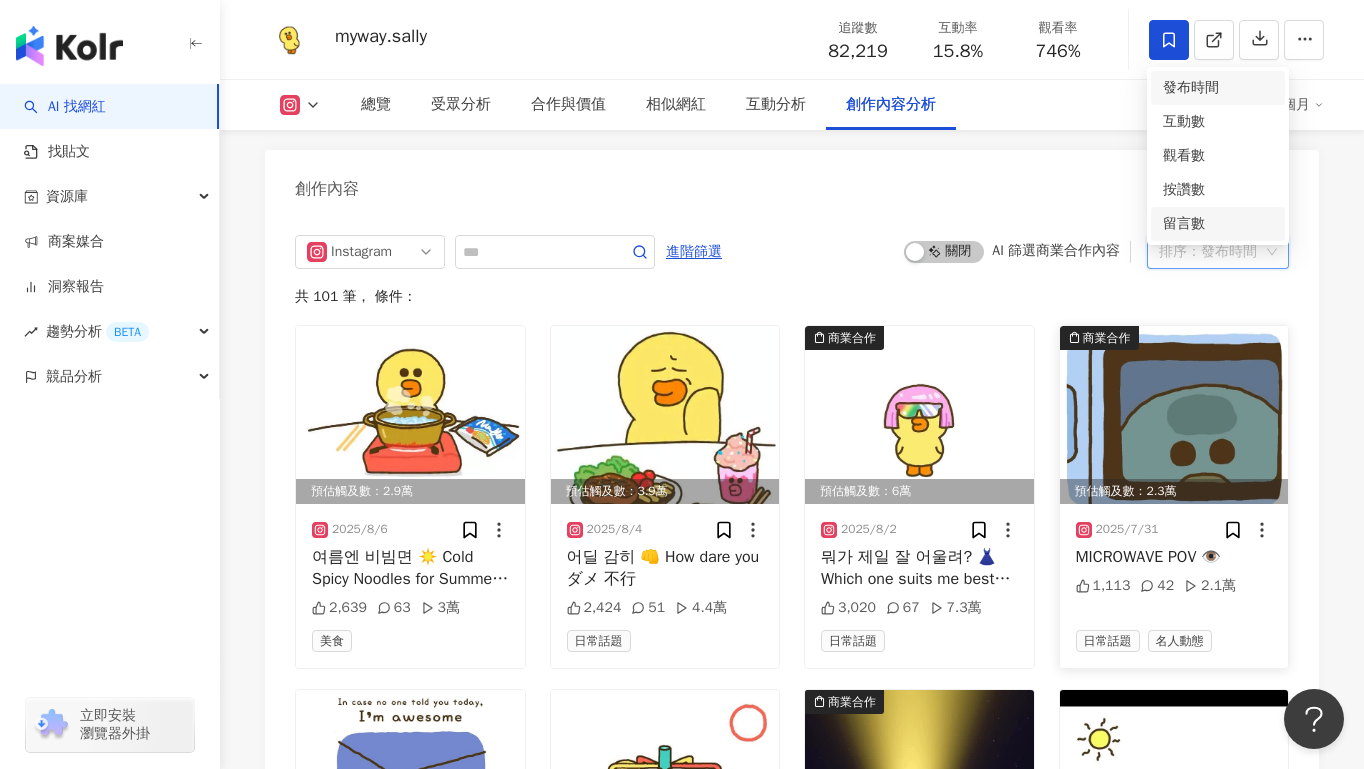 scroll, scrollTop: 6165, scrollLeft: 0, axis: vertical 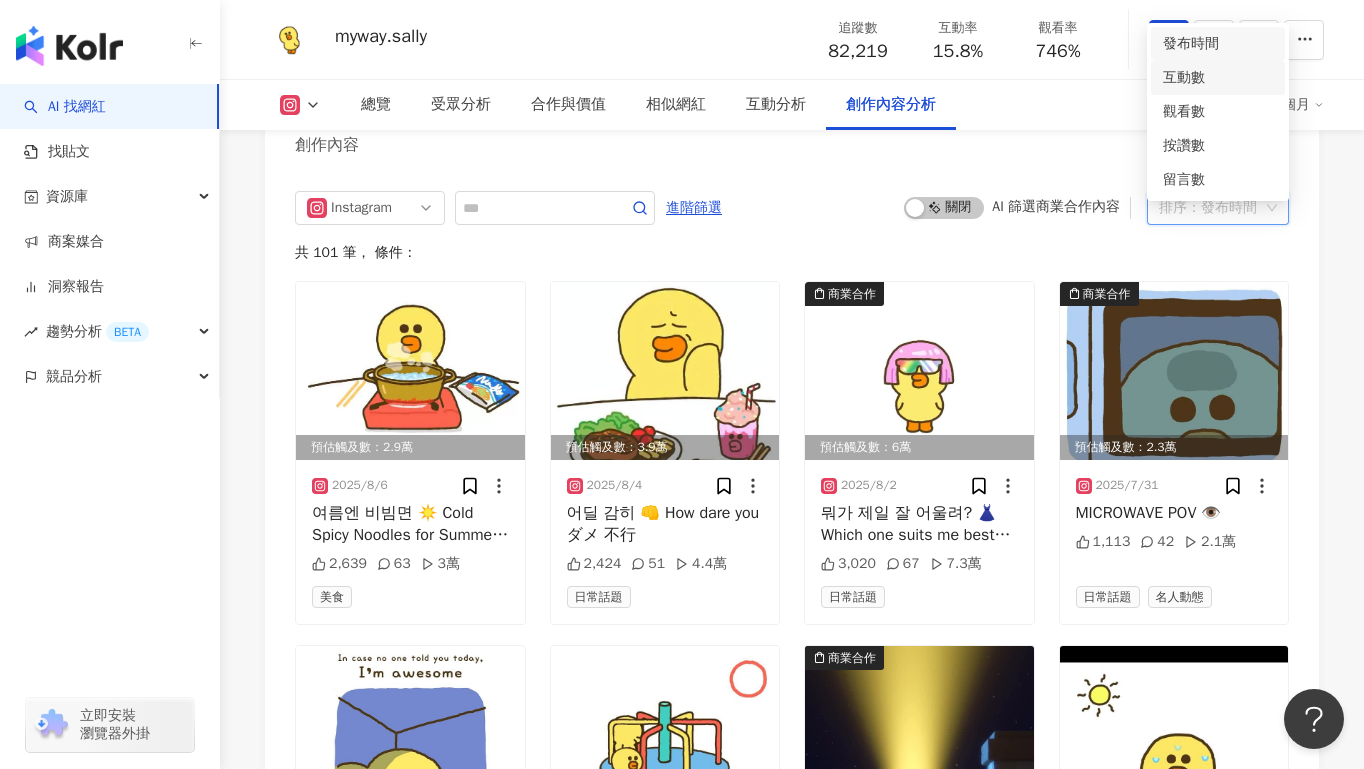 click on "互動數" at bounding box center [1218, 78] 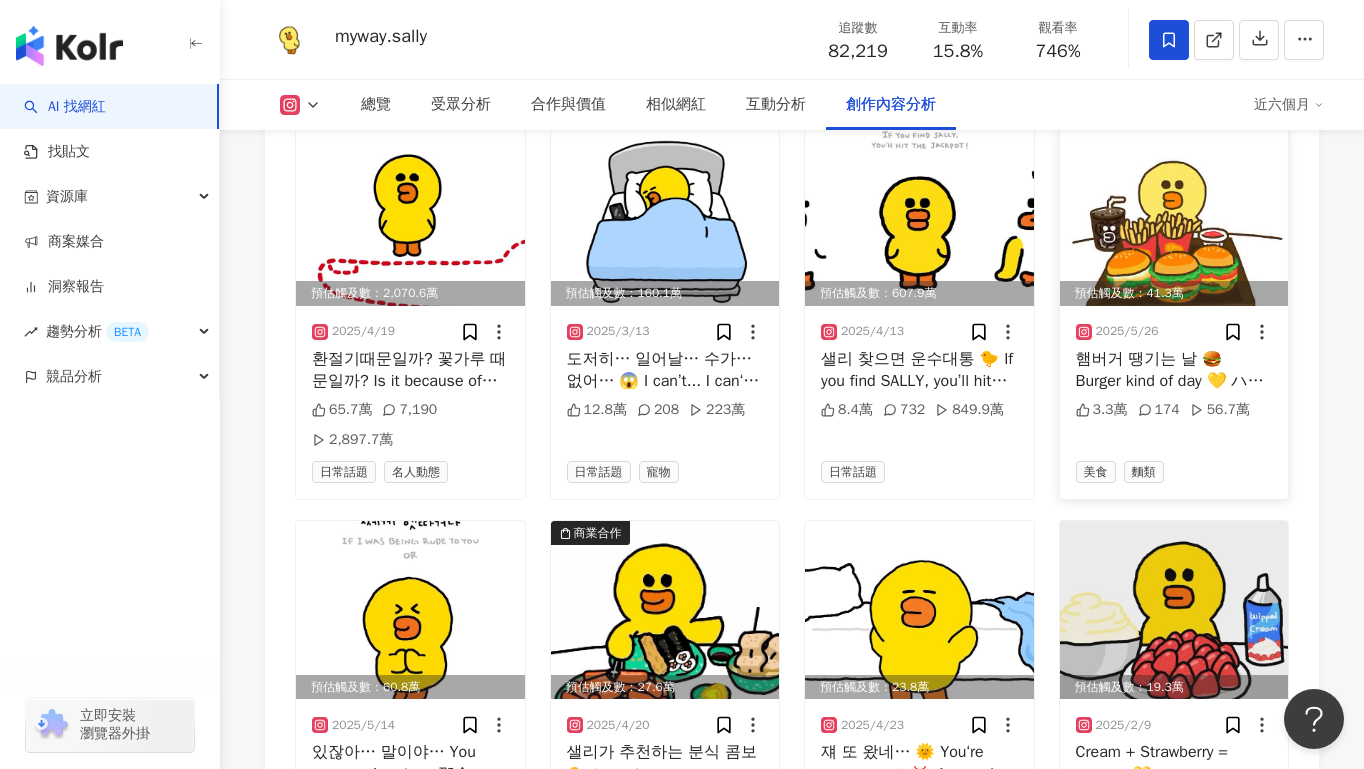 scroll, scrollTop: 6335, scrollLeft: 0, axis: vertical 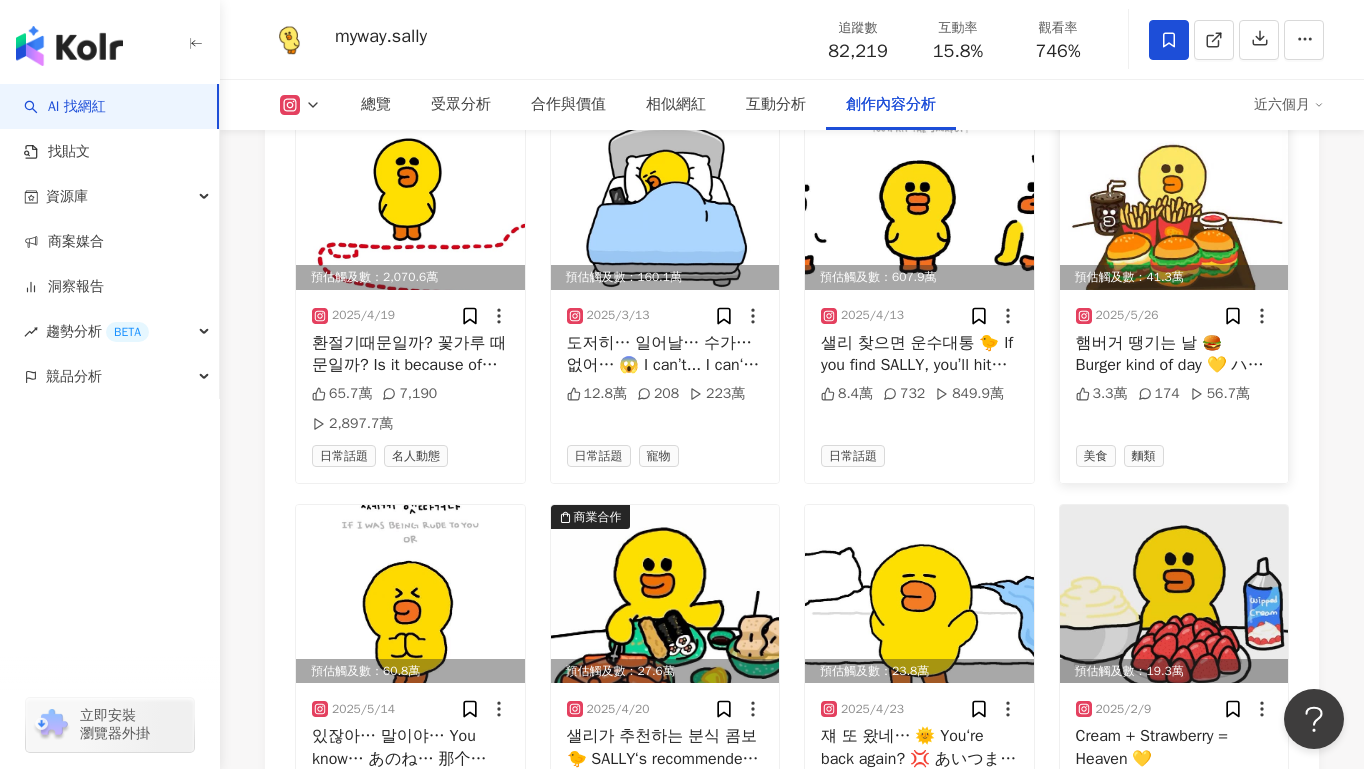 click at bounding box center (1174, 201) 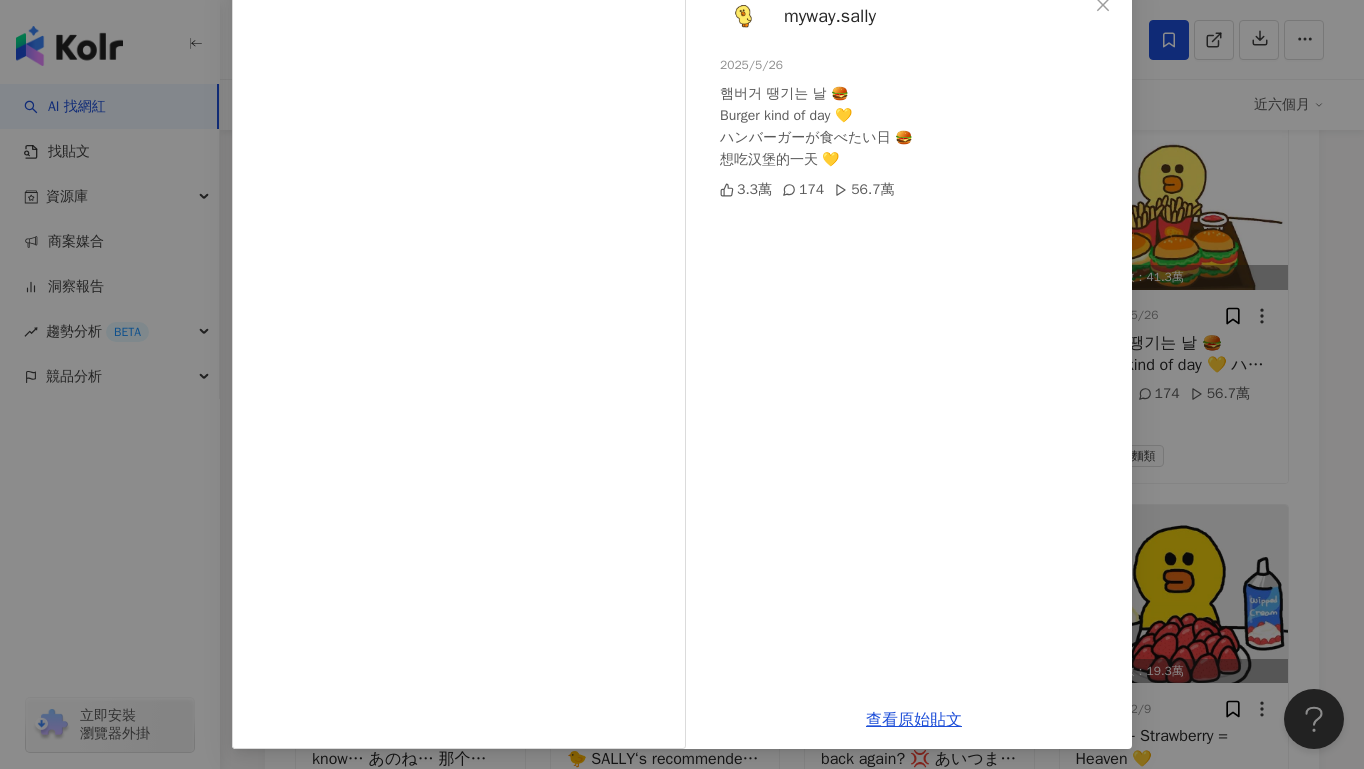 scroll, scrollTop: 128, scrollLeft: 0, axis: vertical 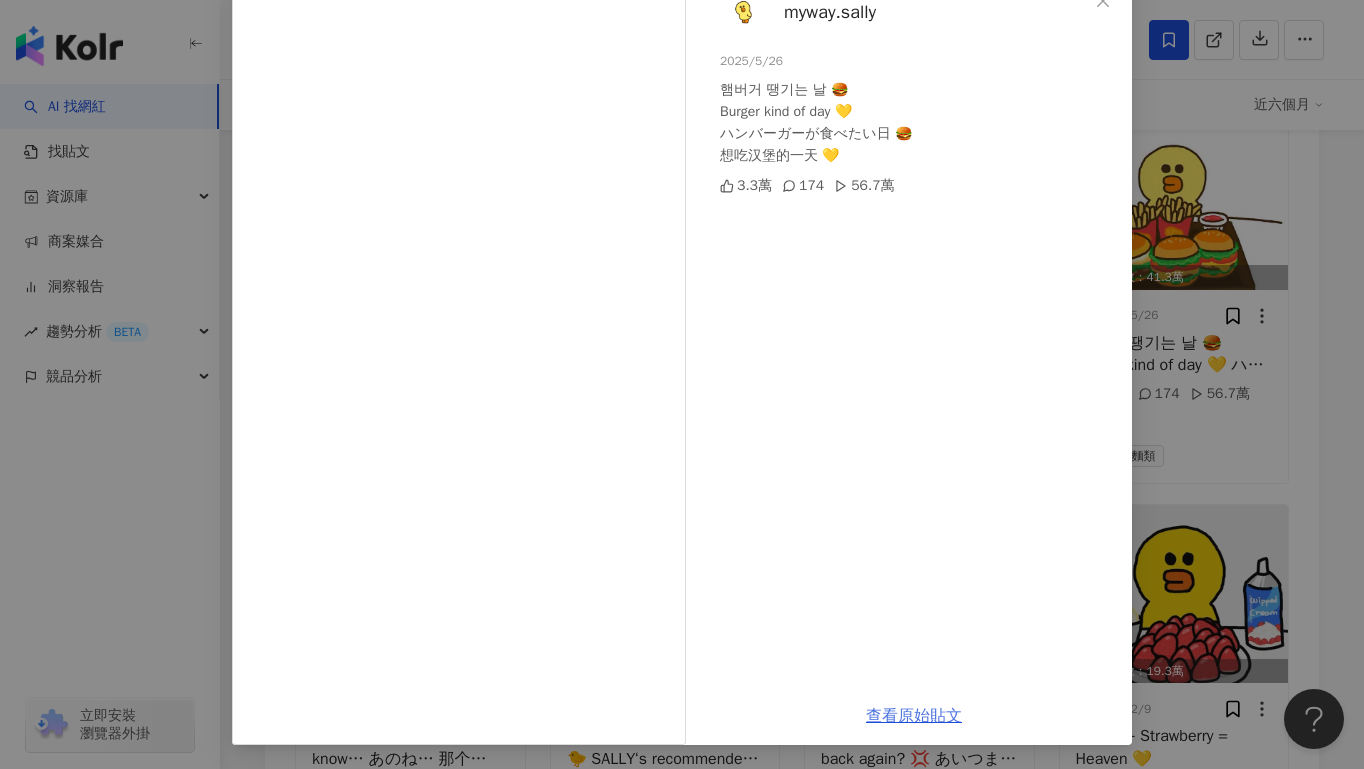 click on "查看原始貼文" at bounding box center [914, 716] 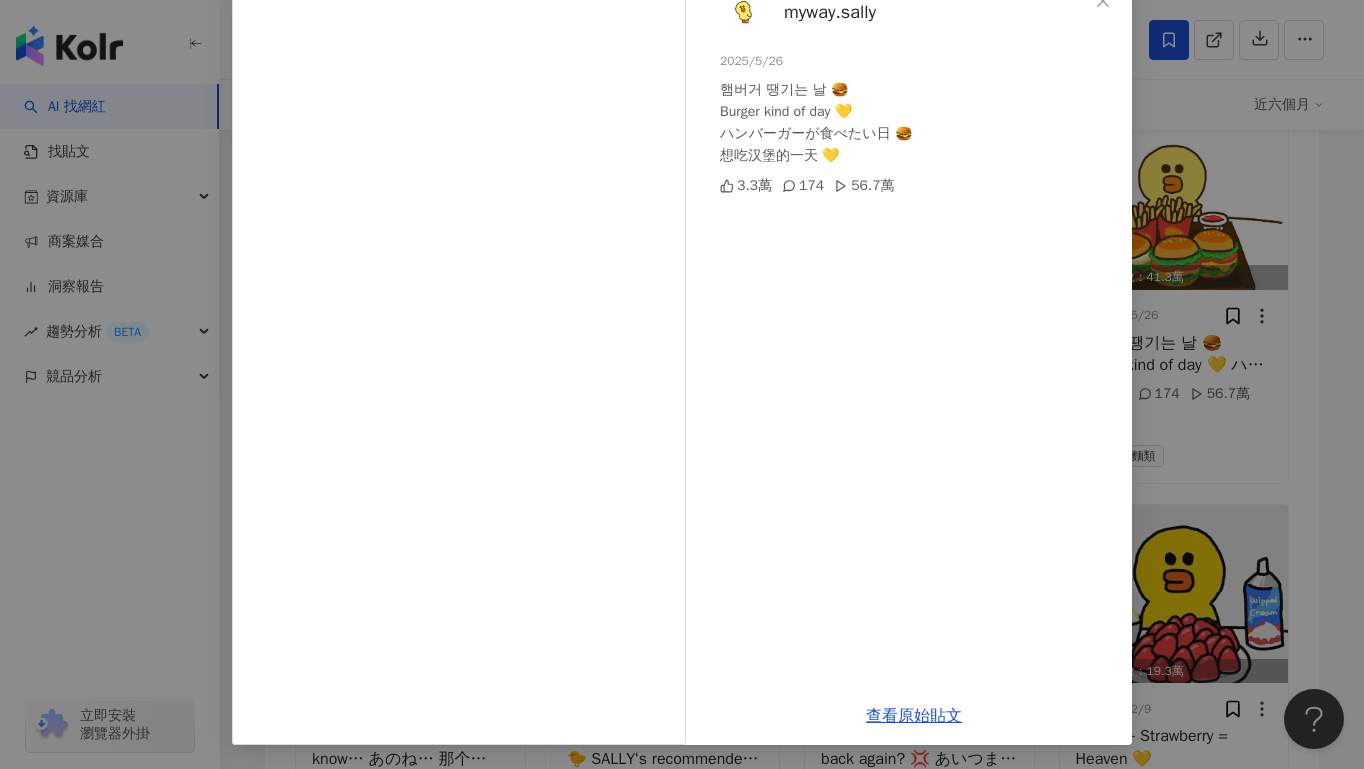click on "myway.sally 2025/5/26 햄버거 땡기는 날 🍔
Burger kind of day 💛
ハンバーガーが食べたい日 🍔
想吃汉堡的一天 💛 3.3萬 174 56.7萬 查看原始貼文" at bounding box center [682, 384] 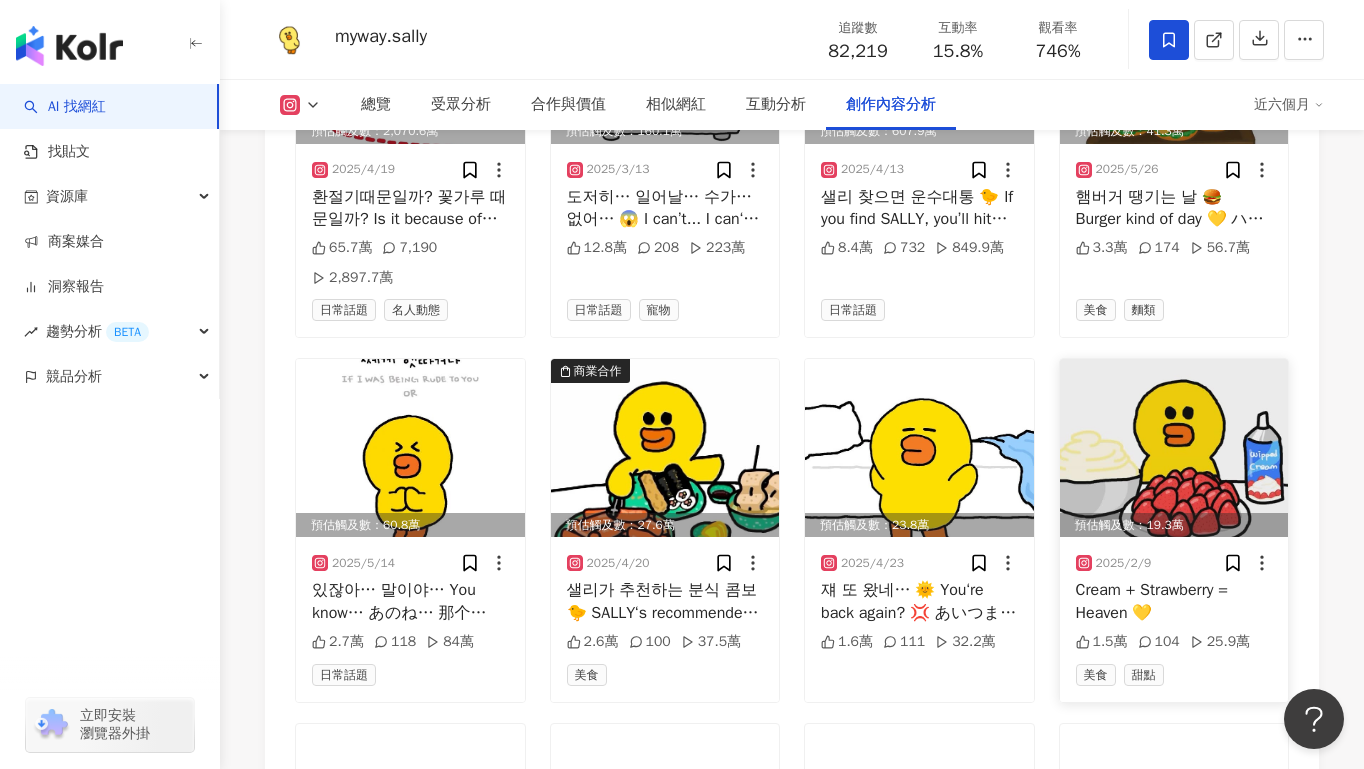 scroll, scrollTop: 6733, scrollLeft: 0, axis: vertical 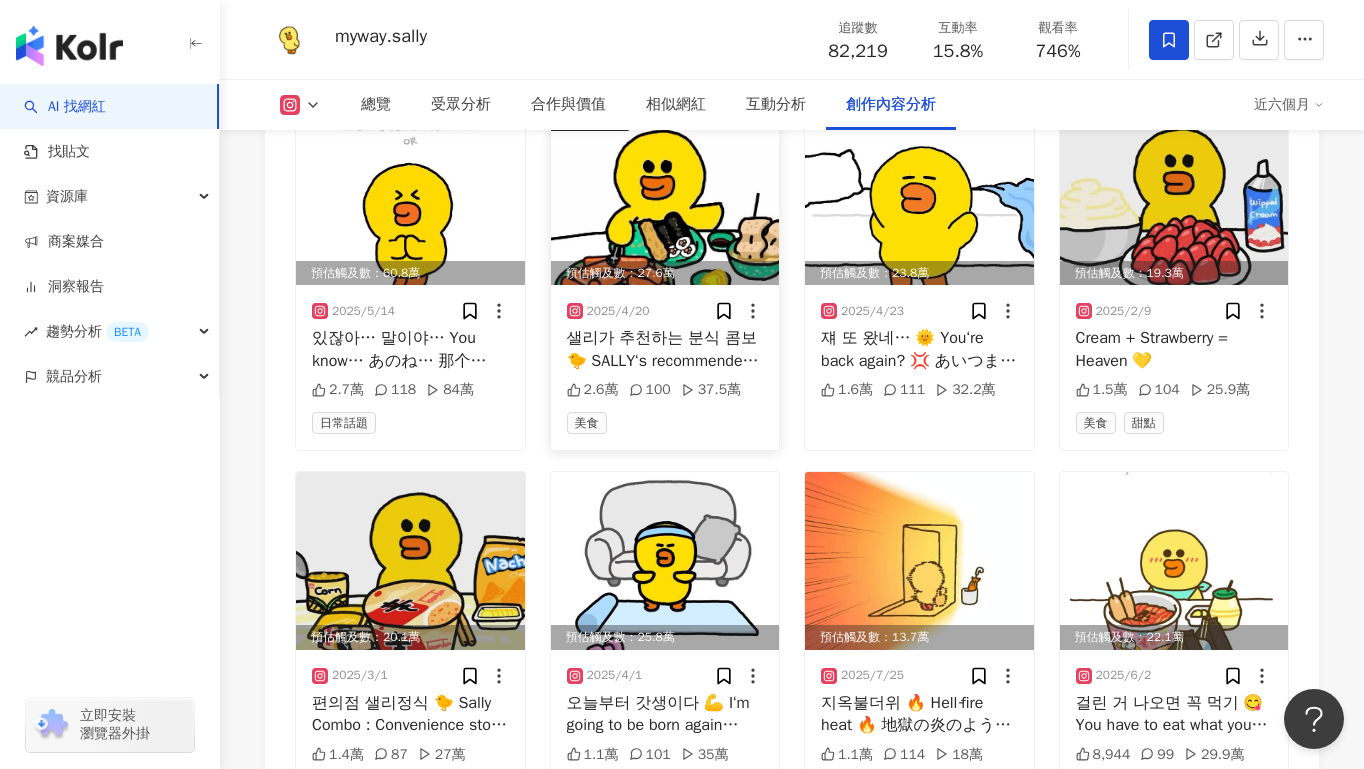 click at bounding box center (665, 196) 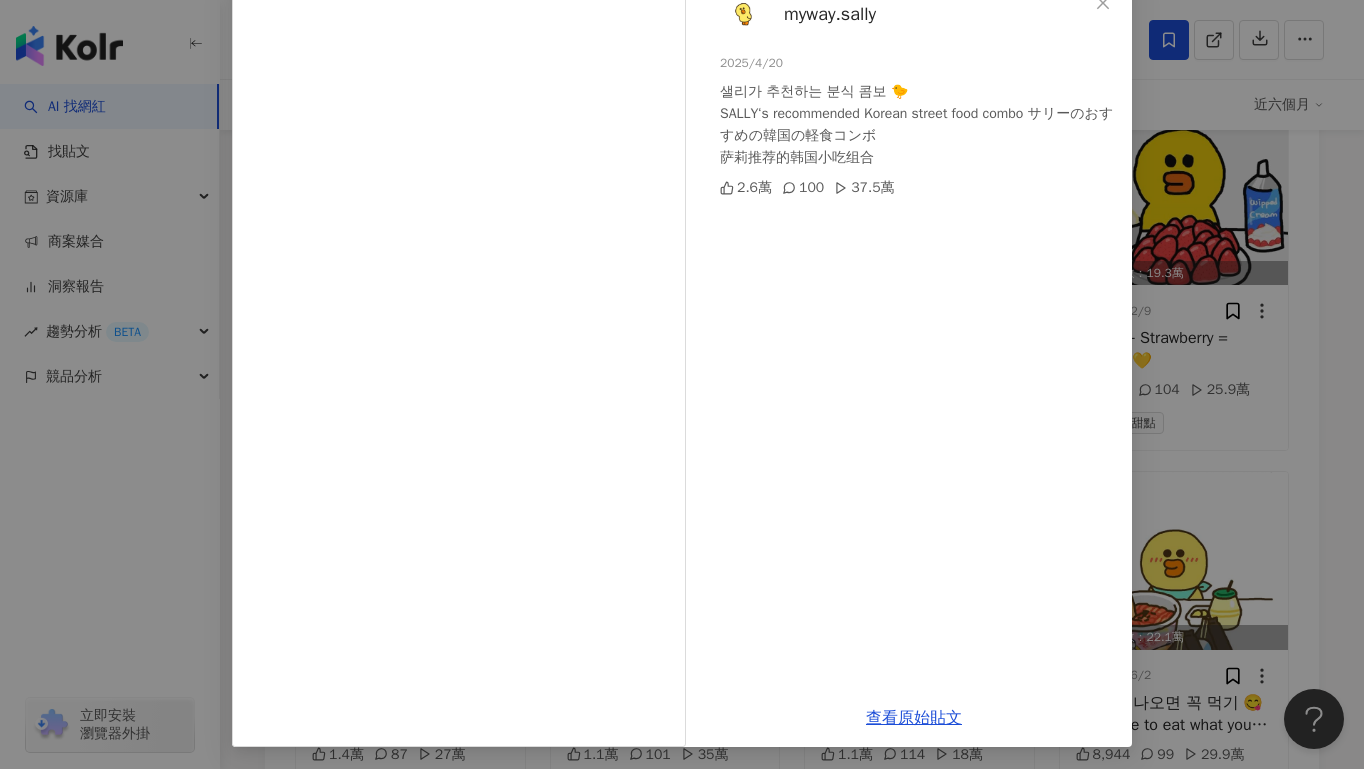 scroll, scrollTop: 128, scrollLeft: 0, axis: vertical 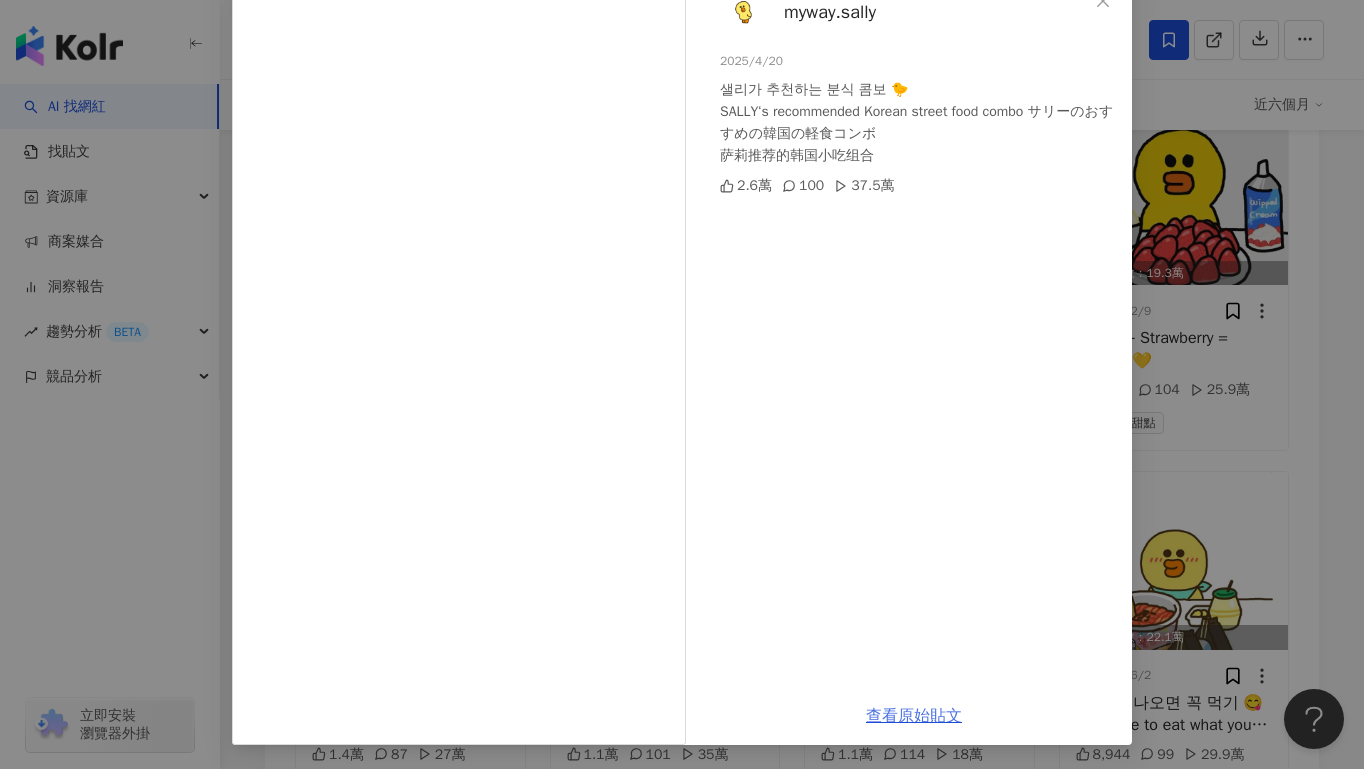 click on "查看原始貼文" at bounding box center [914, 716] 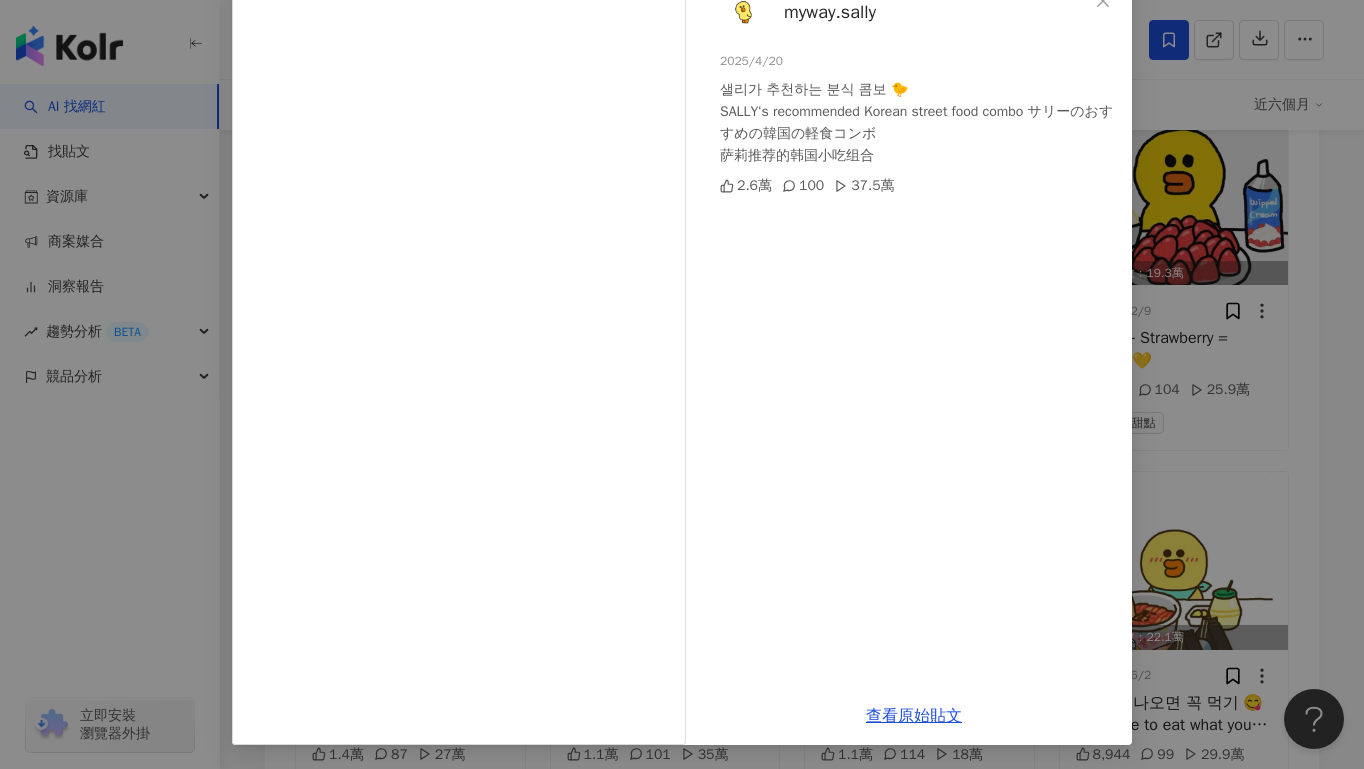 click on "myway.sally 2025/4/20 샐리가 추천하는 분식 콤보 🐤
SALLY‘s recommended Korean street food combo  サリーのおすすめの韓国の軽食コンボ
萨莉推荐的韩国小吃组合 2.6萬 100 37.5萬 查看原始貼文" at bounding box center [682, 384] 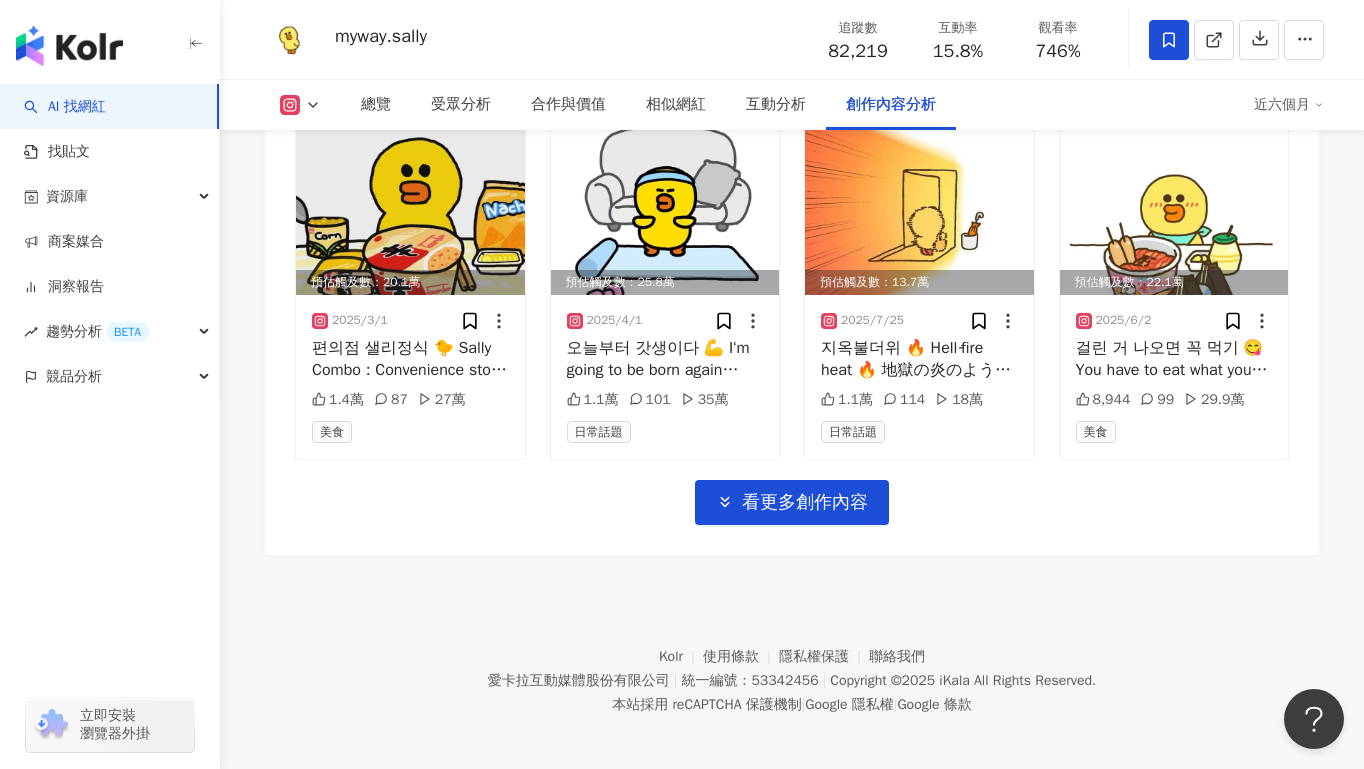 scroll, scrollTop: 7111, scrollLeft: 0, axis: vertical 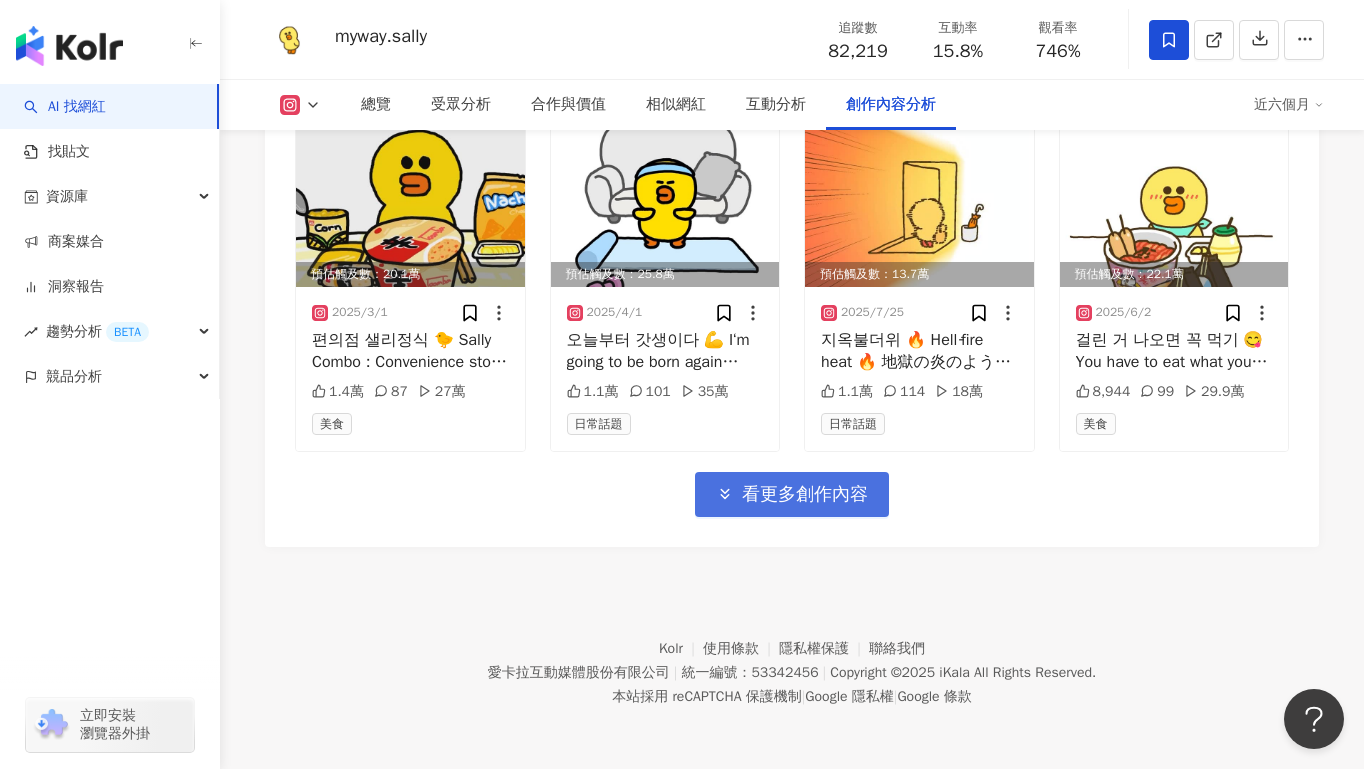 click on "看更多創作內容" at bounding box center [792, 494] 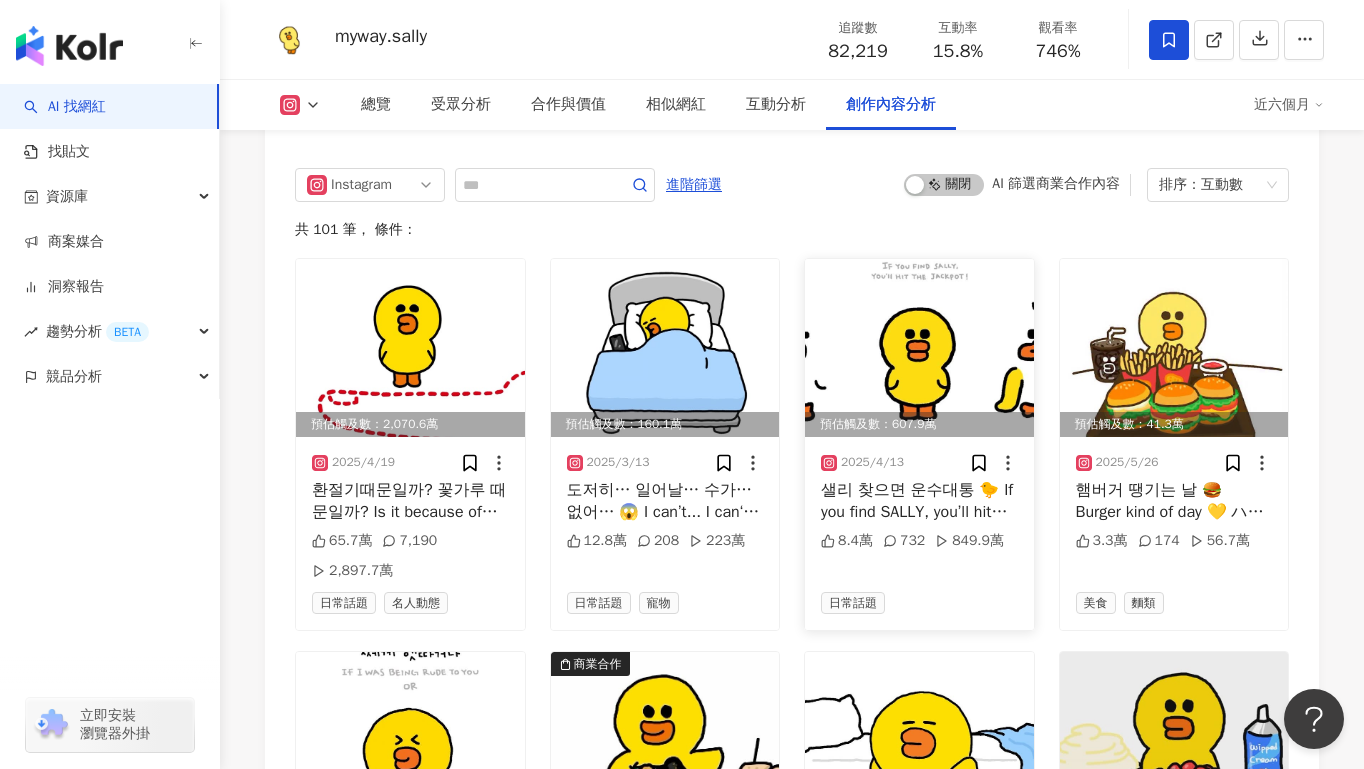 scroll, scrollTop: 5947, scrollLeft: 0, axis: vertical 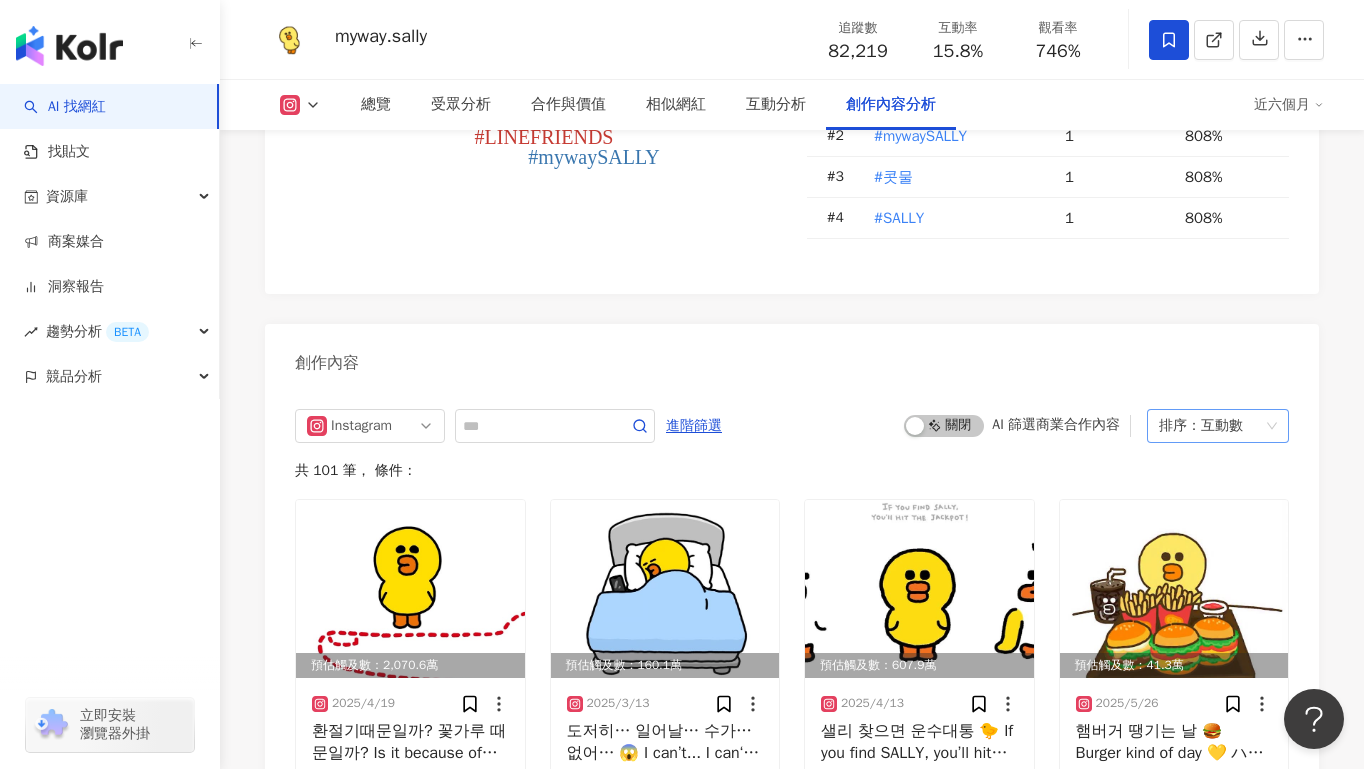 click on "互動數" at bounding box center (1222, 426) 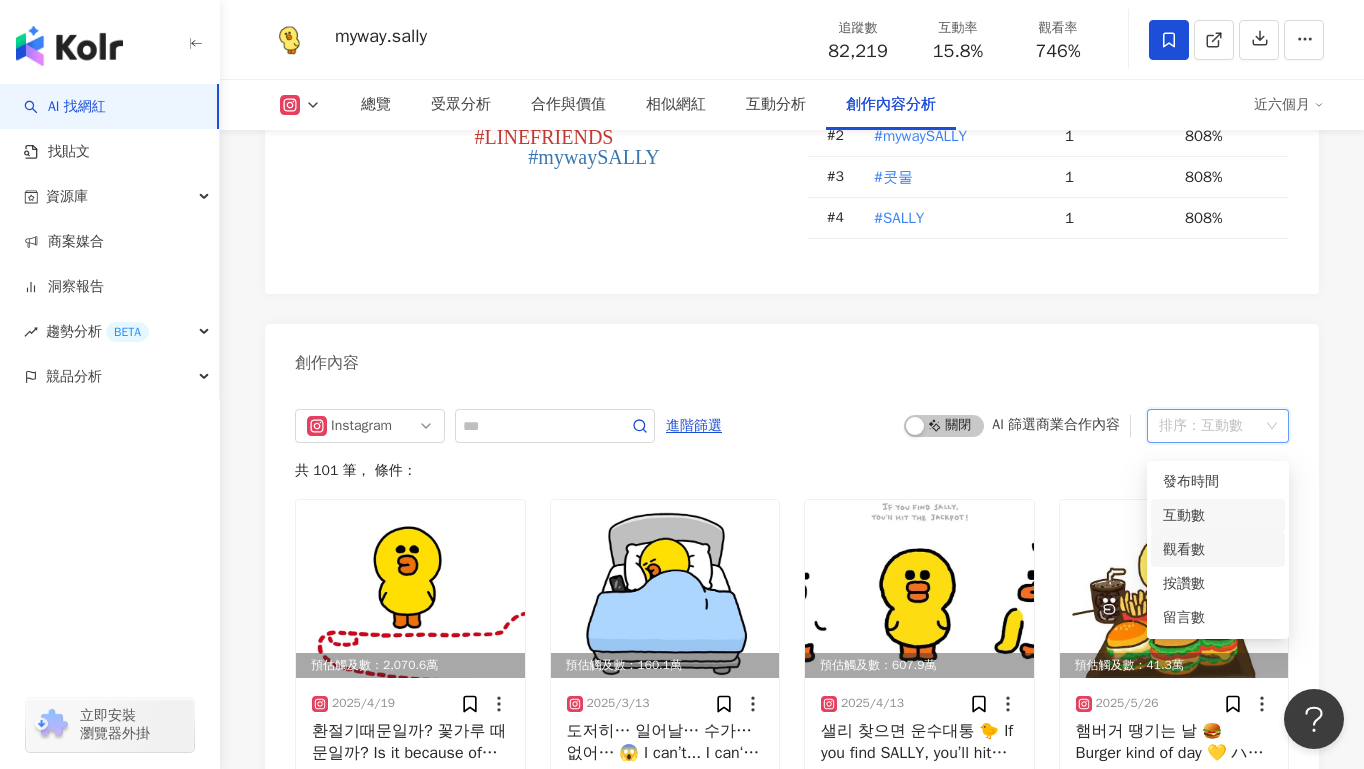 click on "觀看數" at bounding box center [1218, 550] 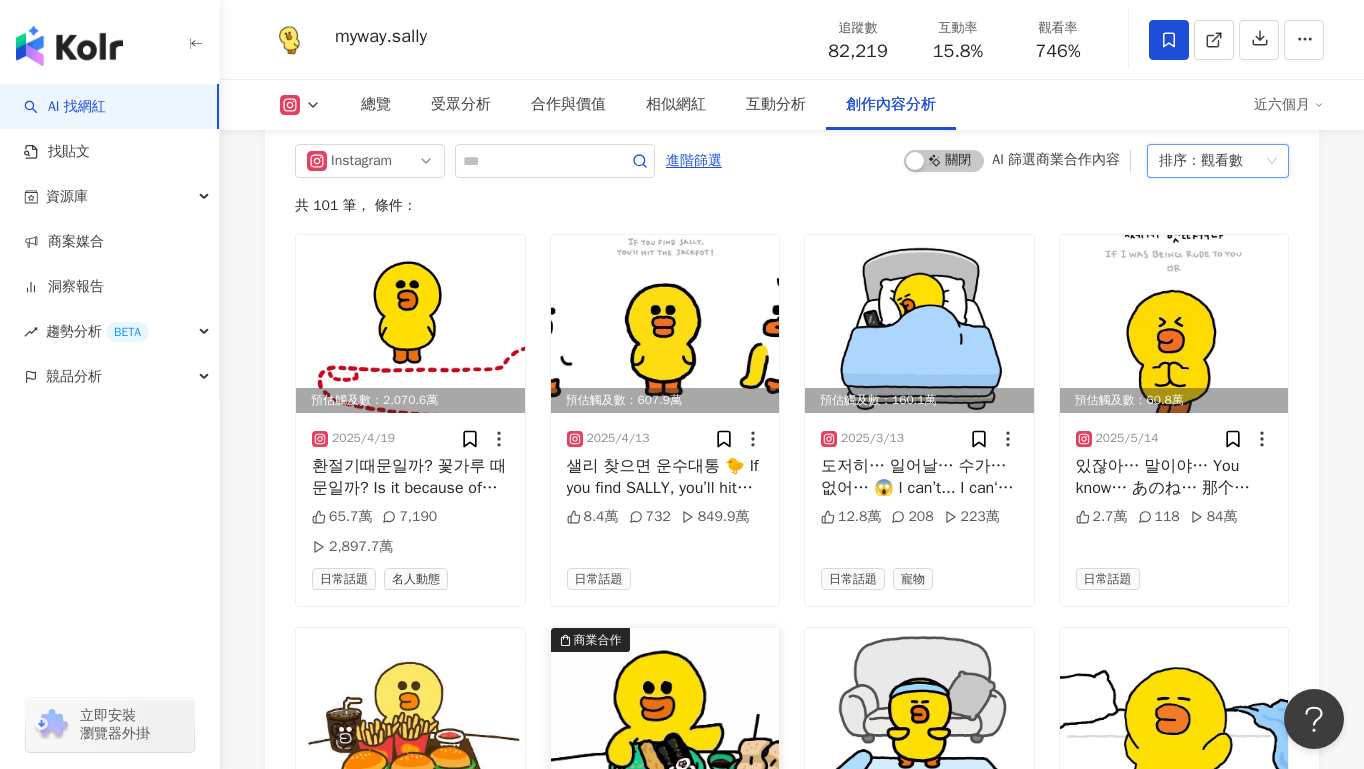 scroll, scrollTop: 6584, scrollLeft: 0, axis: vertical 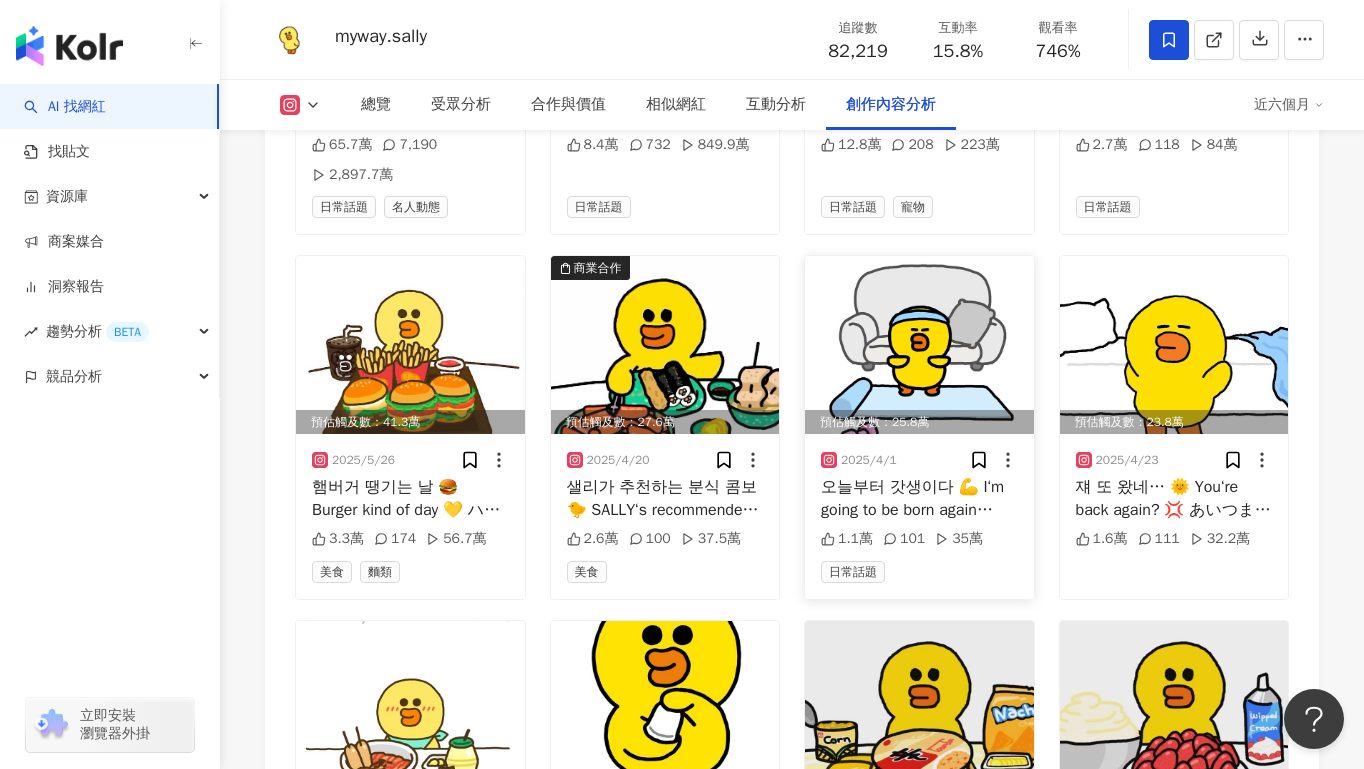 click at bounding box center (919, 345) 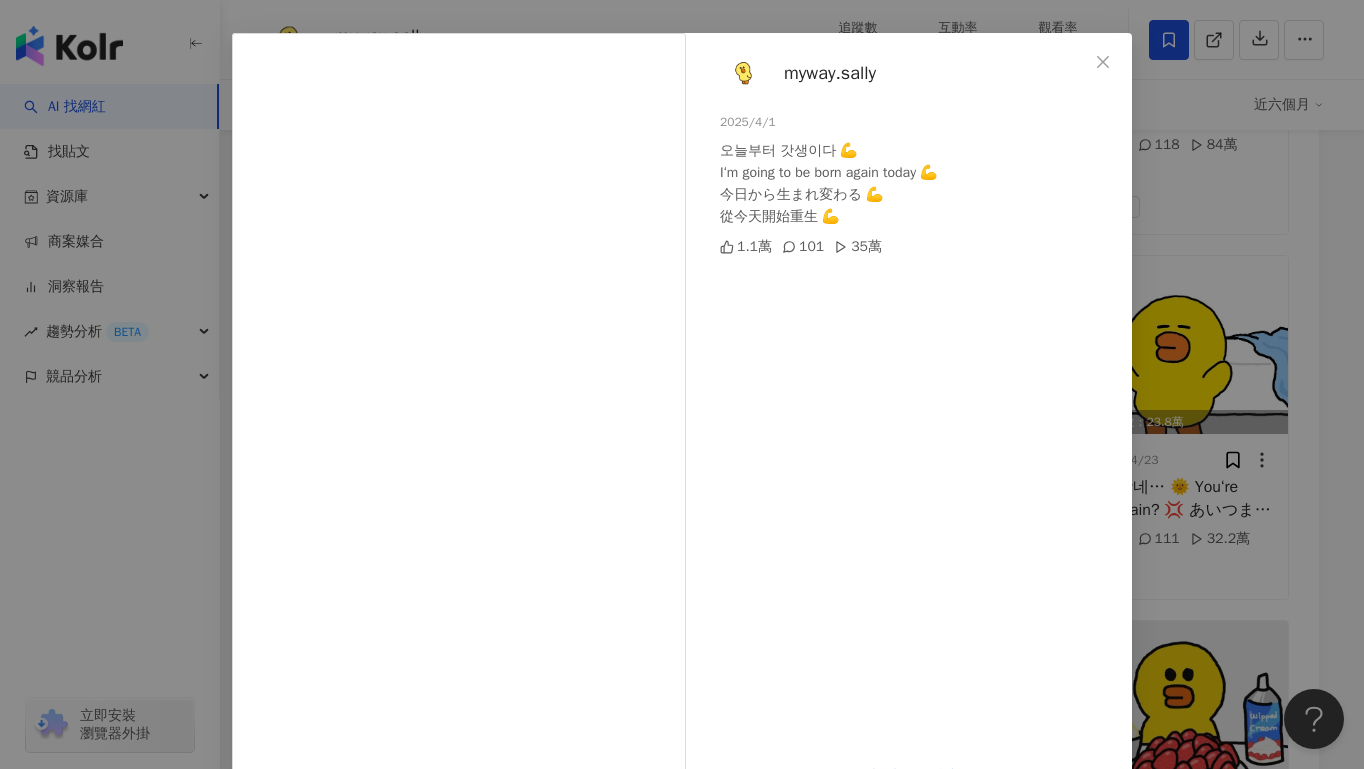 scroll, scrollTop: 128, scrollLeft: 0, axis: vertical 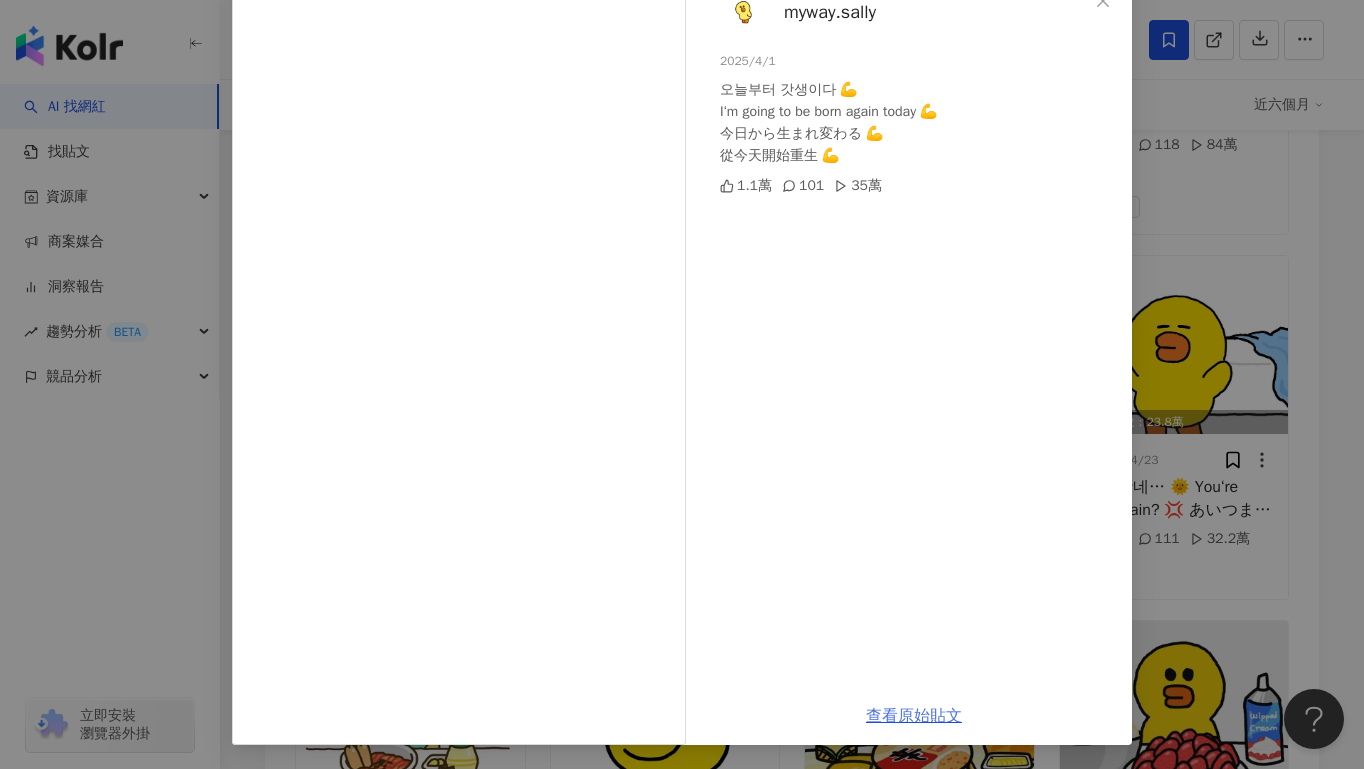 click on "查看原始貼文" at bounding box center [914, 716] 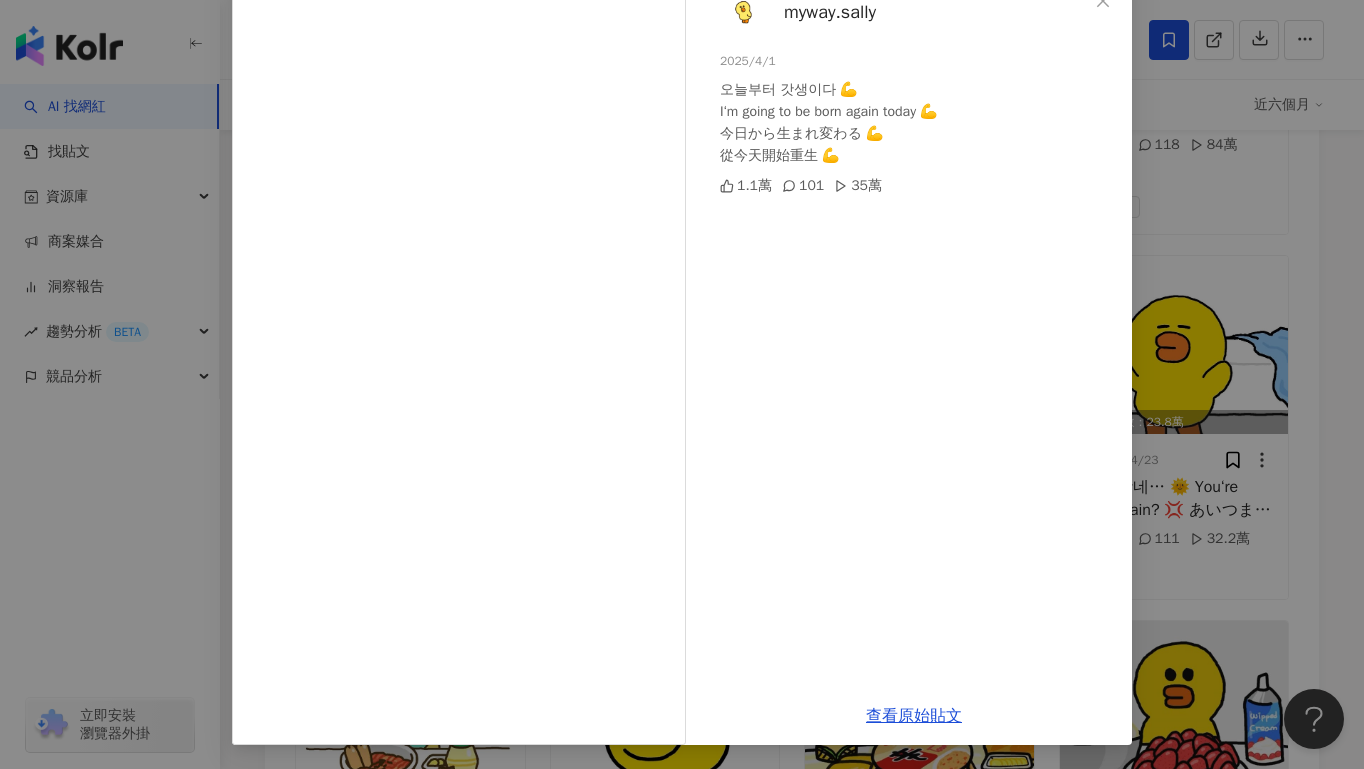 click on "myway.sally 2025/4/1 오늘부터 갓생이다 💪
I‘m going to be born again today 💪
今日から生まれ変わる 💪
從今天開始重生 💪 1.1萬 101 35萬 查看原始貼文" at bounding box center (682, 384) 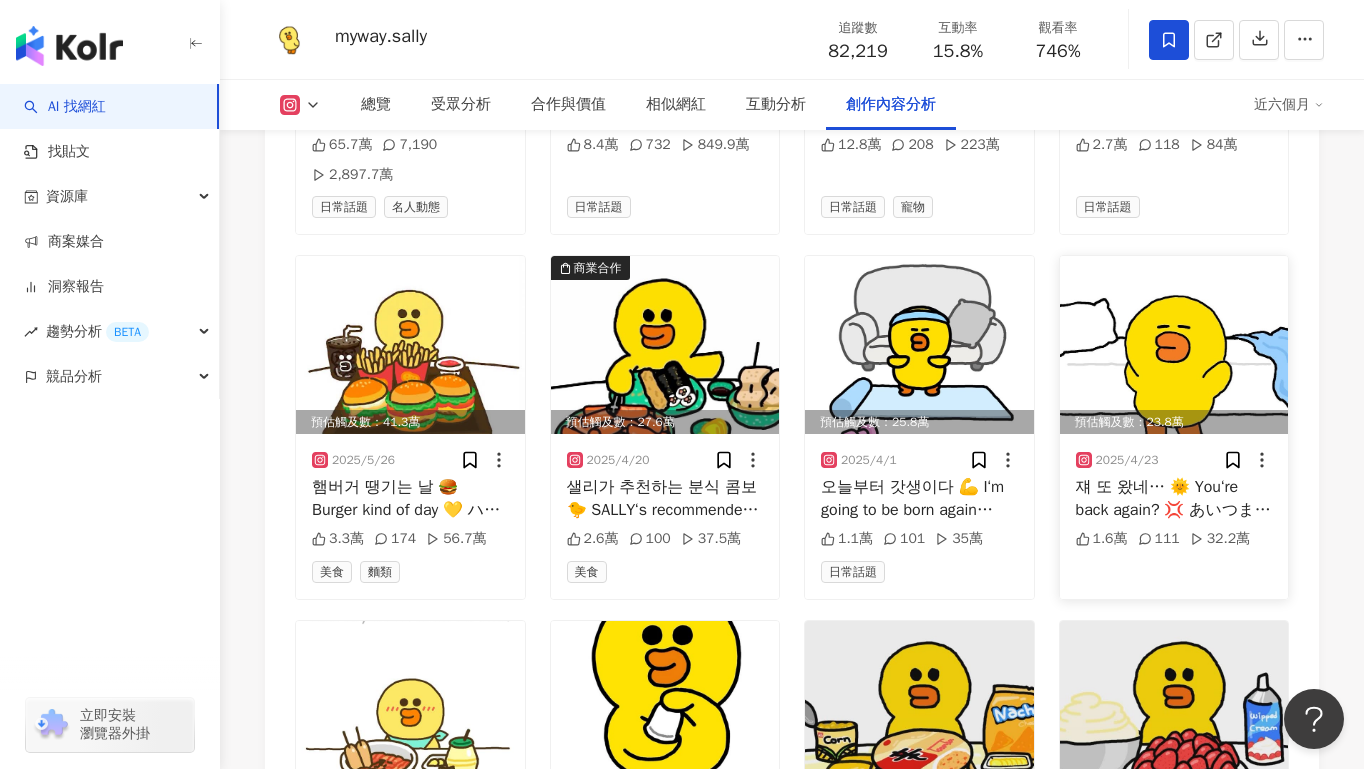 click at bounding box center (1174, 345) 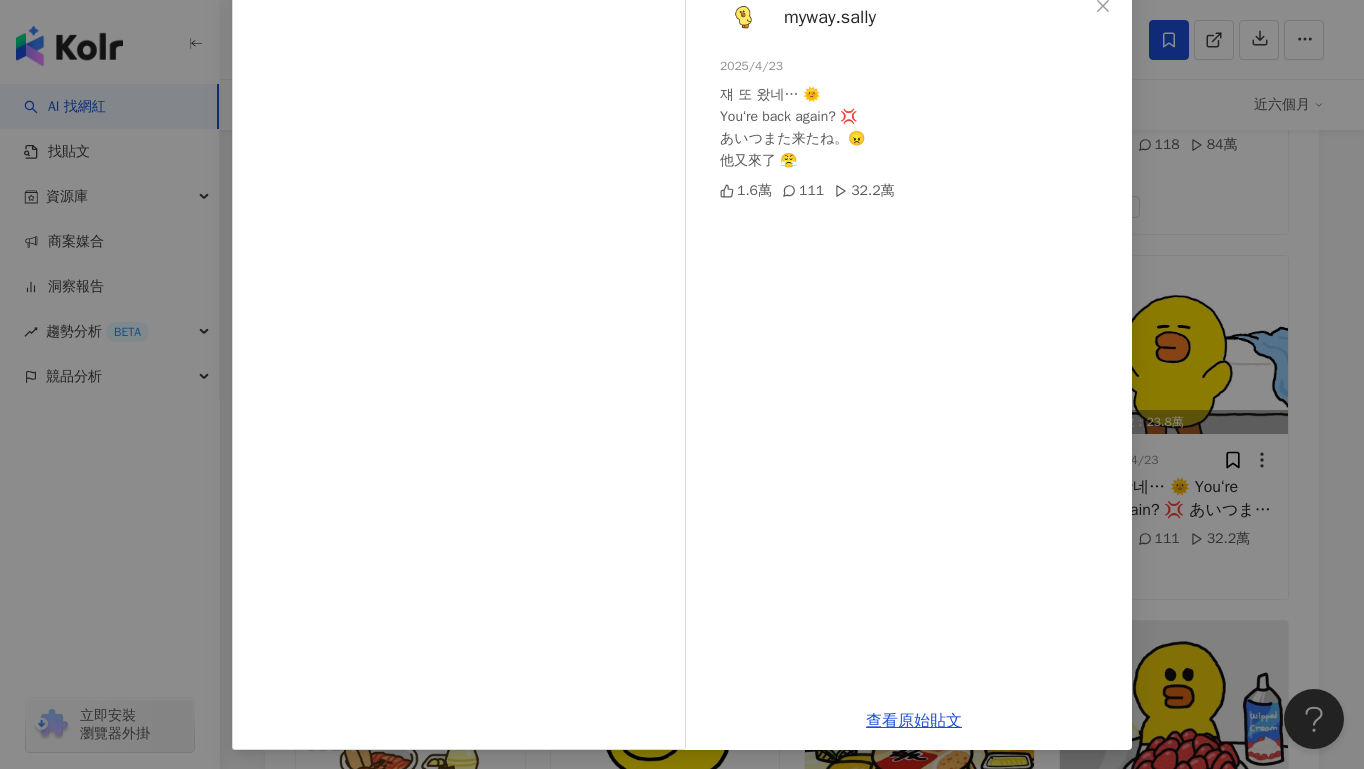 scroll, scrollTop: 128, scrollLeft: 0, axis: vertical 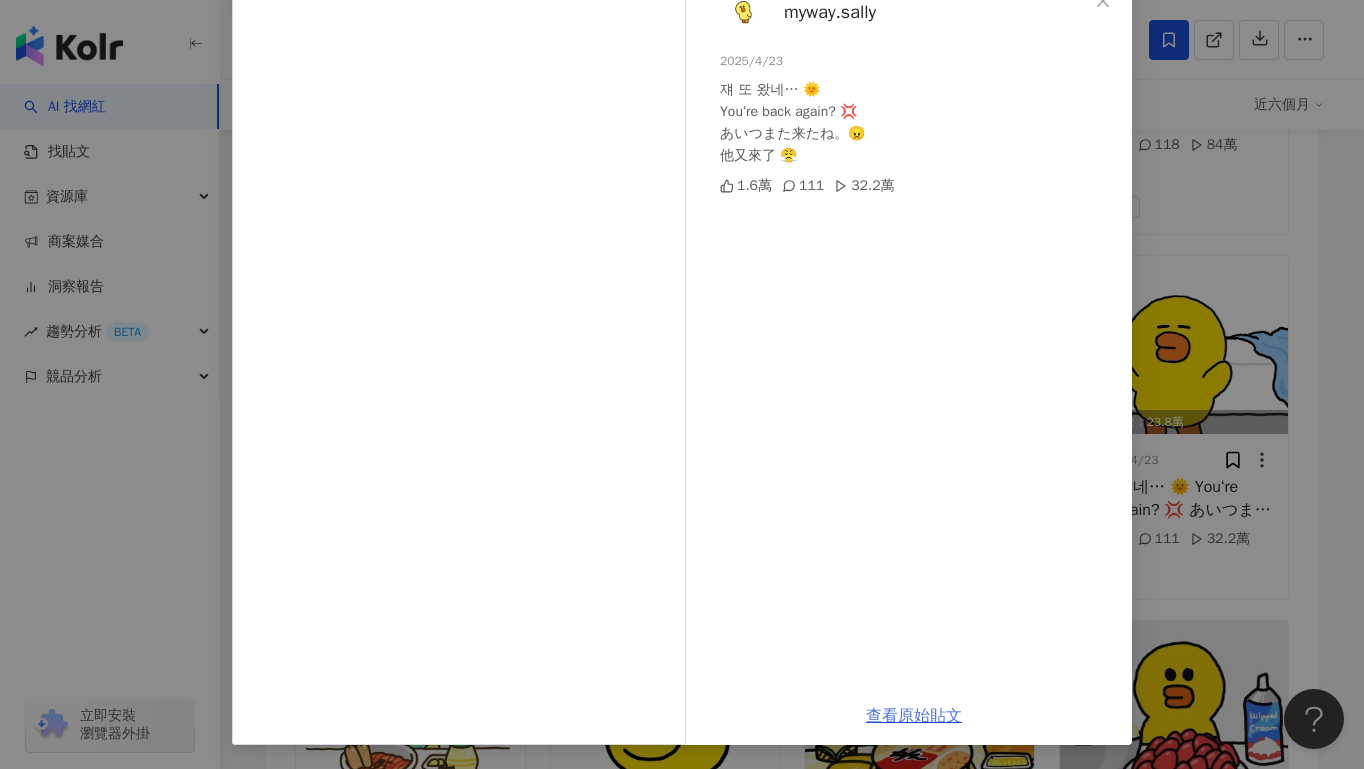 click on "查看原始貼文" at bounding box center (914, 716) 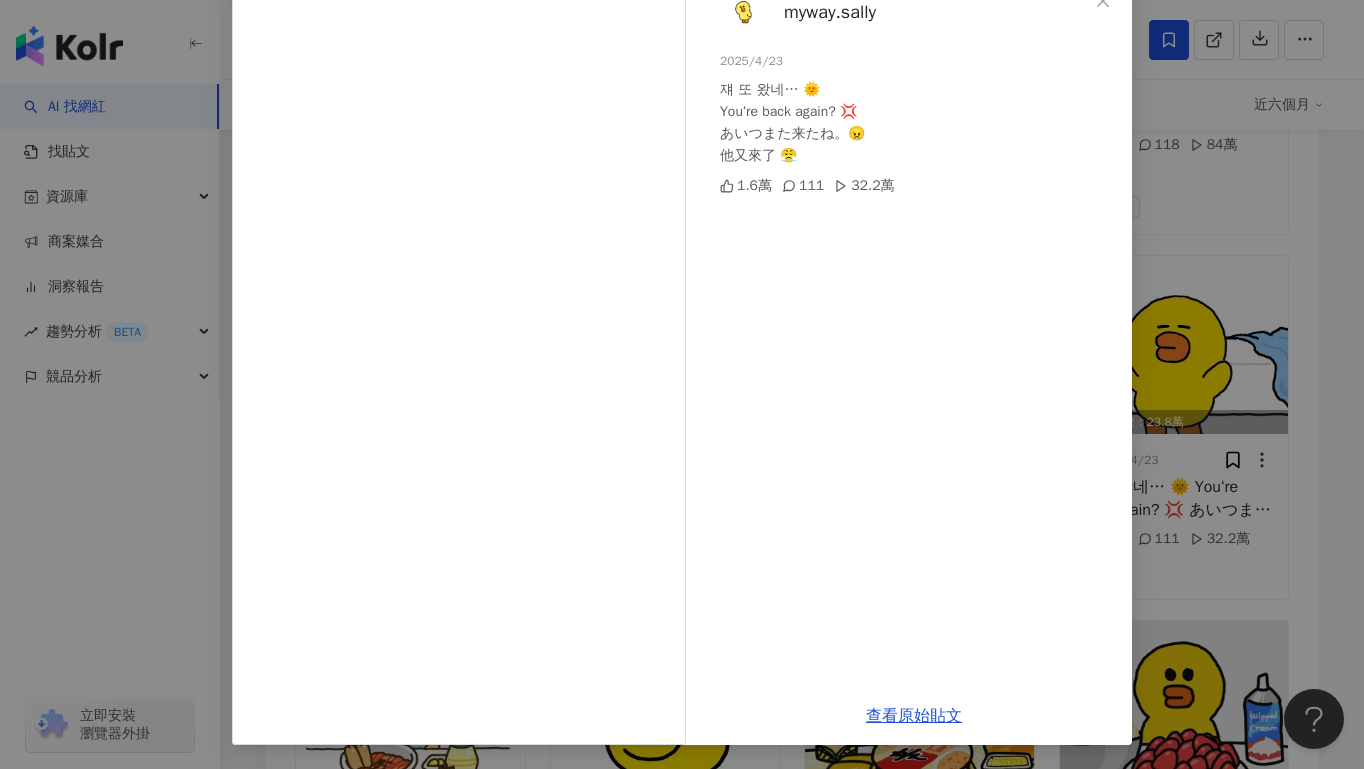 click on "myway.sally 2025/4/23 쟤 또 왔네… 🌞
You‘re back again? 💢
あいつまた来たね。😠
他又來了 😤 1.6萬 111 32.2萬 查看原始貼文" at bounding box center (682, 384) 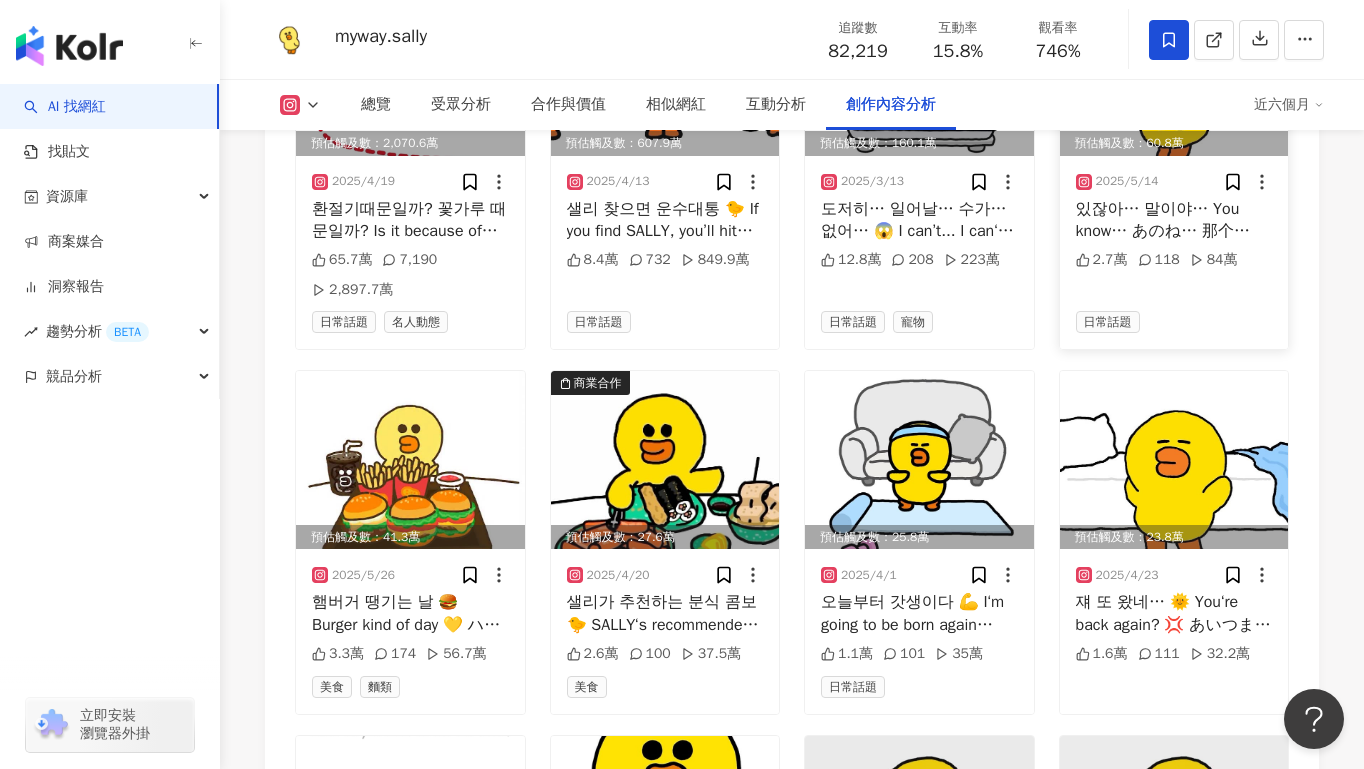 scroll, scrollTop: 6204, scrollLeft: 0, axis: vertical 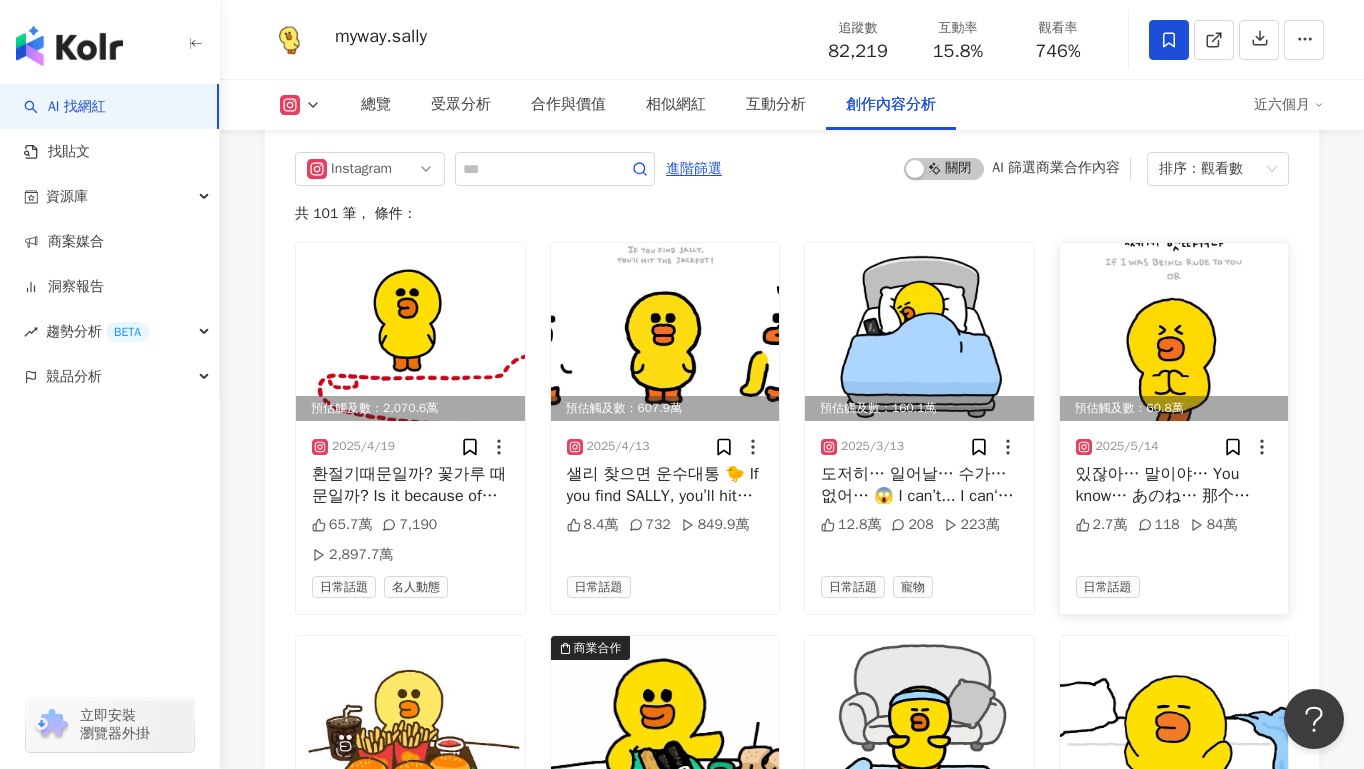 click at bounding box center [1174, 332] 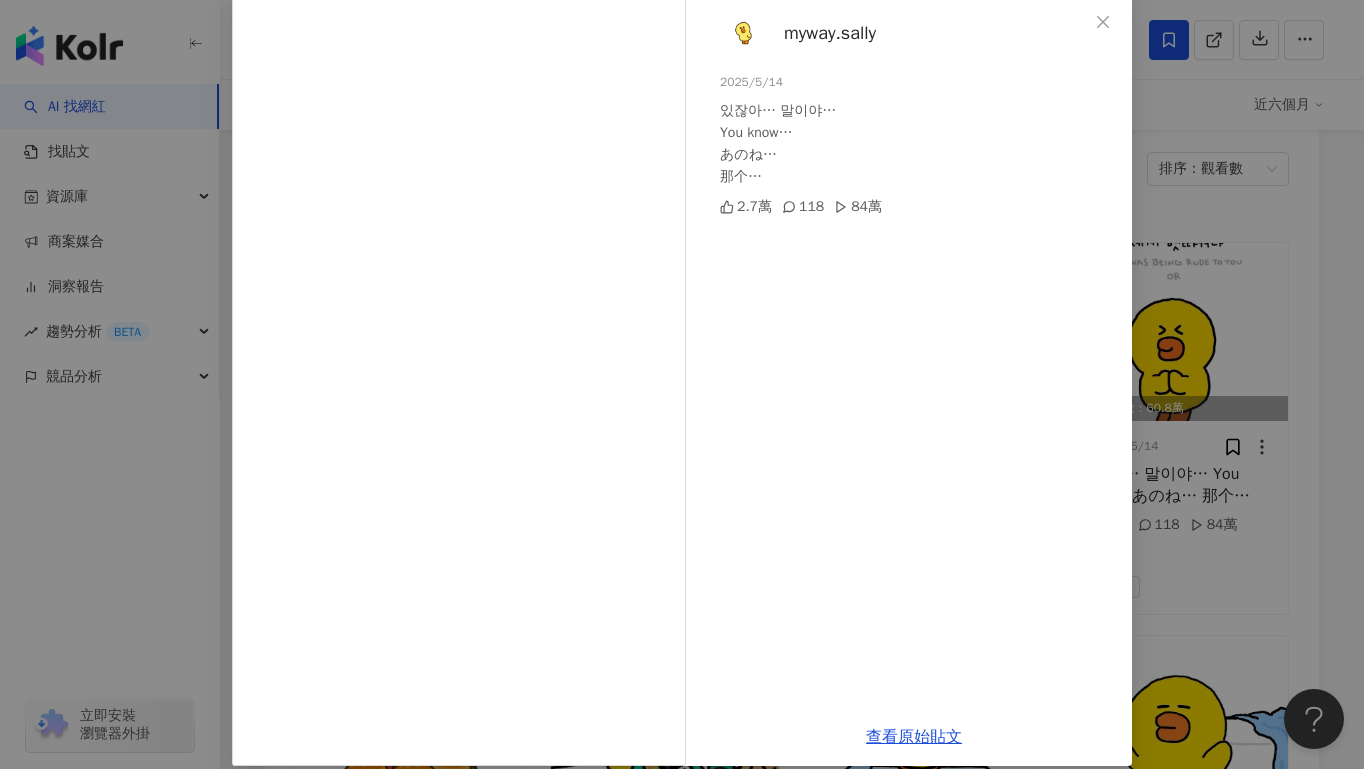 scroll, scrollTop: 128, scrollLeft: 0, axis: vertical 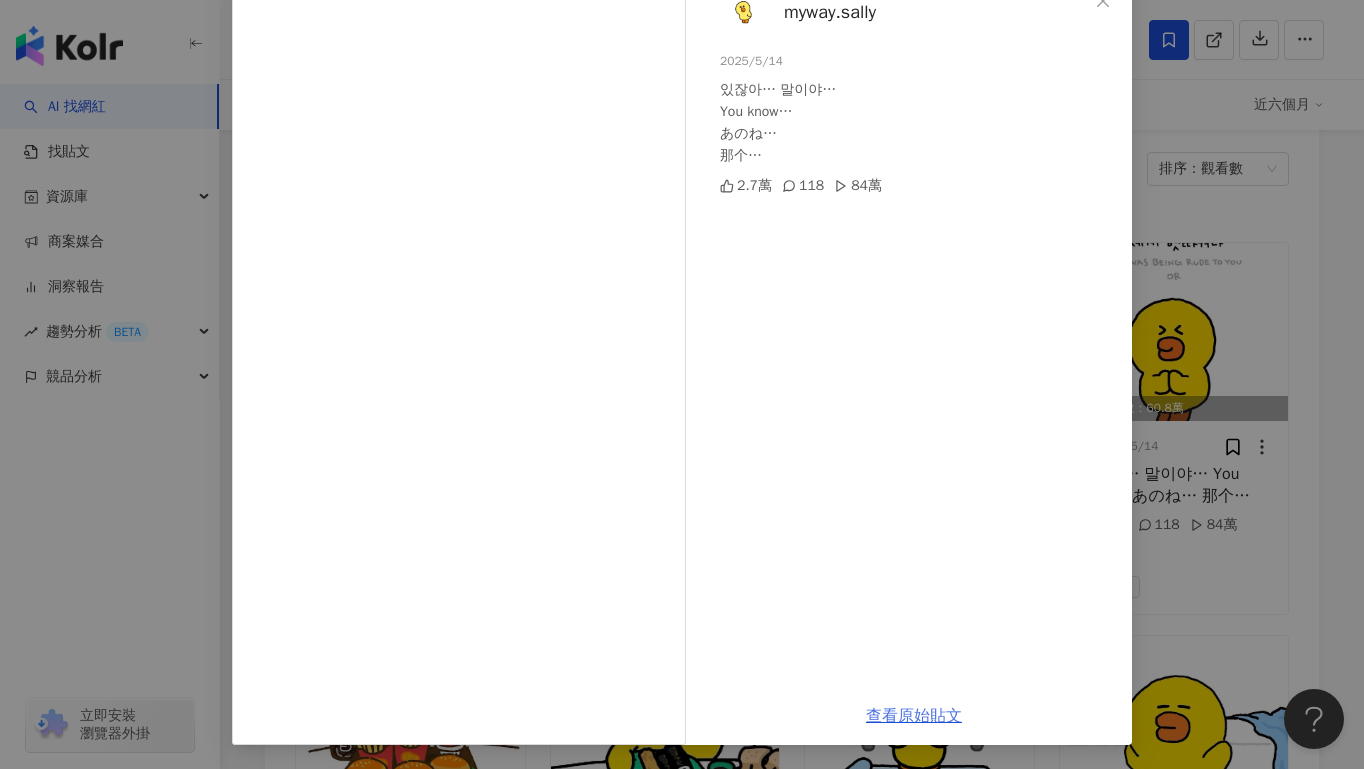click on "查看原始貼文" at bounding box center (914, 716) 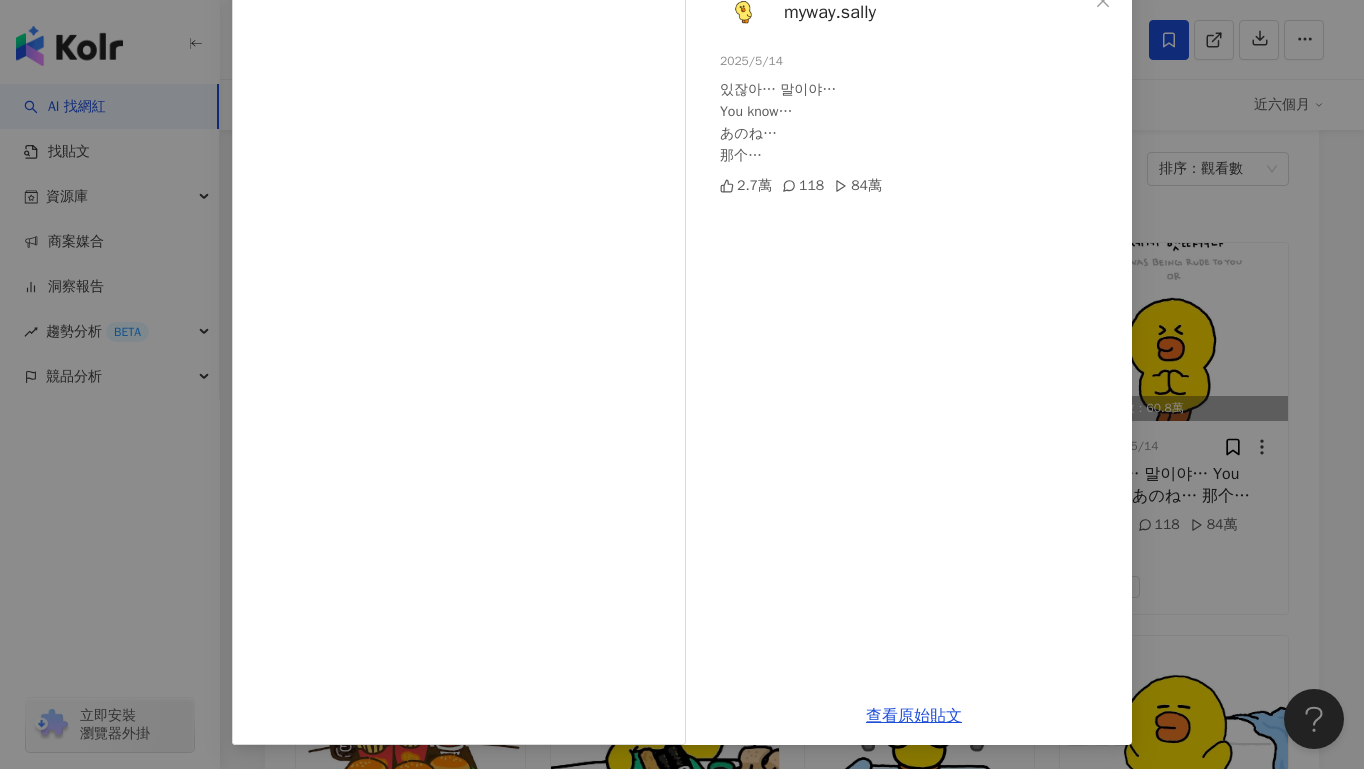 click on "myway.sally 2025/5/14 있잖아… 말이야…
You know…
あのね…
那个… 2.7萬 118 84萬 查看原始貼文" at bounding box center [682, 384] 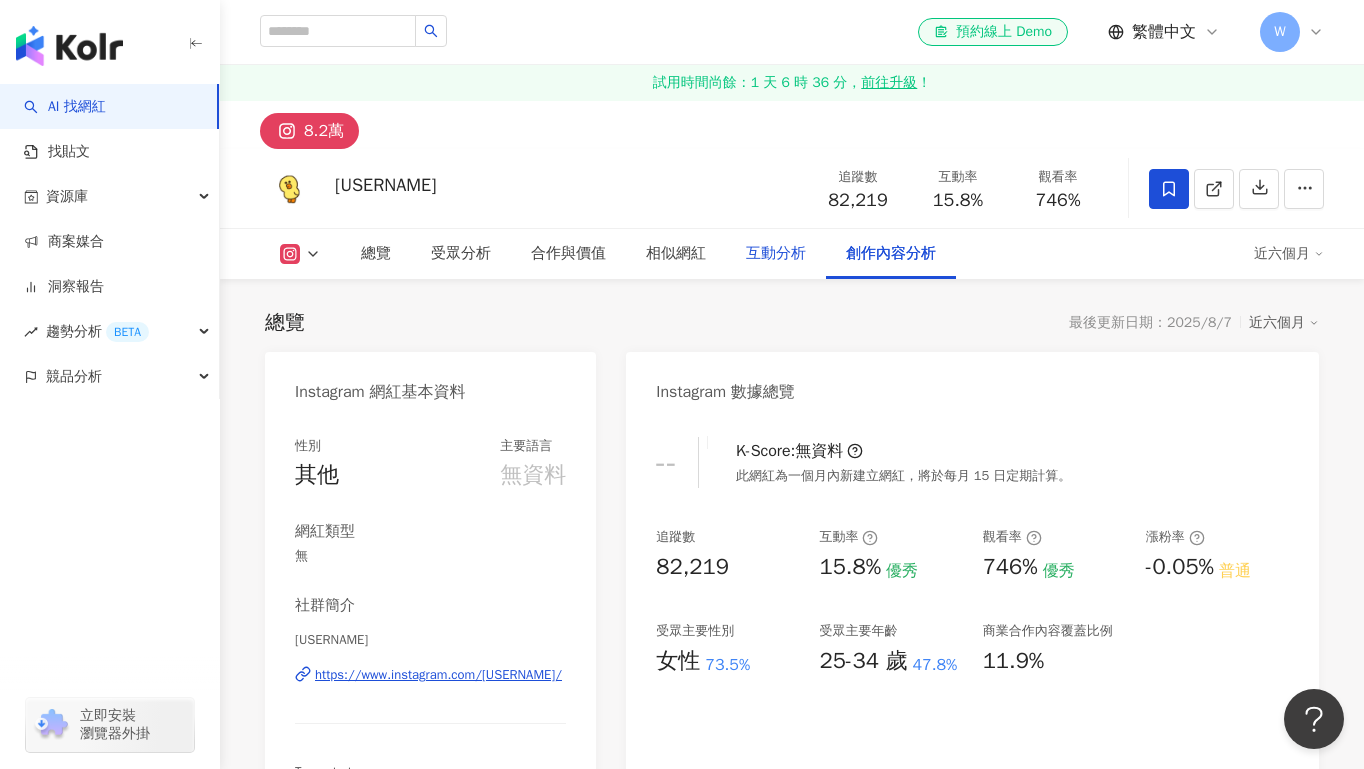 scroll, scrollTop: 6204, scrollLeft: 0, axis: vertical 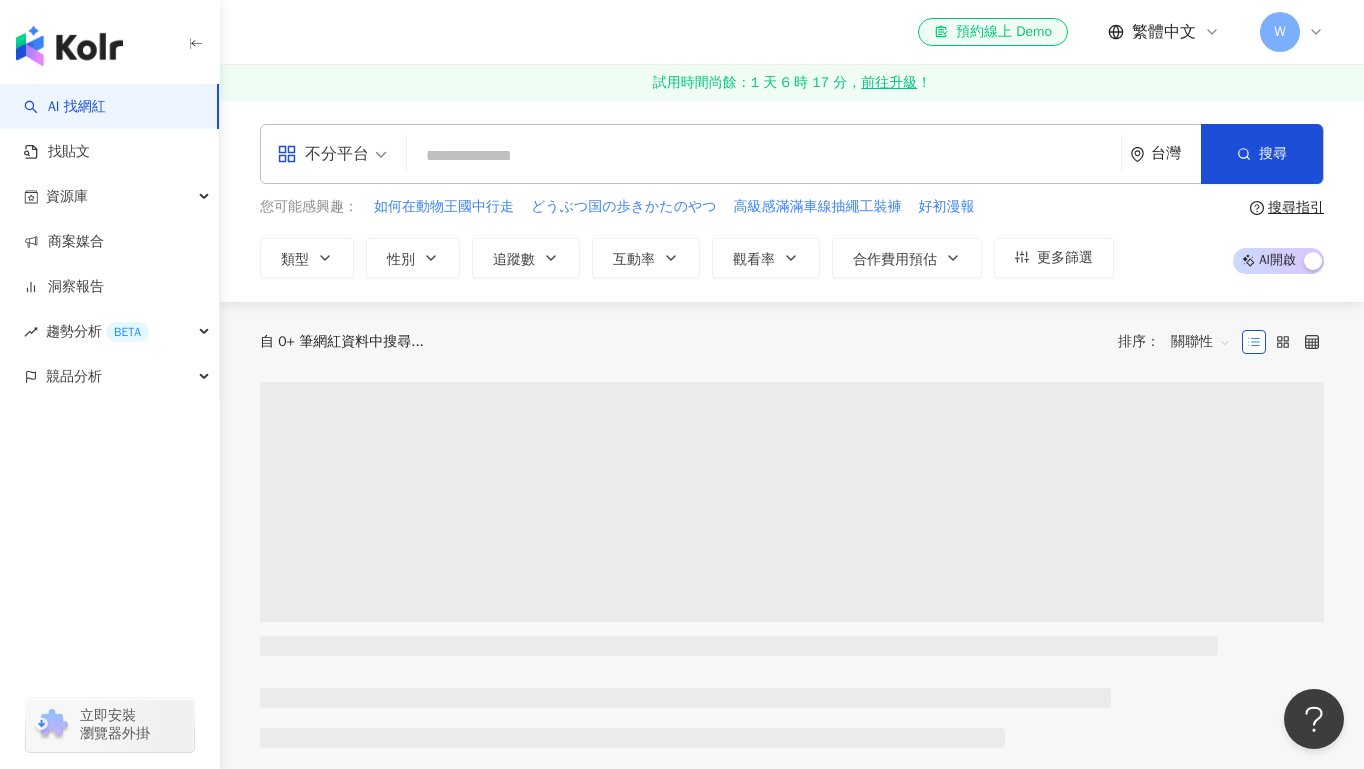 click 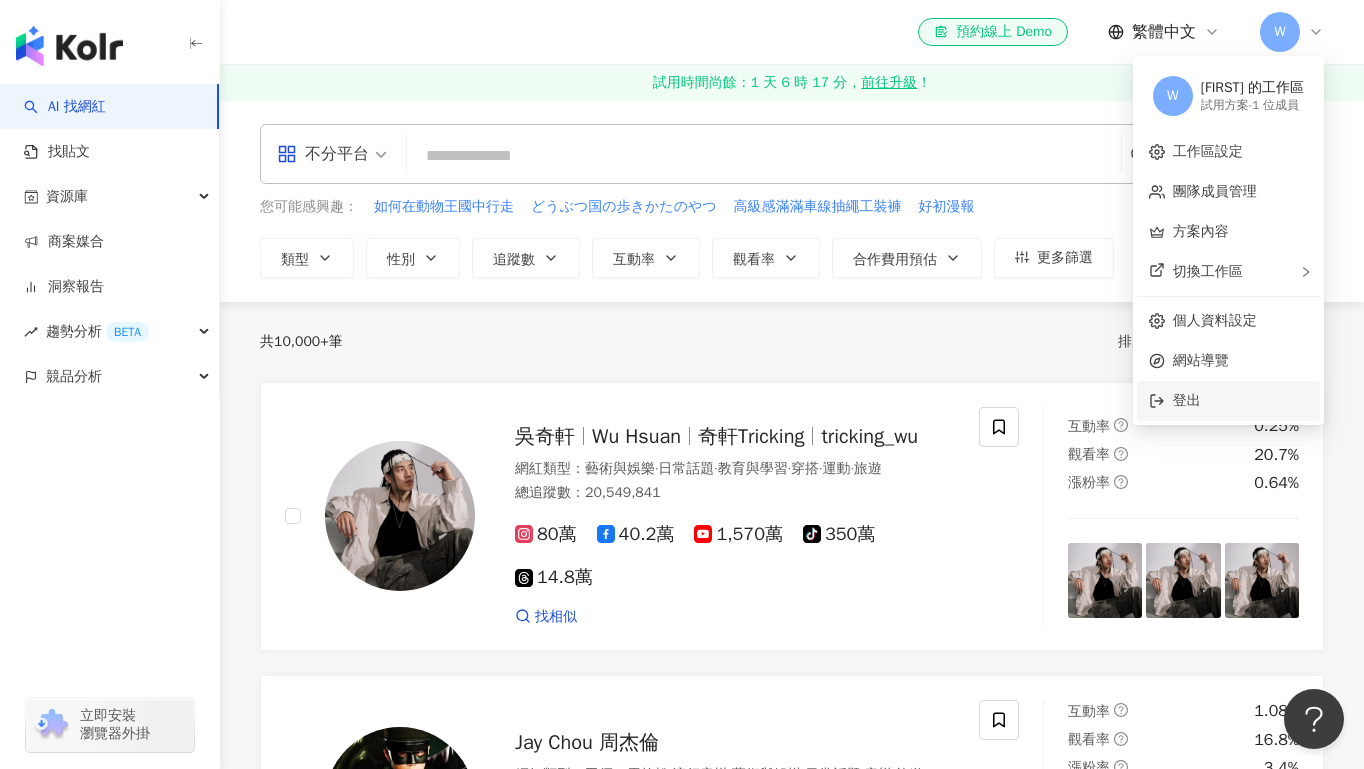 click on "登出" at bounding box center (1187, 400) 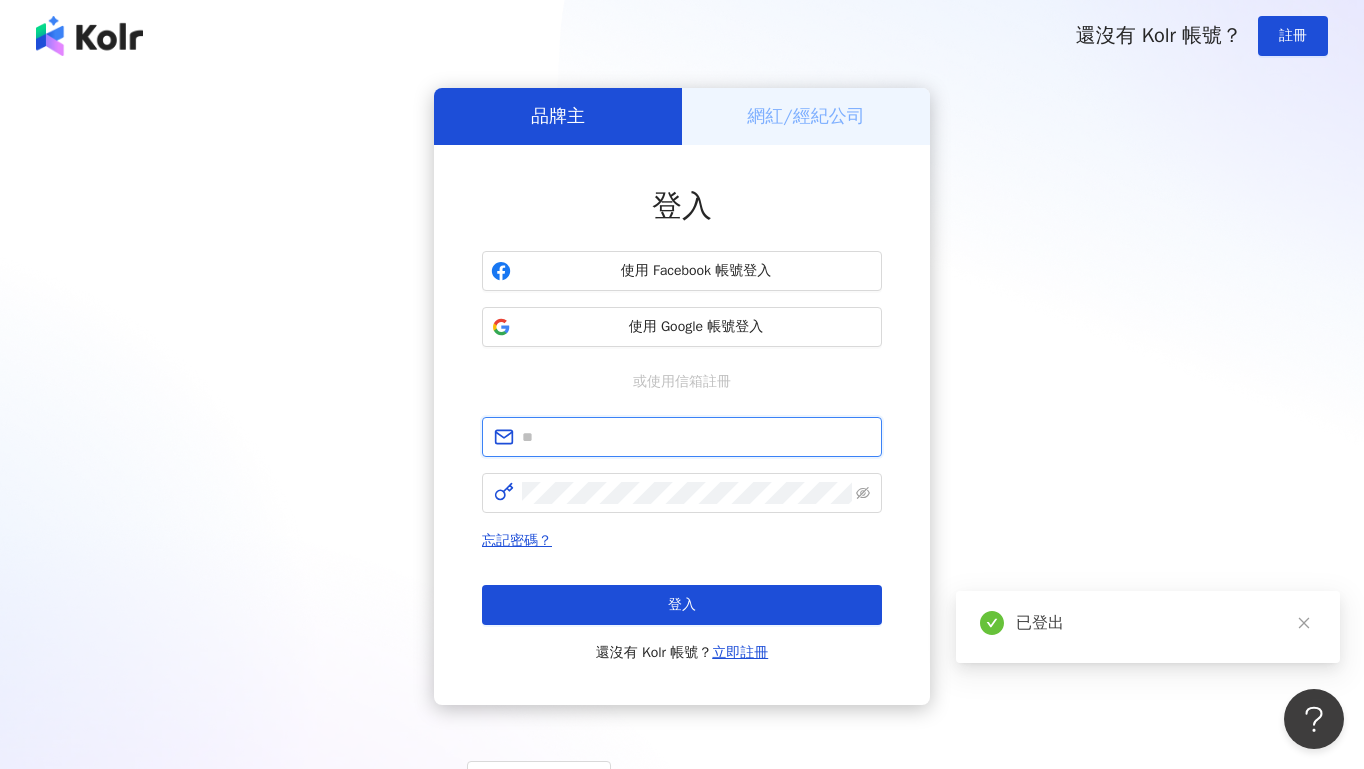 click at bounding box center (696, 437) 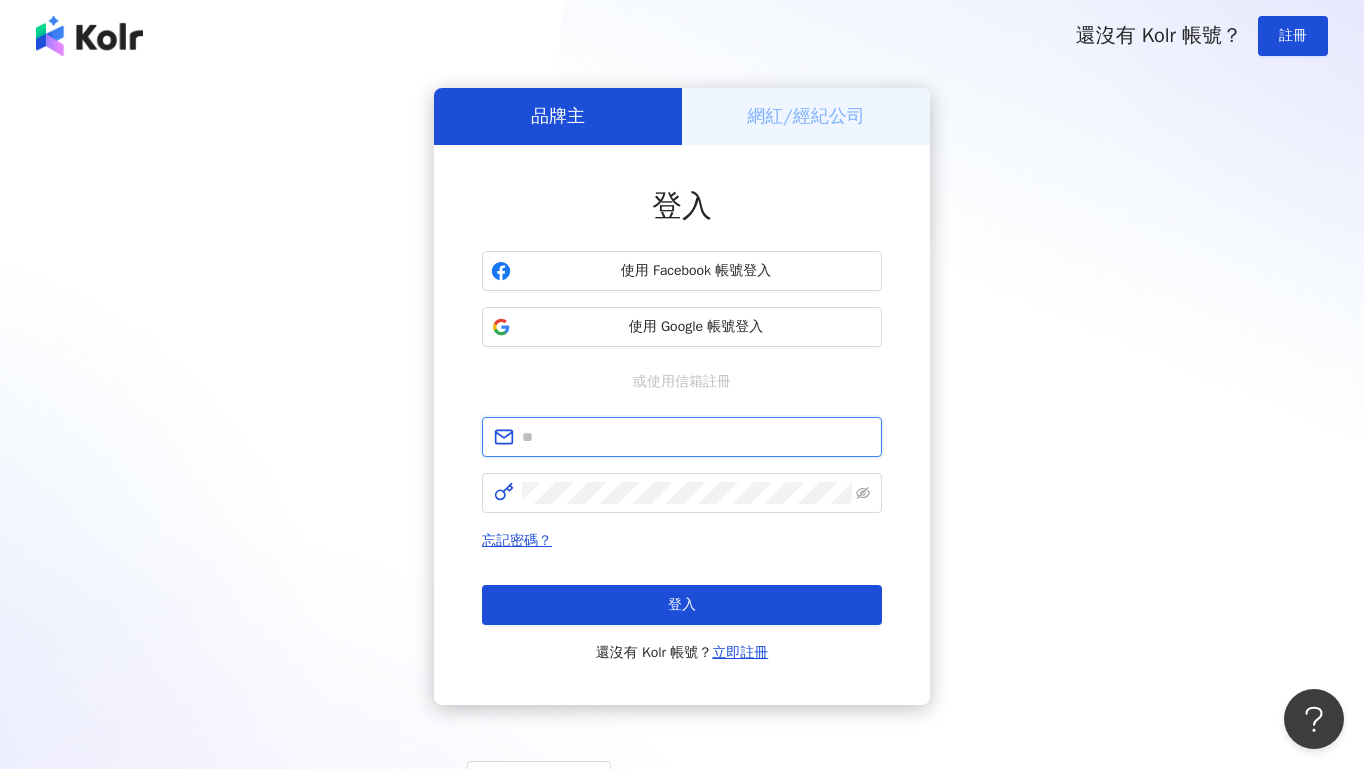 type on "**********" 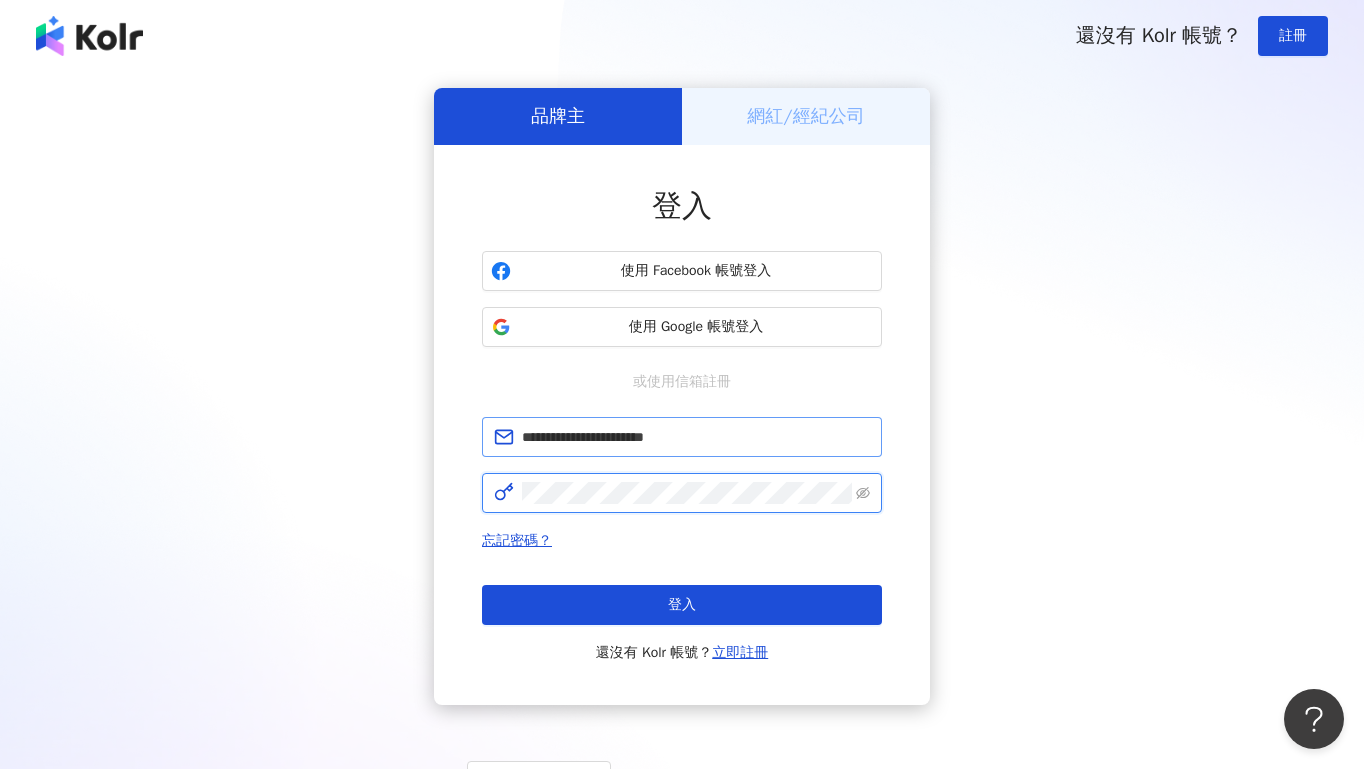 click on "登入" at bounding box center (682, 605) 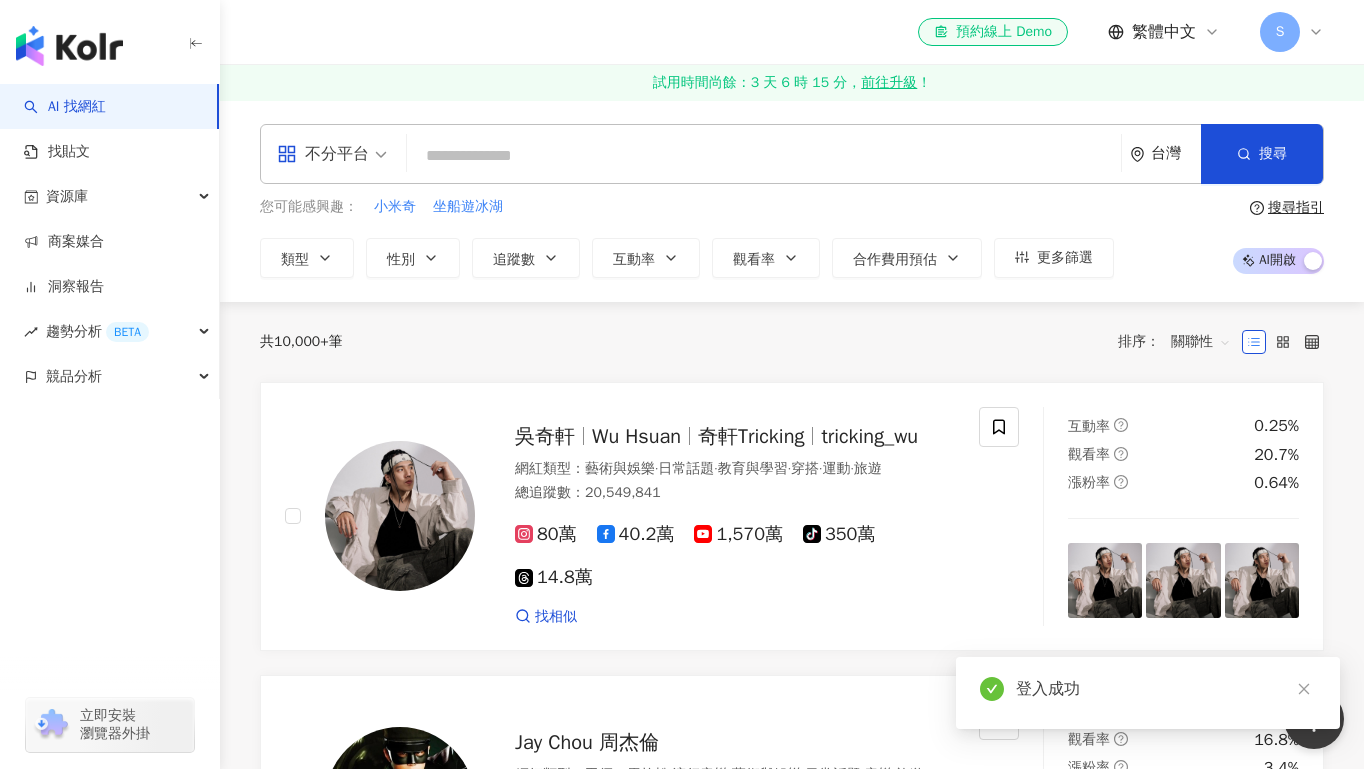 click 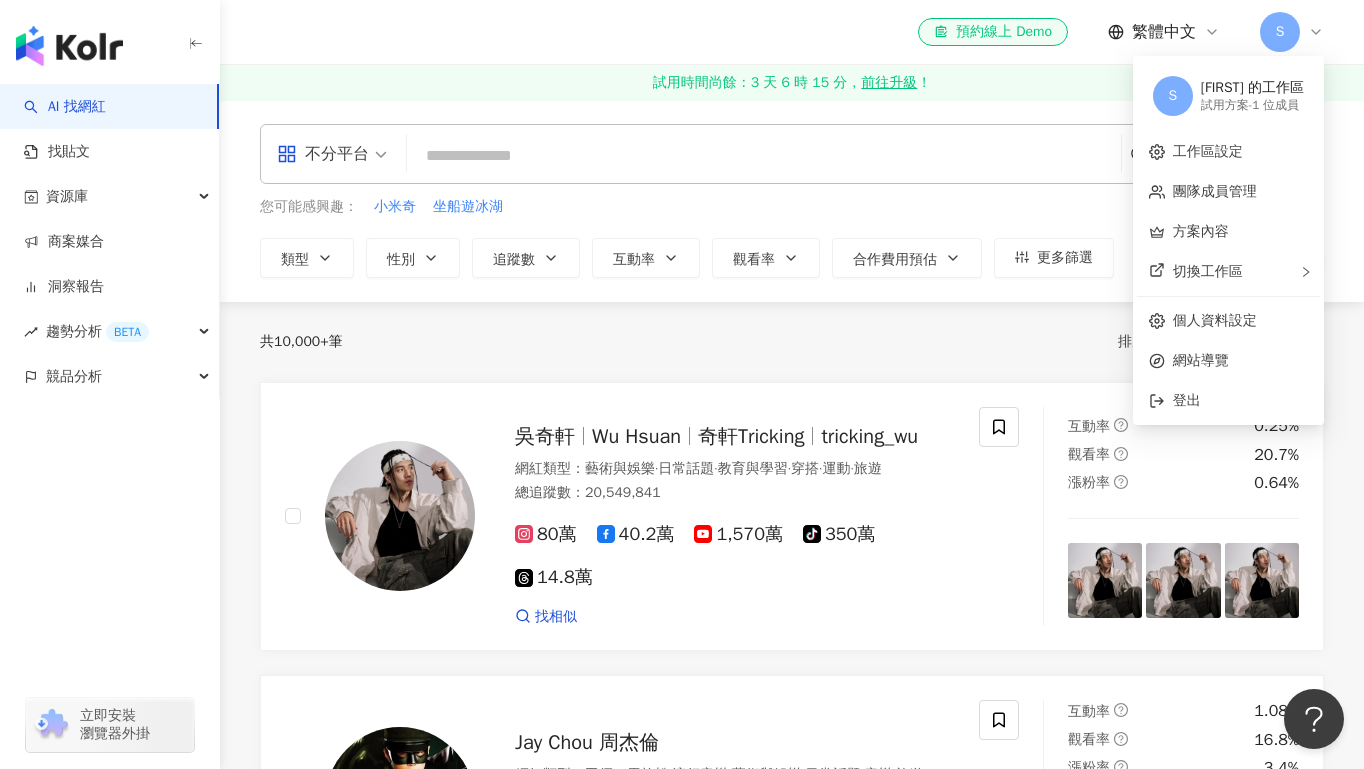 click at bounding box center (764, 156) 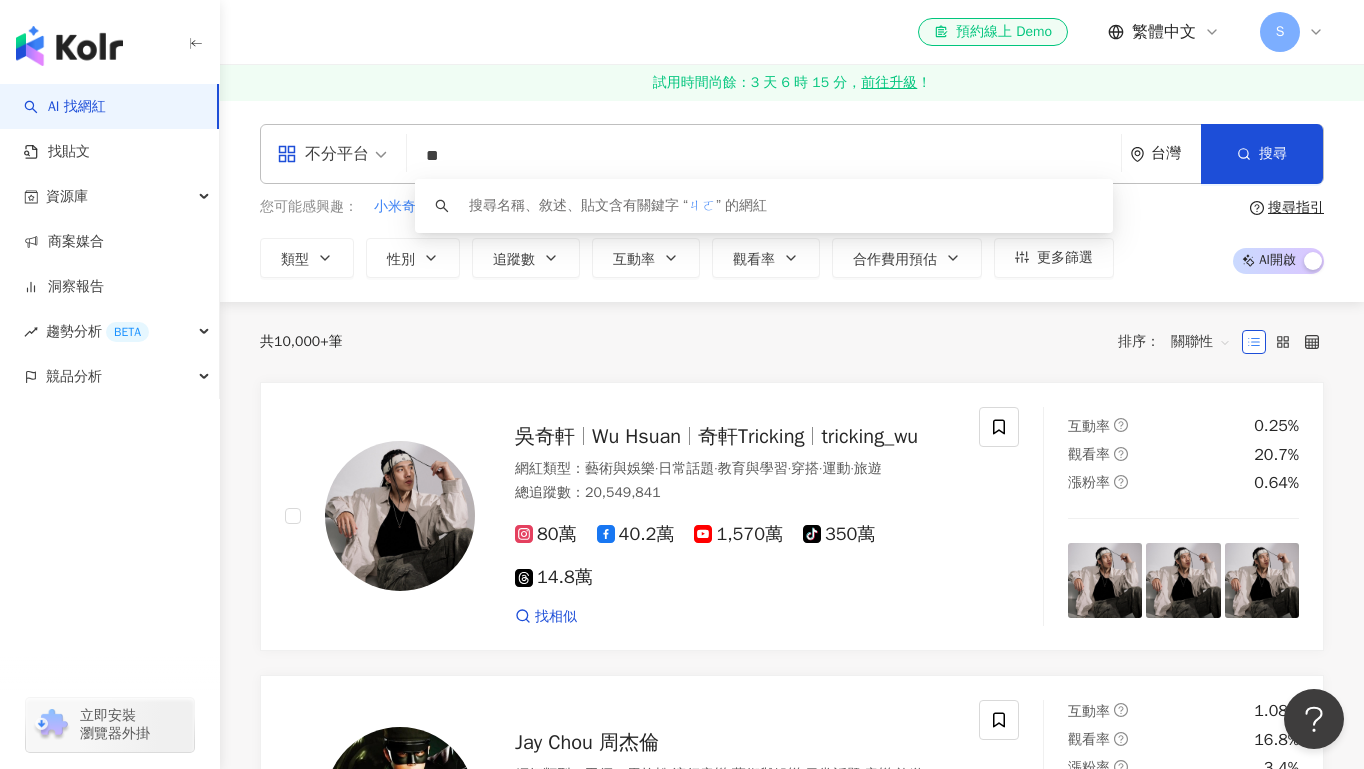 type on "*" 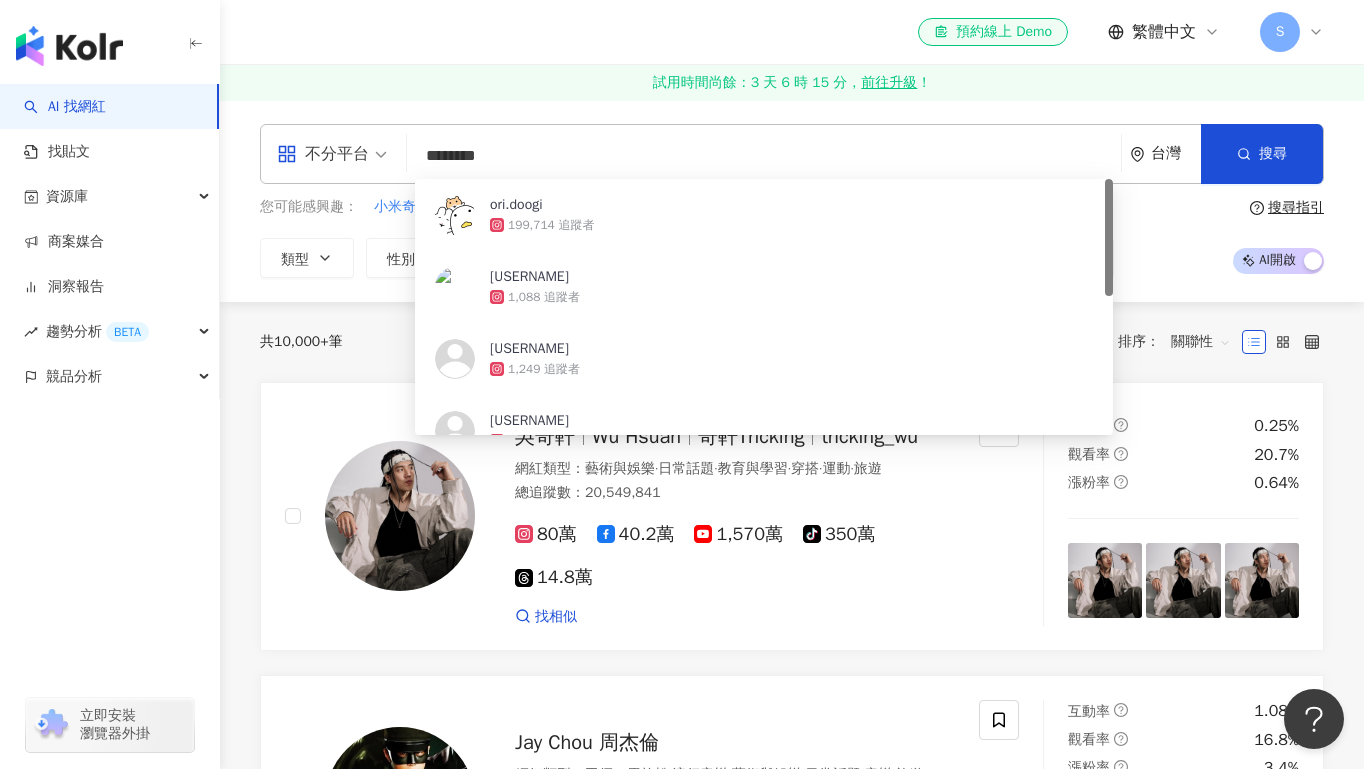 type on "*********" 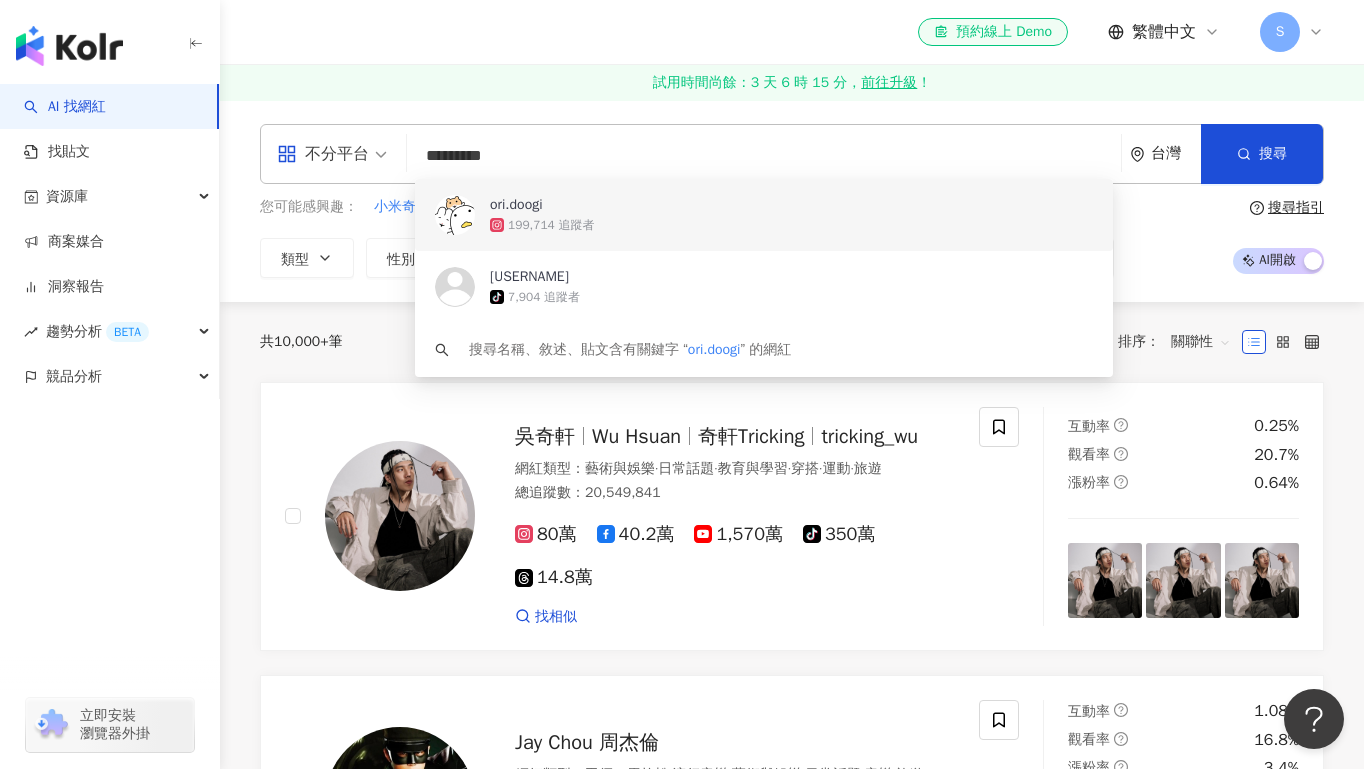click on "199,714   追蹤者" at bounding box center [551, 225] 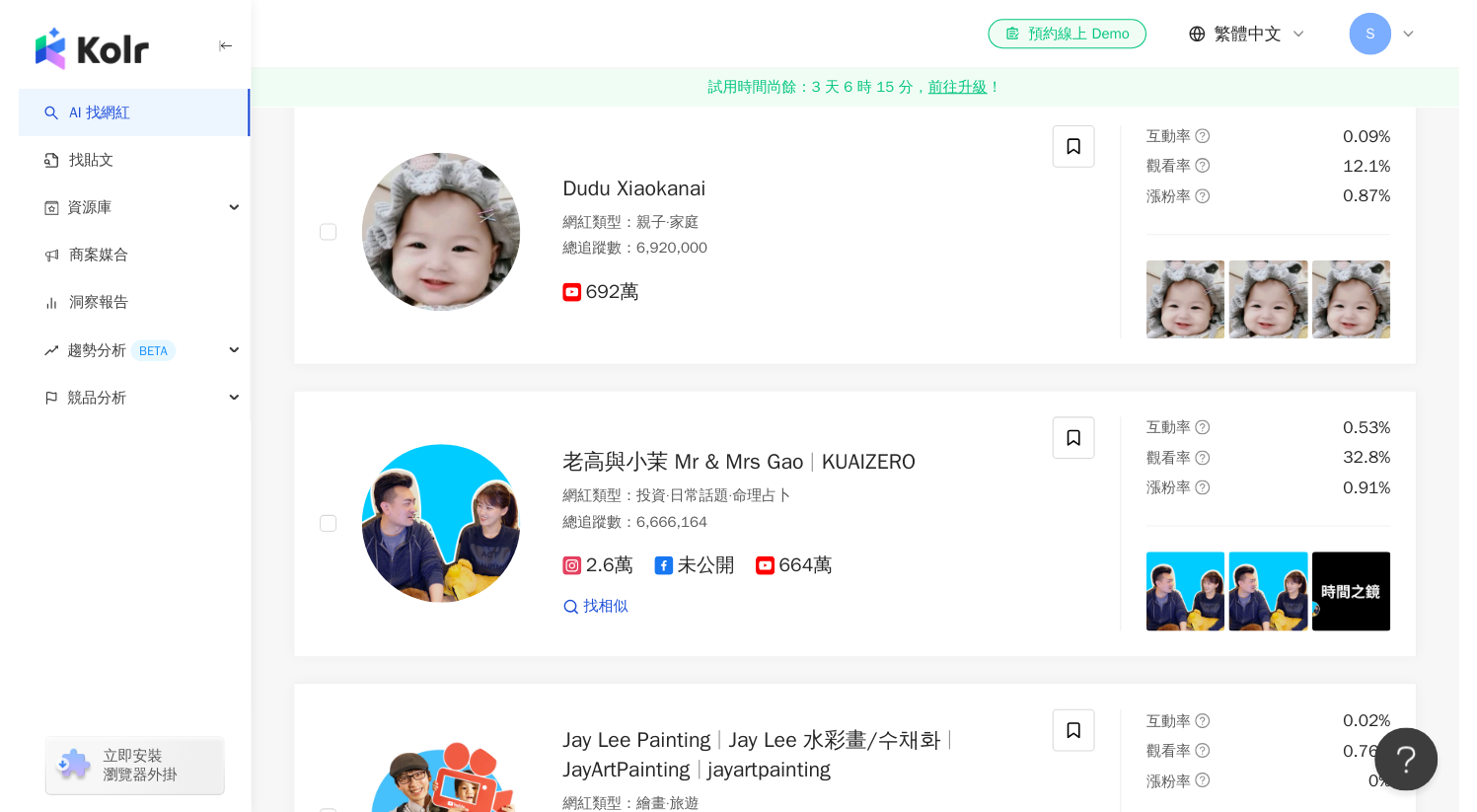 scroll, scrollTop: 2256, scrollLeft: 0, axis: vertical 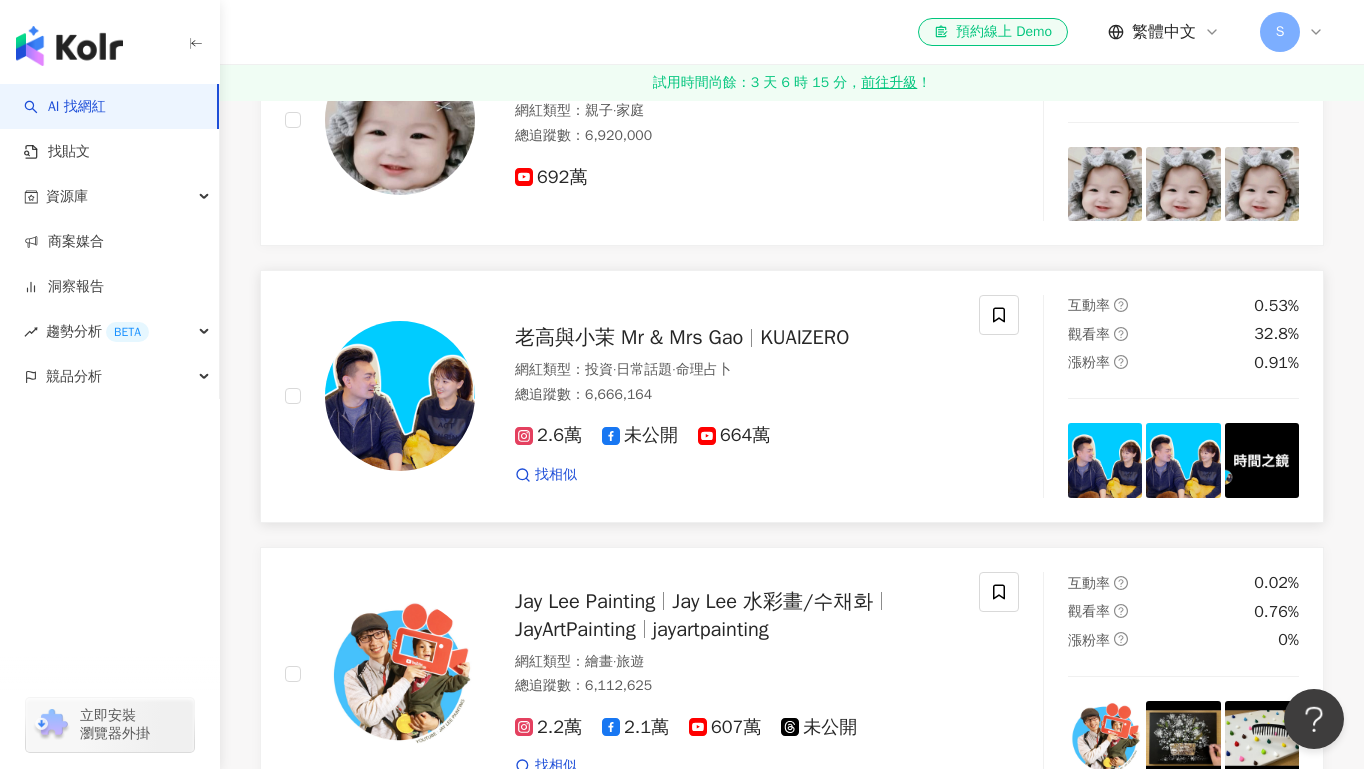 click on "老高與小茉 Mr & Mrs Gao" at bounding box center [629, 337] 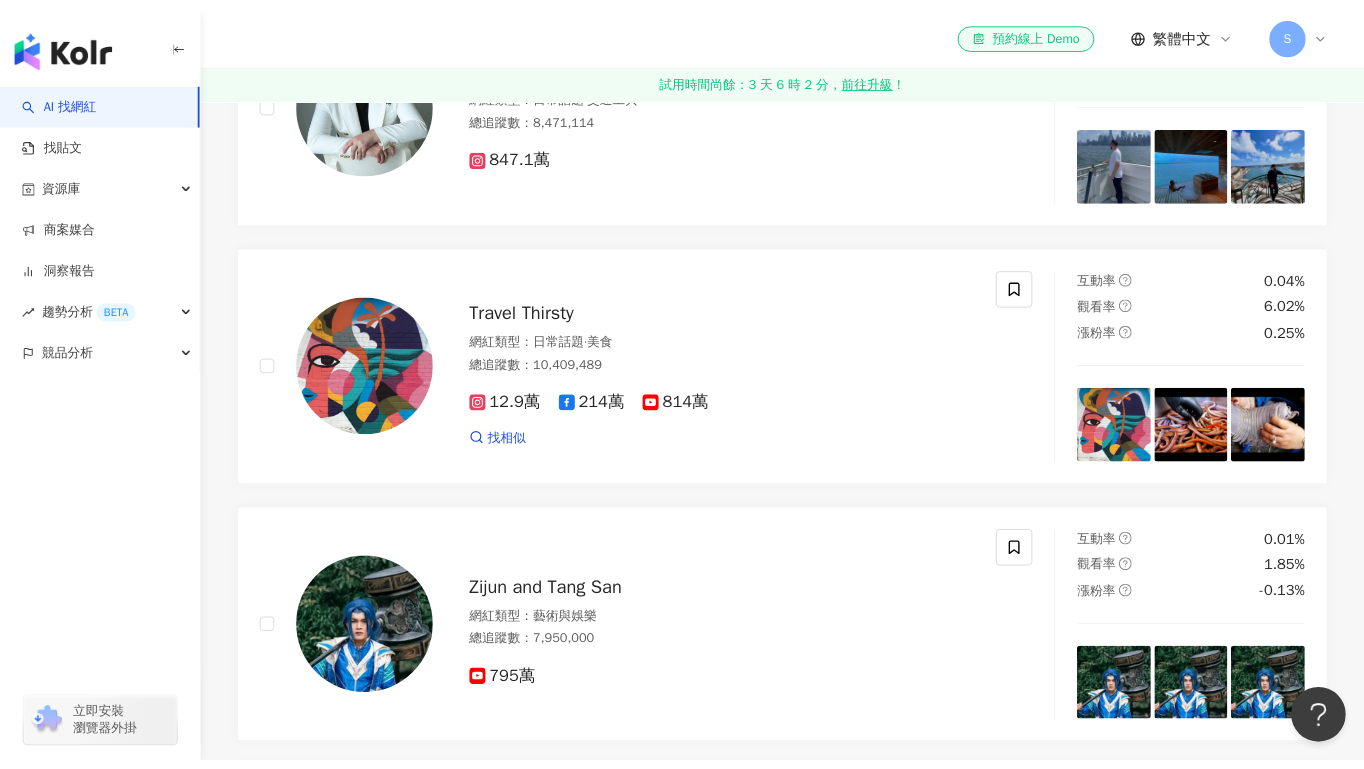 scroll, scrollTop: 0, scrollLeft: 0, axis: both 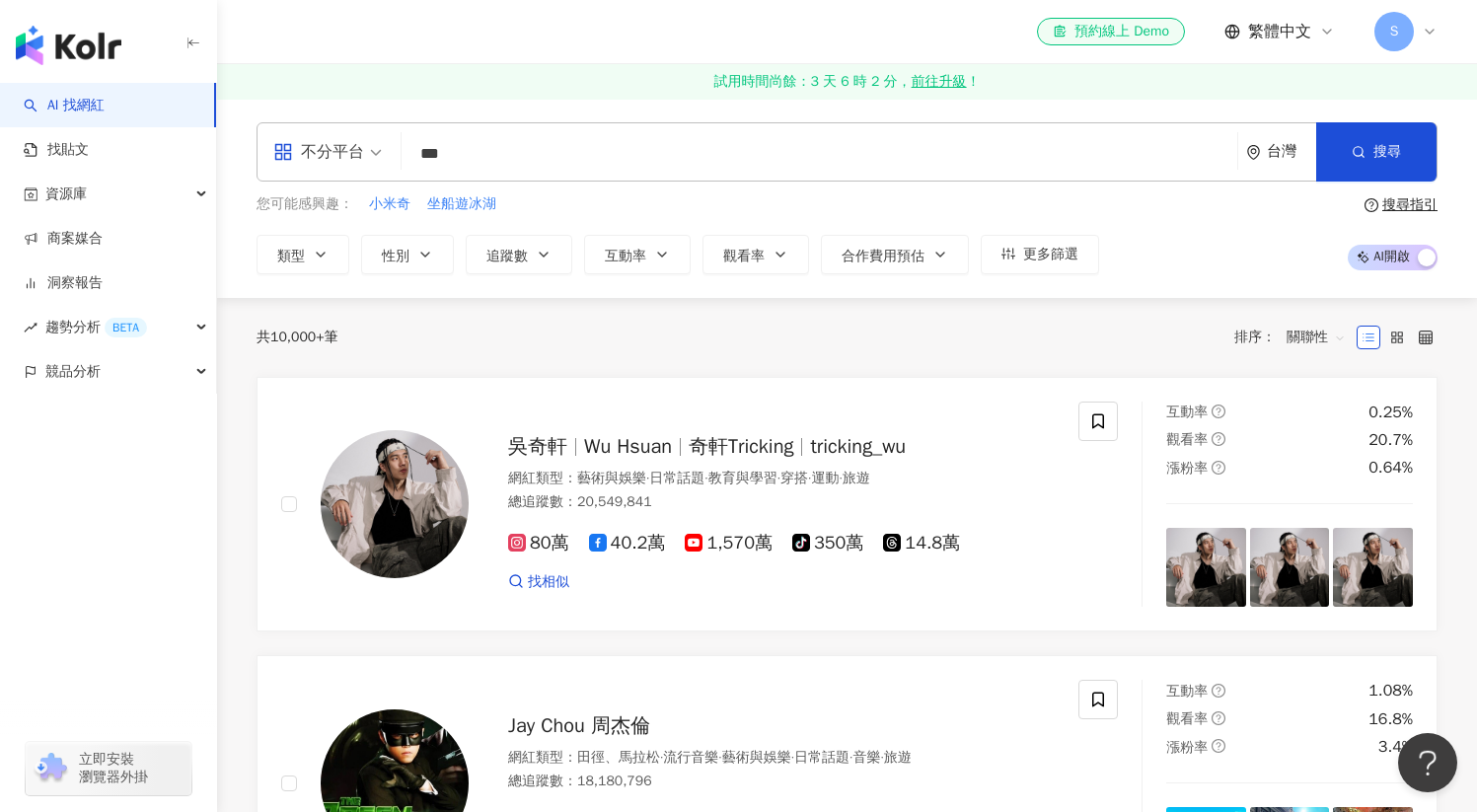 click on "***" at bounding box center (819, 154) 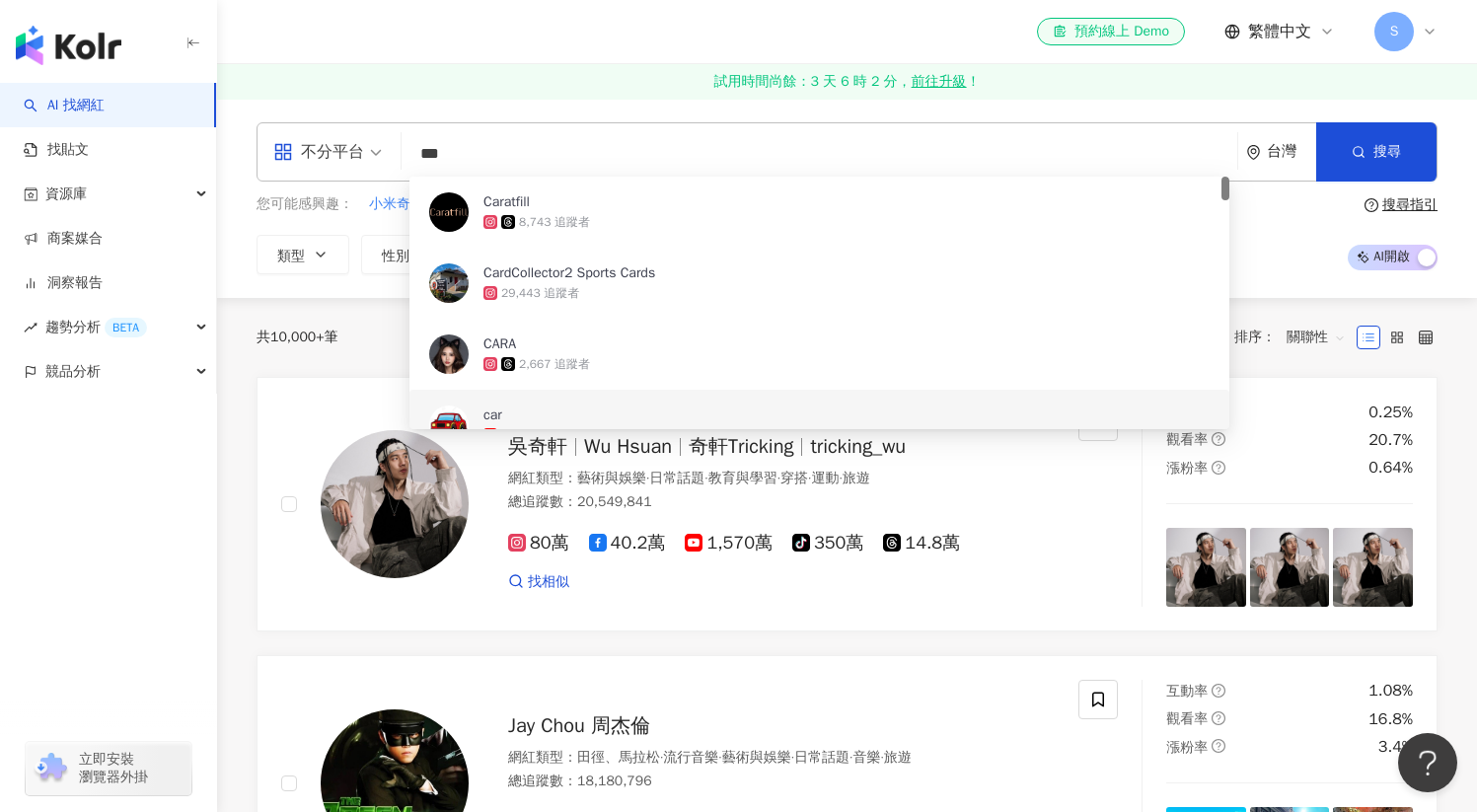 drag, startPoint x: 429, startPoint y: 155, endPoint x: 406, endPoint y: 151, distance: 23.345235 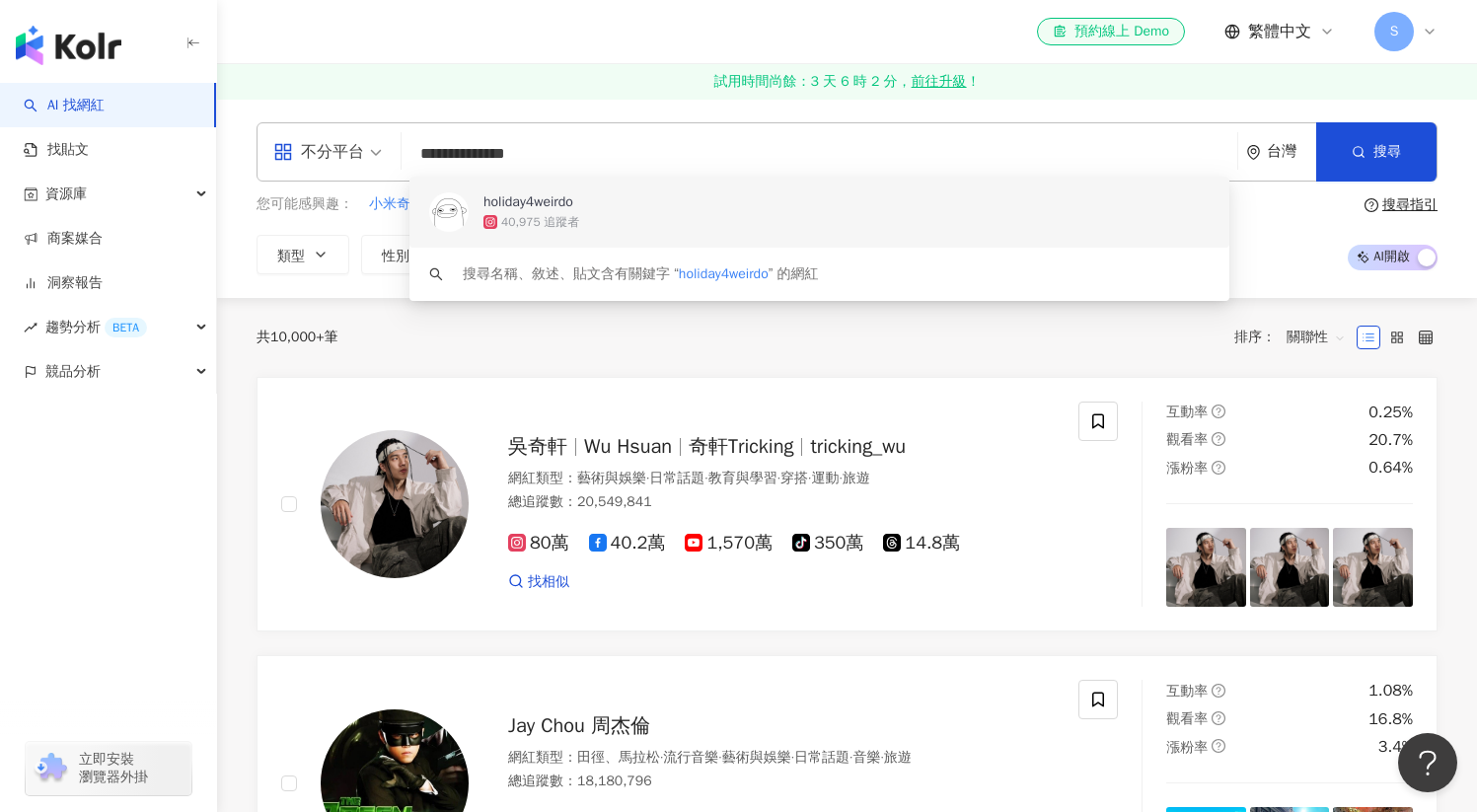click on "holiday4weirdo" at bounding box center (743, 202) 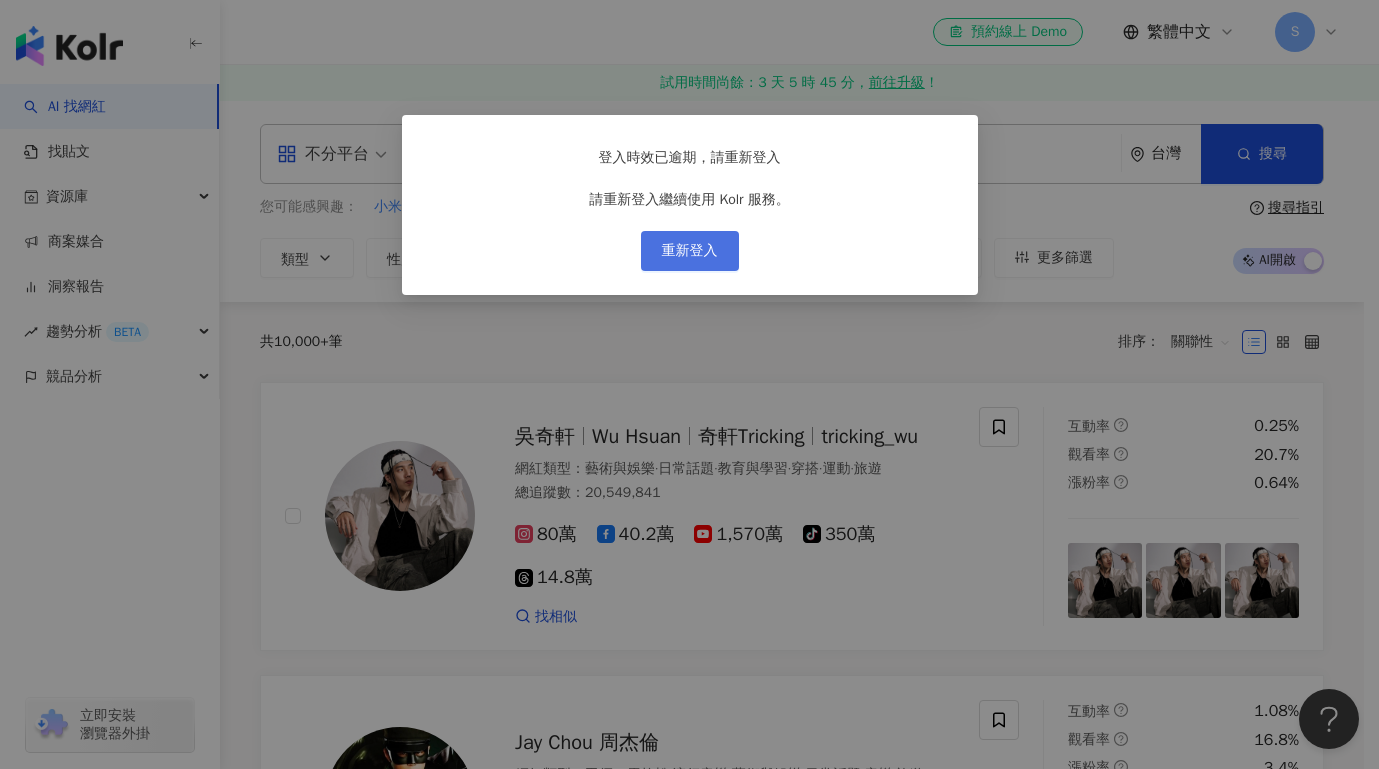 click on "重新登入" at bounding box center (690, 251) 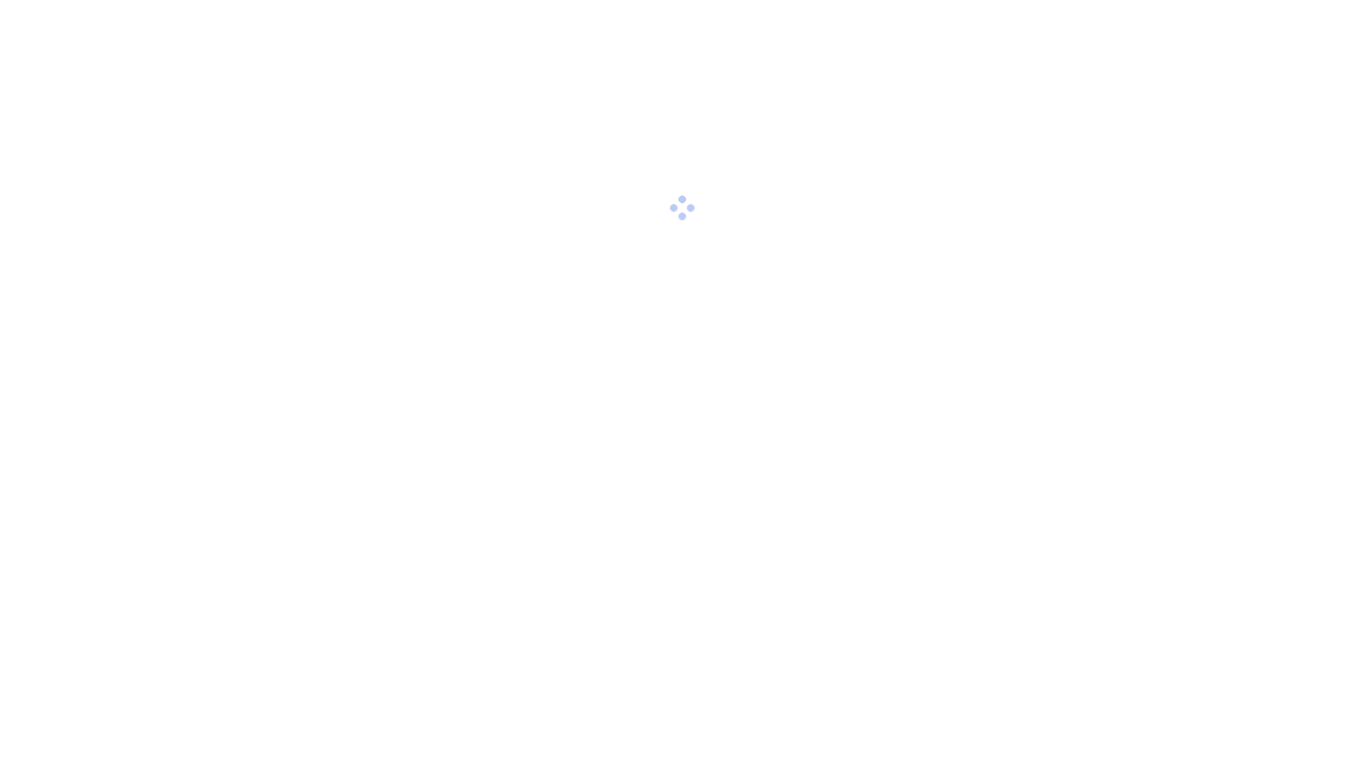 scroll, scrollTop: 0, scrollLeft: 0, axis: both 